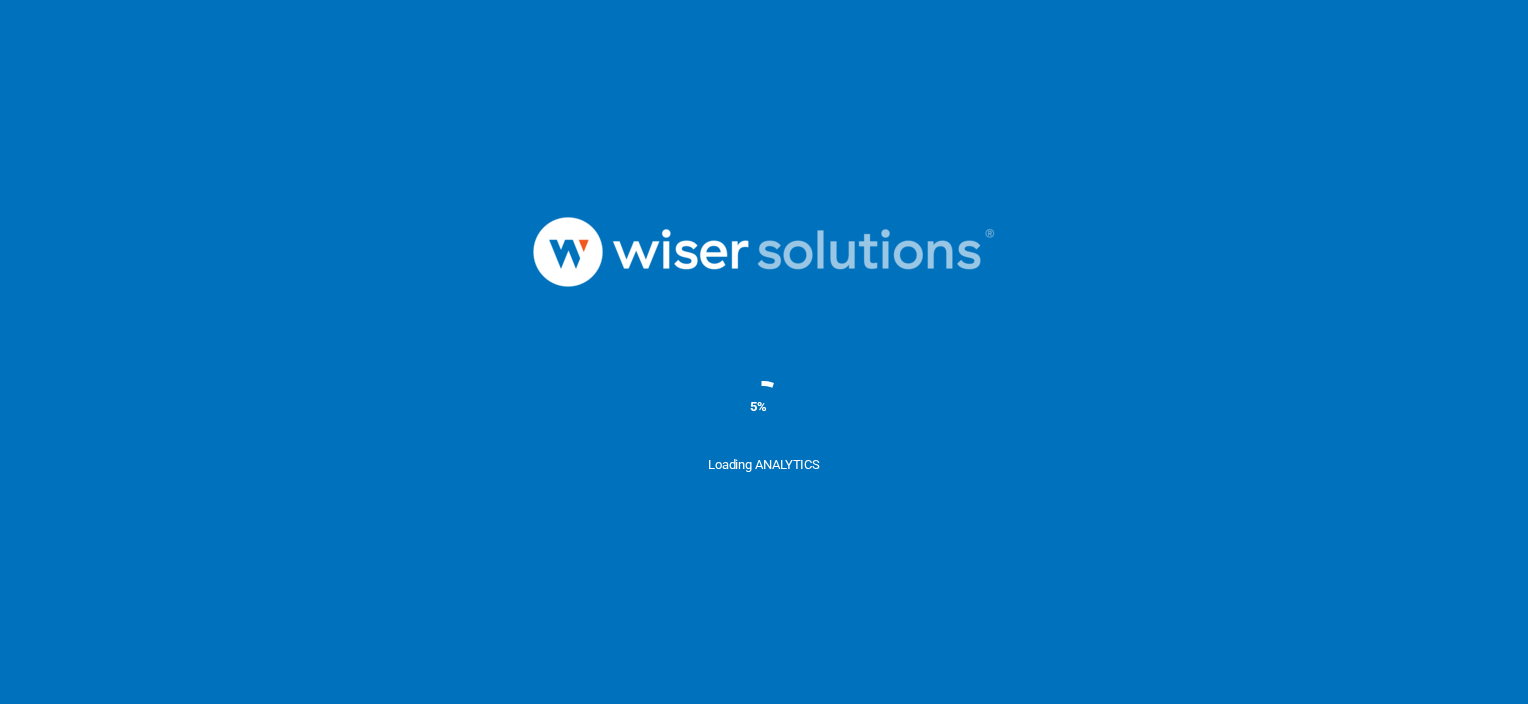 scroll, scrollTop: 0, scrollLeft: 0, axis: both 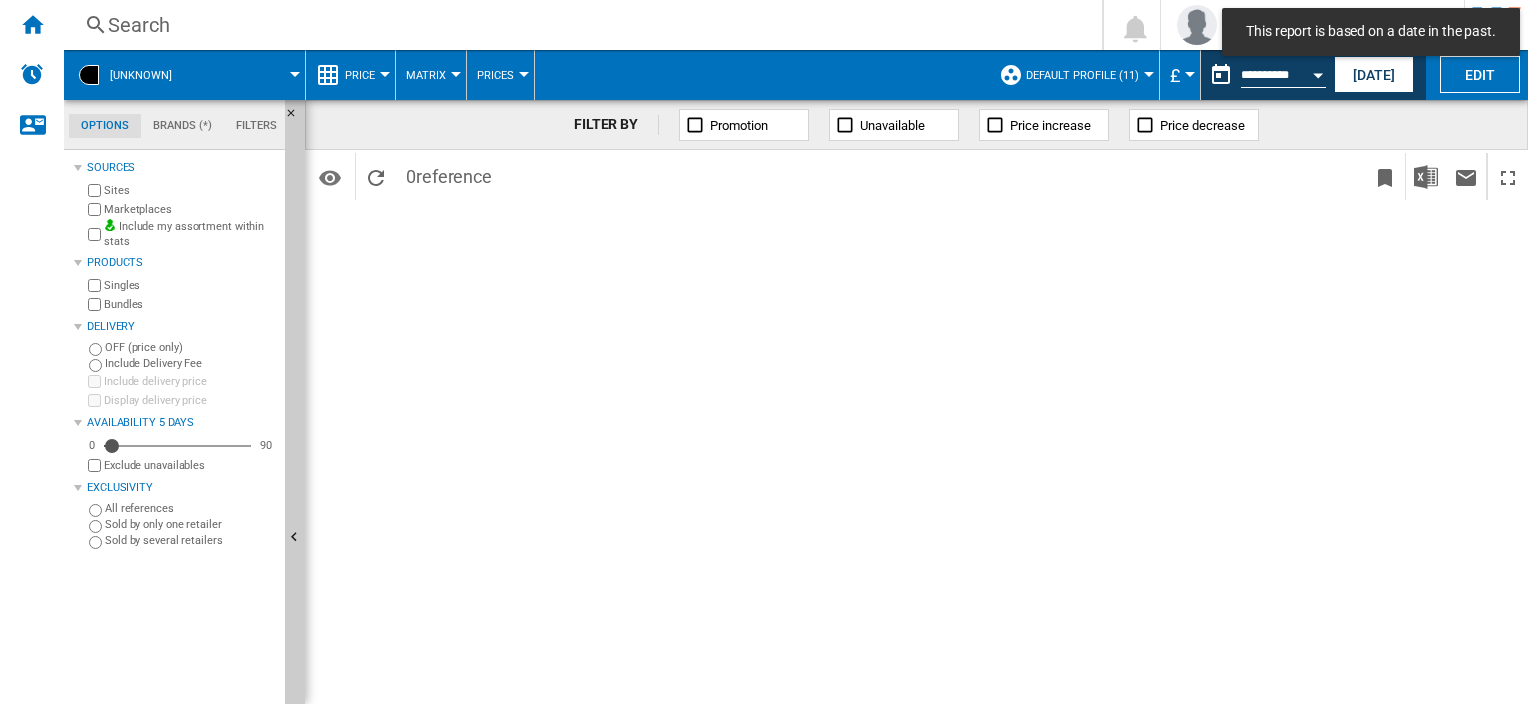 click at bounding box center (247, 75) 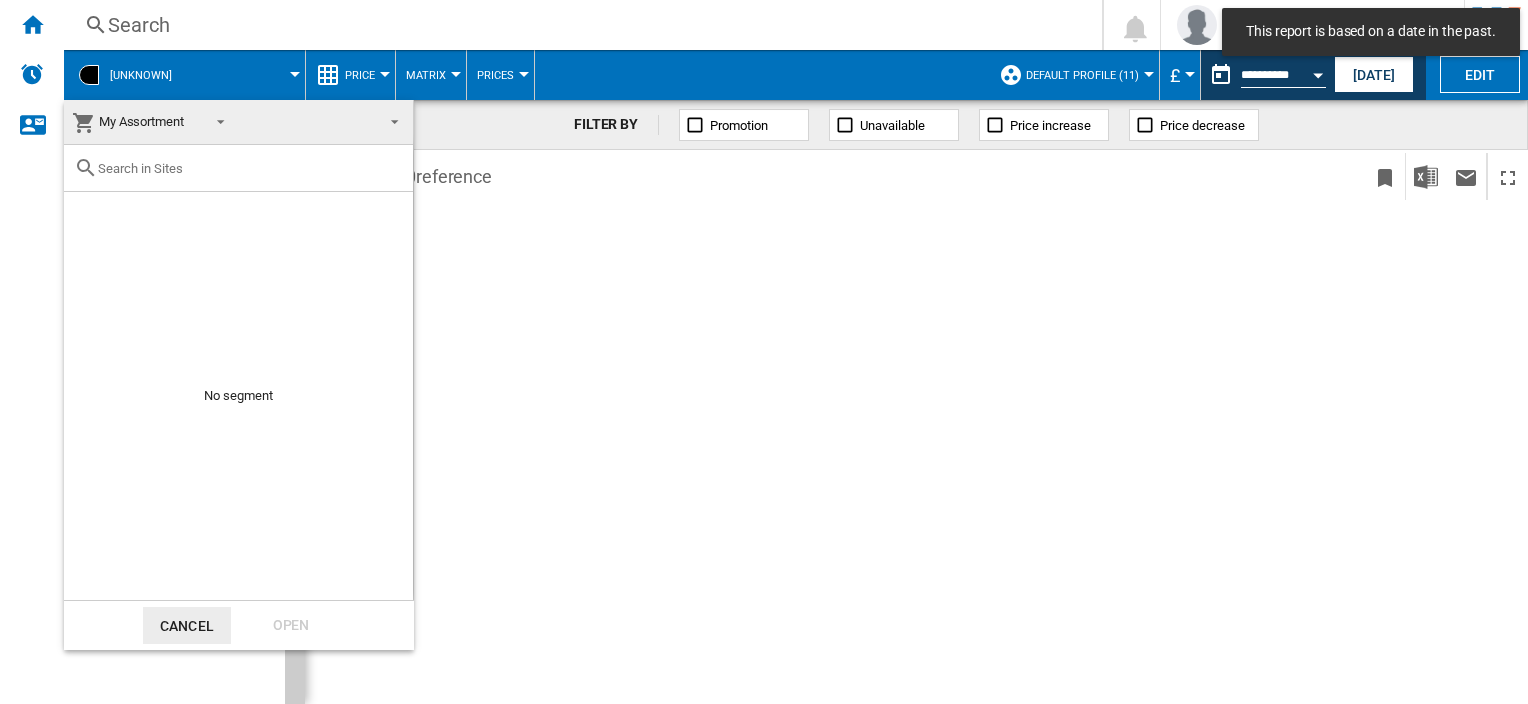 click at bounding box center [764, 352] 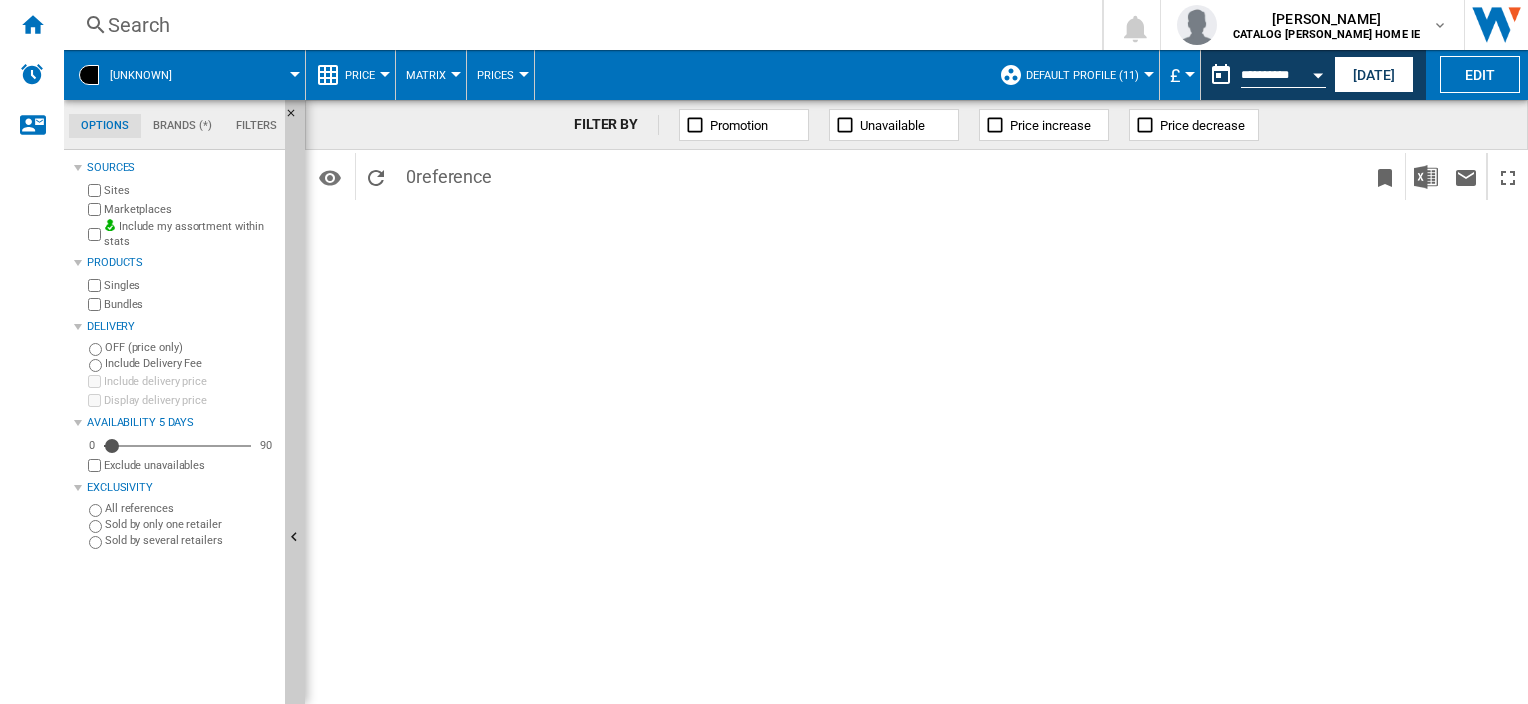 click on "Brands (*)" 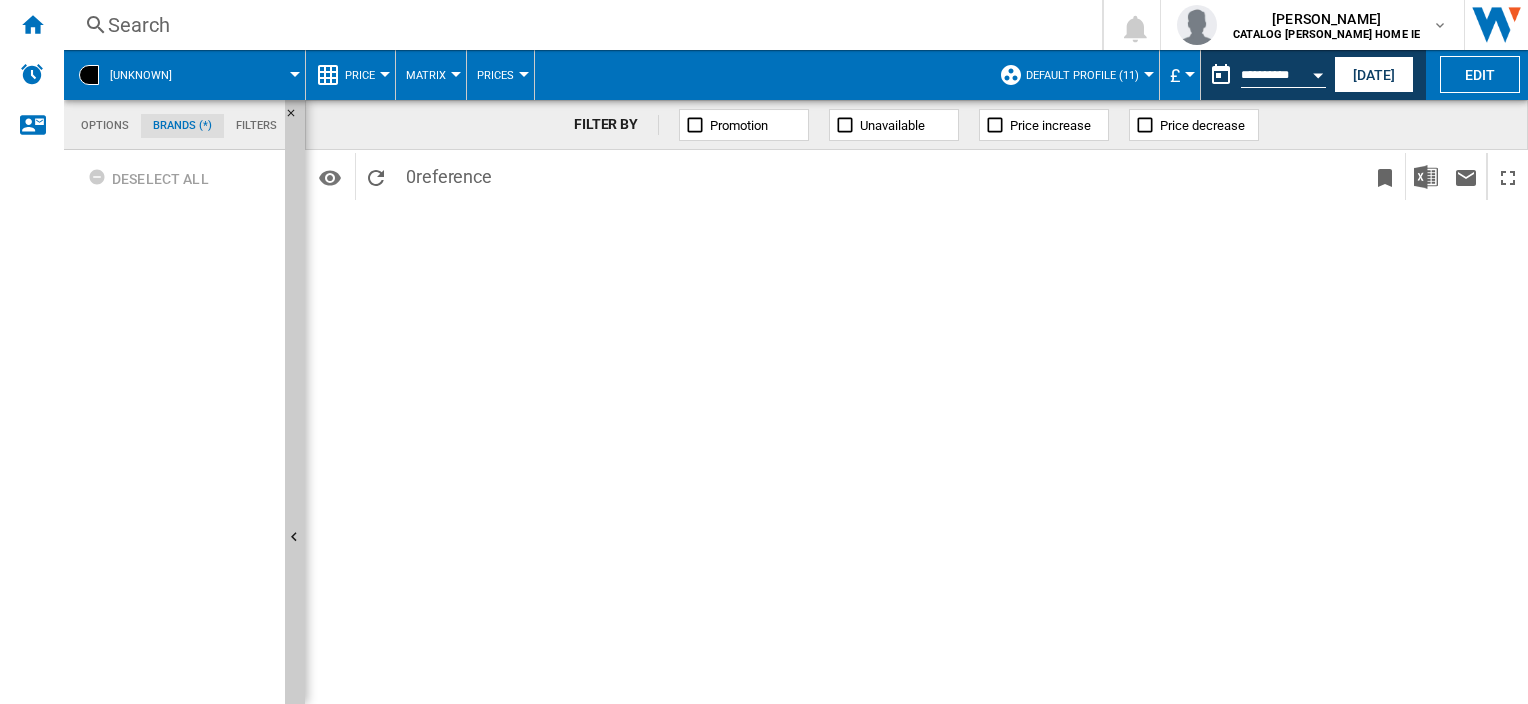 scroll, scrollTop: 76, scrollLeft: 0, axis: vertical 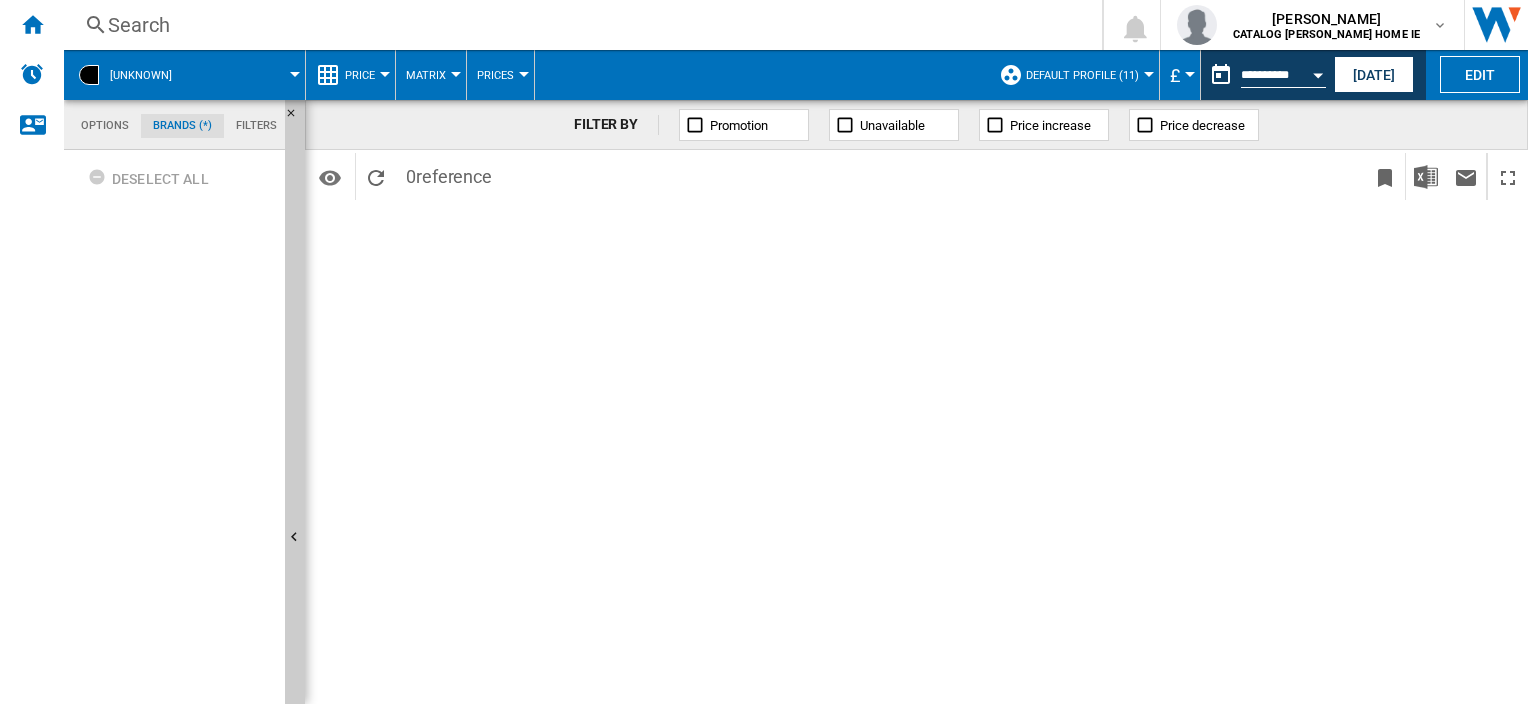 click on "Options" 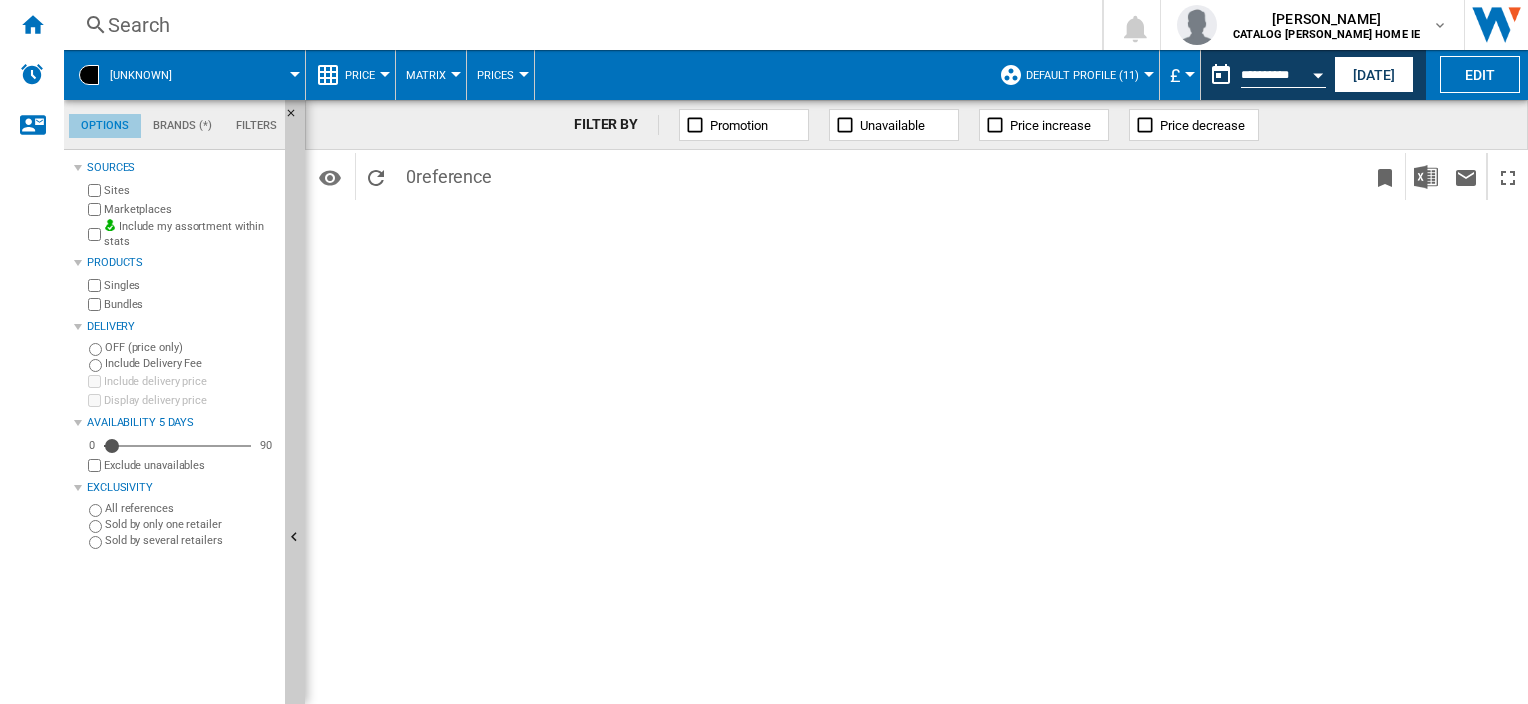 scroll, scrollTop: 23, scrollLeft: 0, axis: vertical 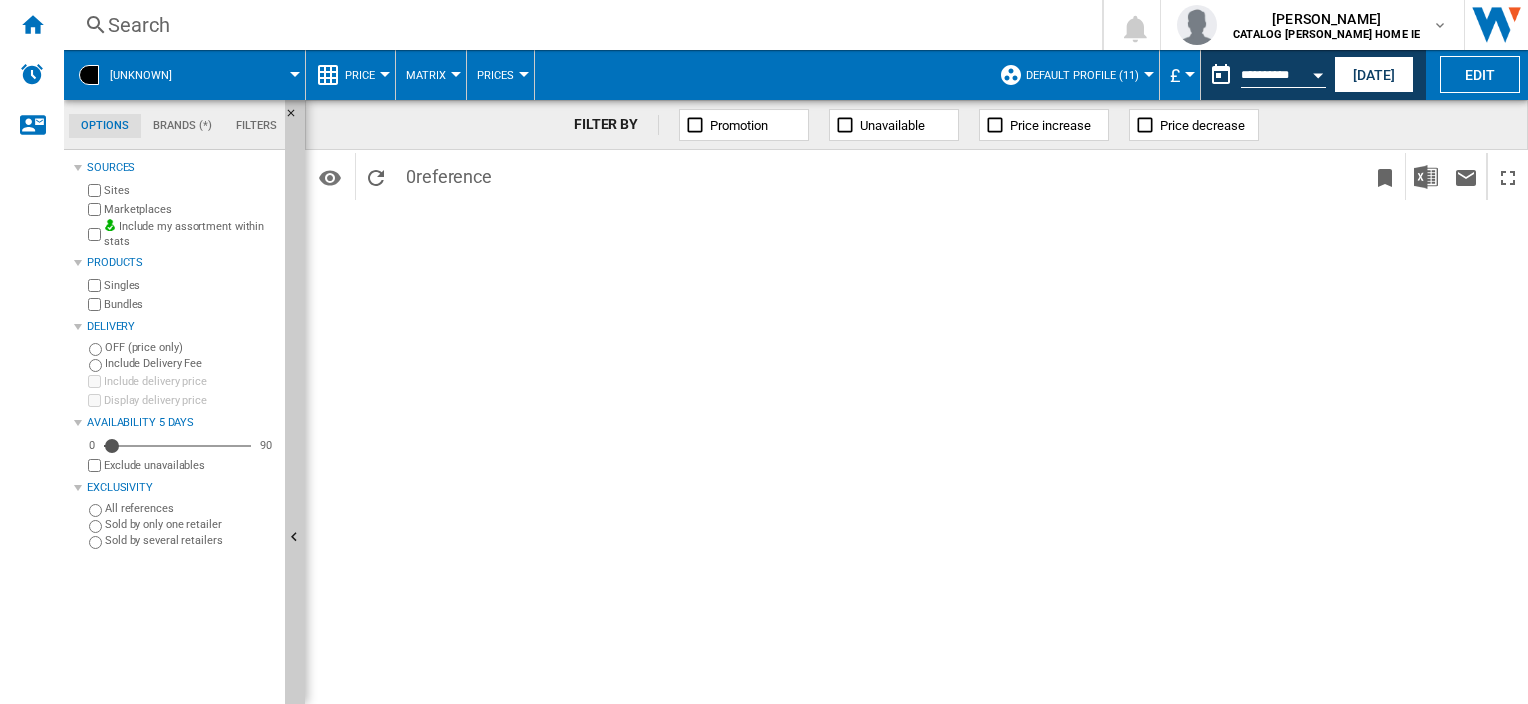 click on "Default profile (11)" at bounding box center (1087, 75) 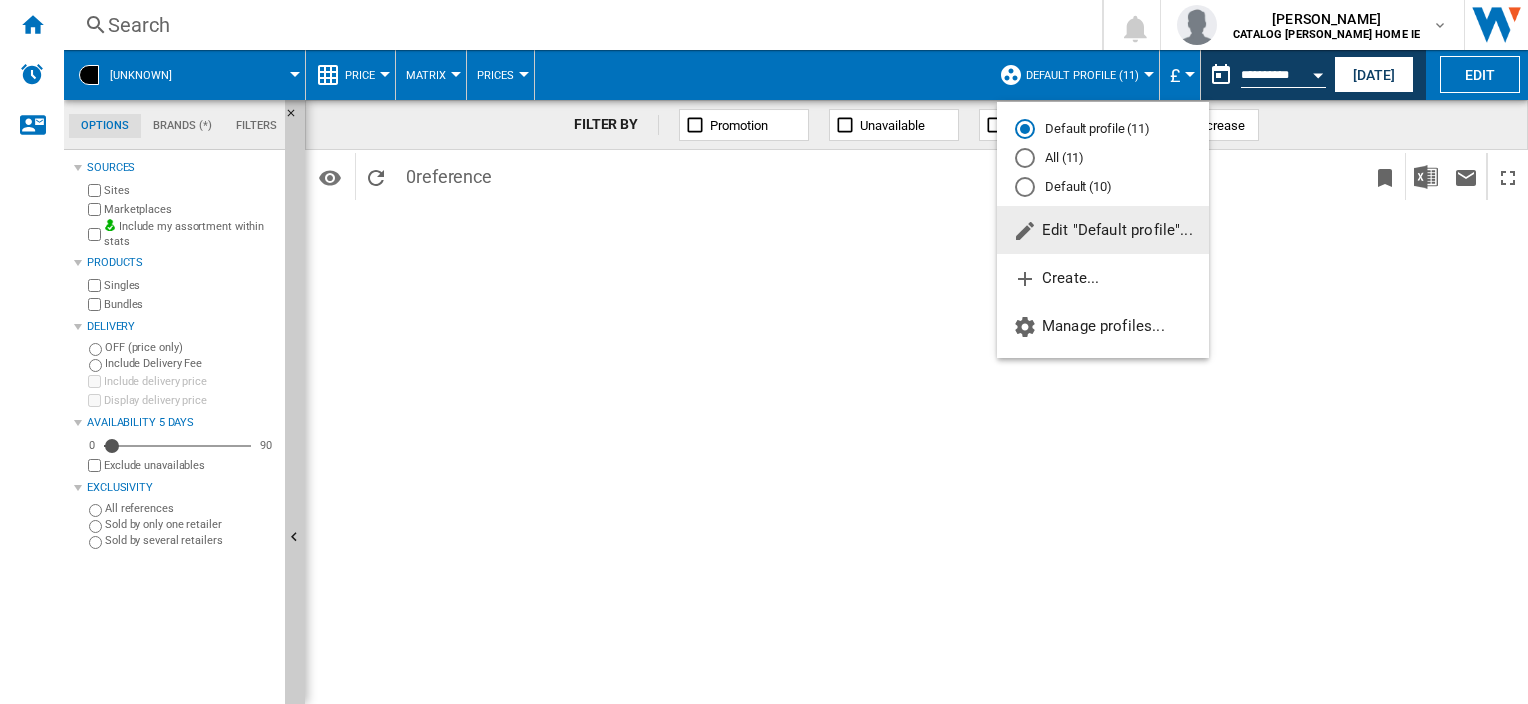 click at bounding box center [764, 352] 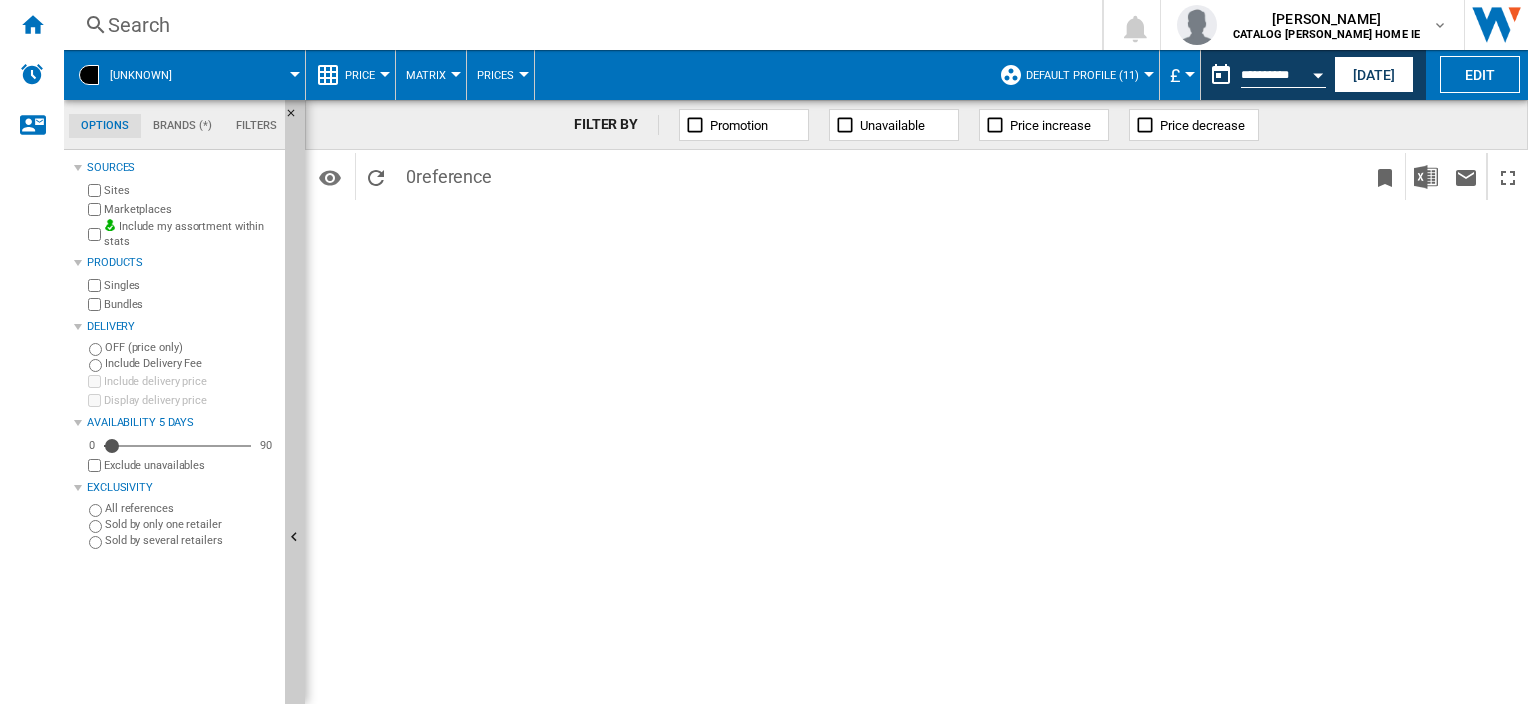click at bounding box center (89, 75) 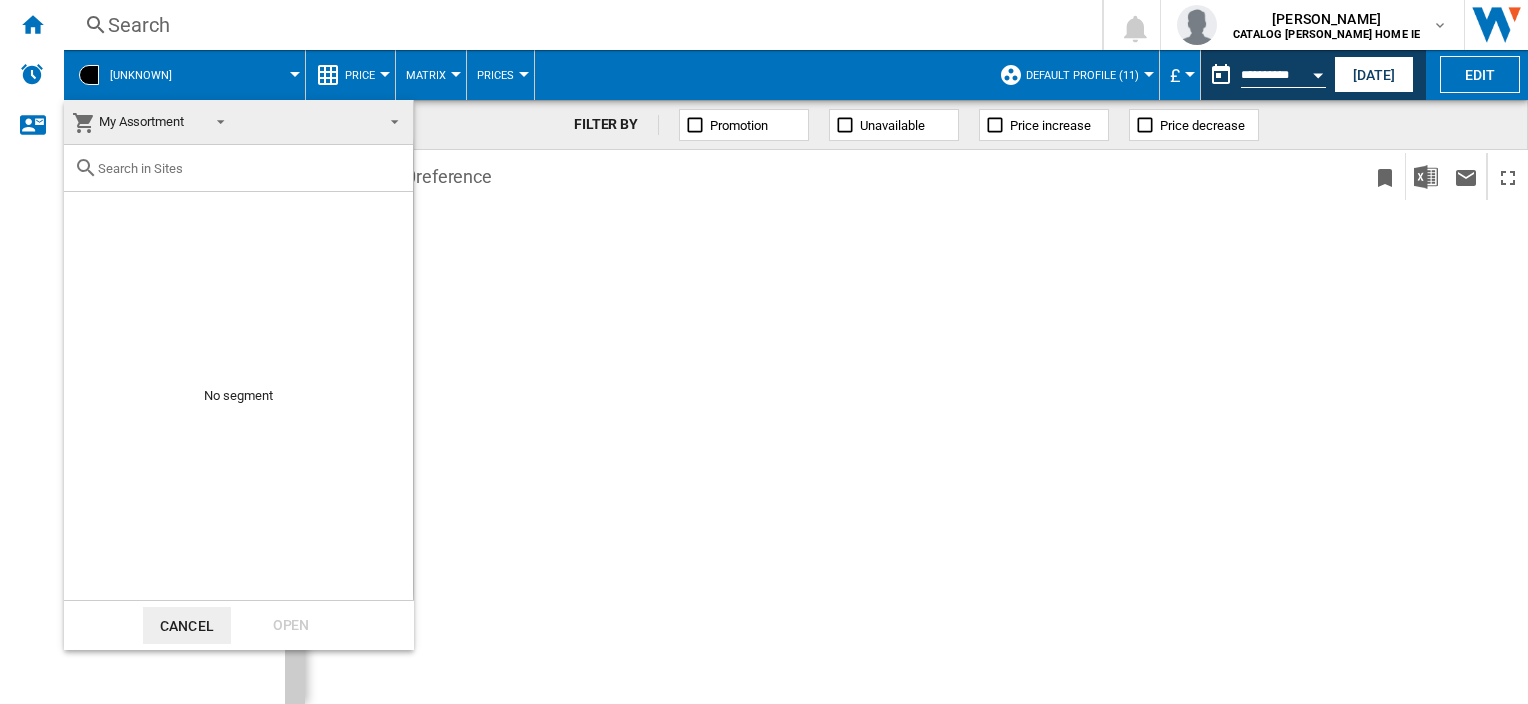 click at bounding box center [764, 352] 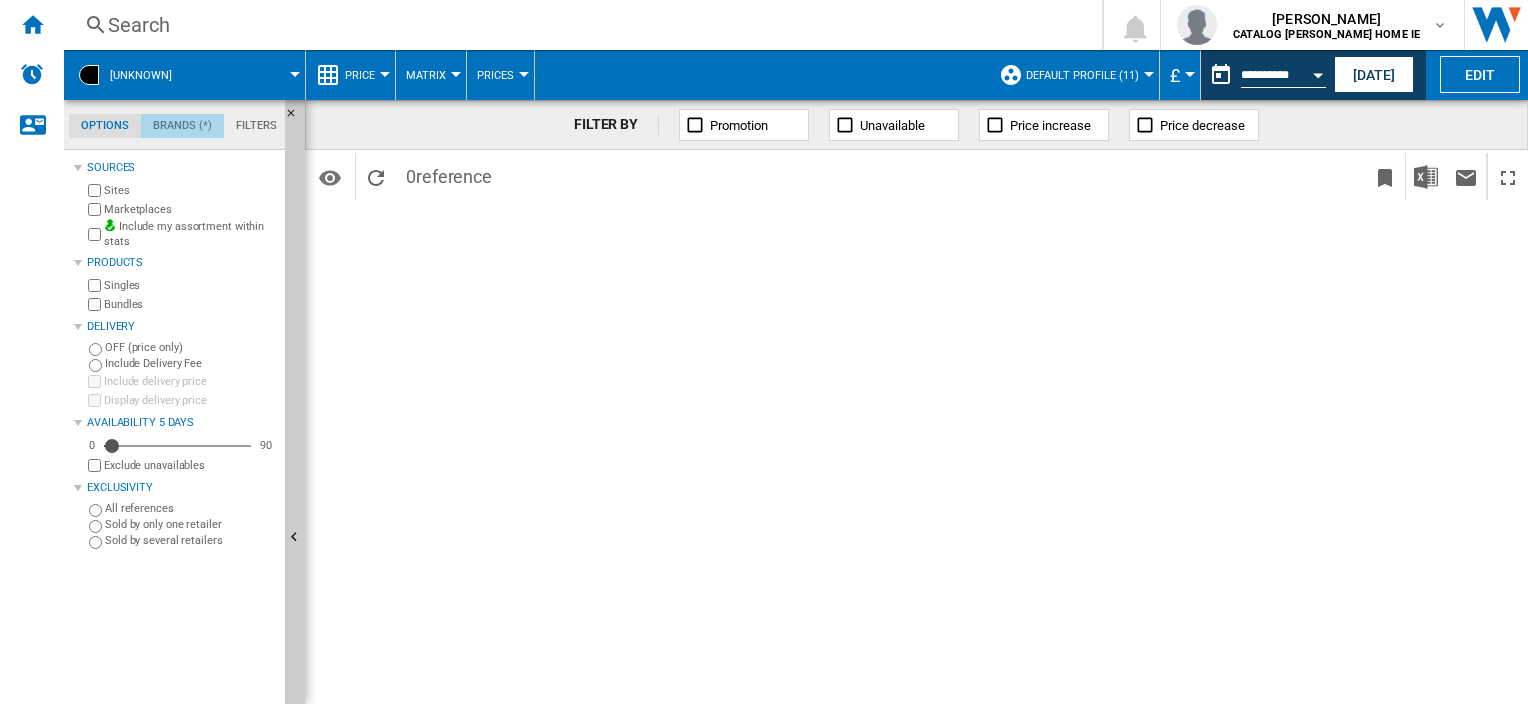 click on "Brands (*)" 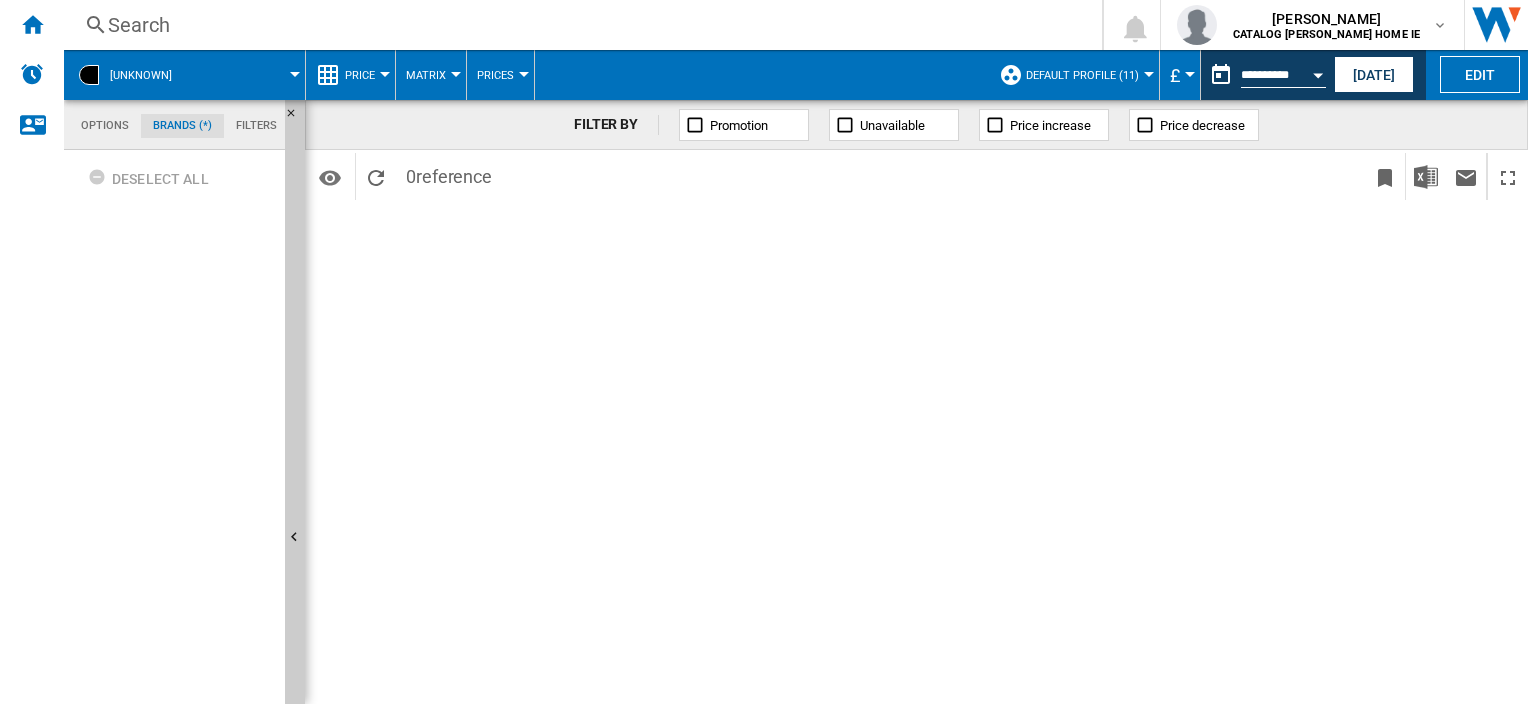 click on "Brands (*)" 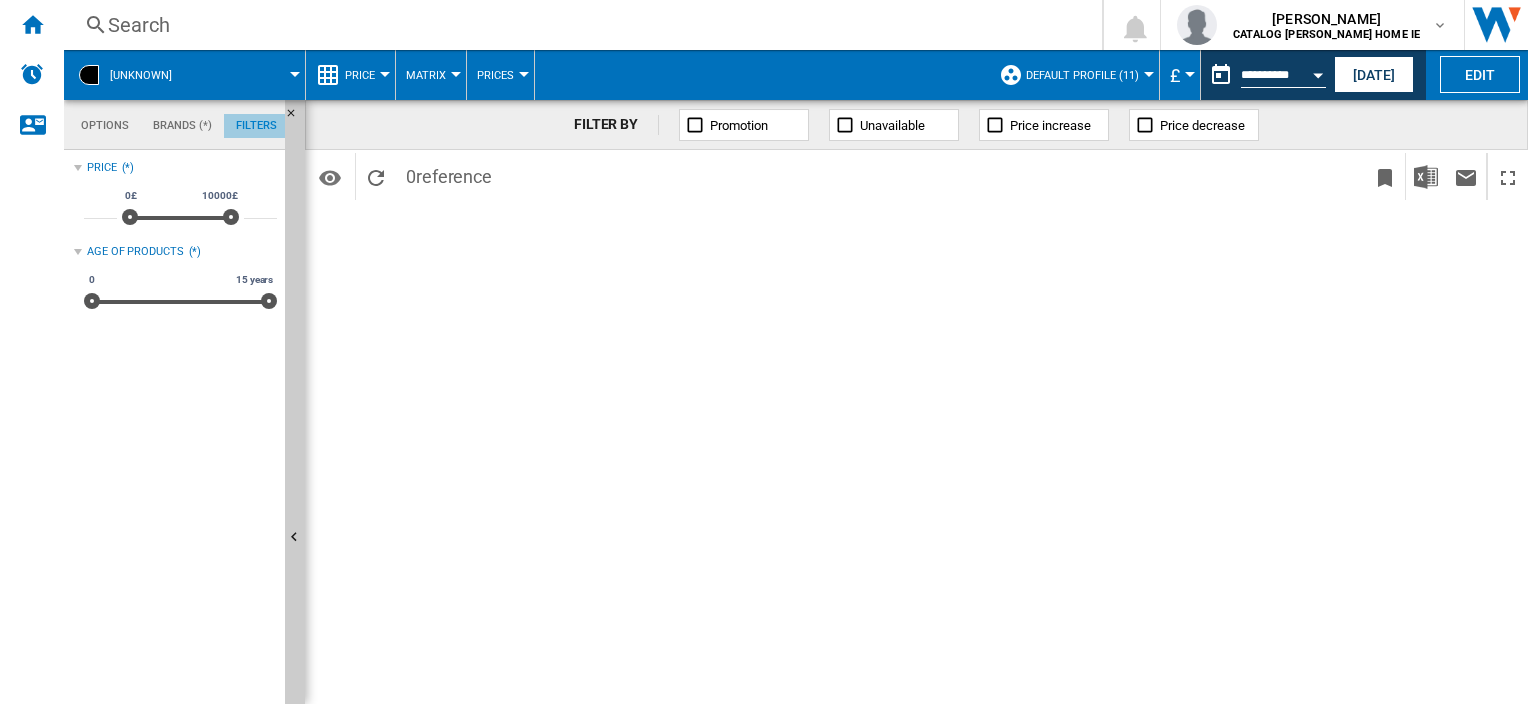 scroll, scrollTop: 130, scrollLeft: 0, axis: vertical 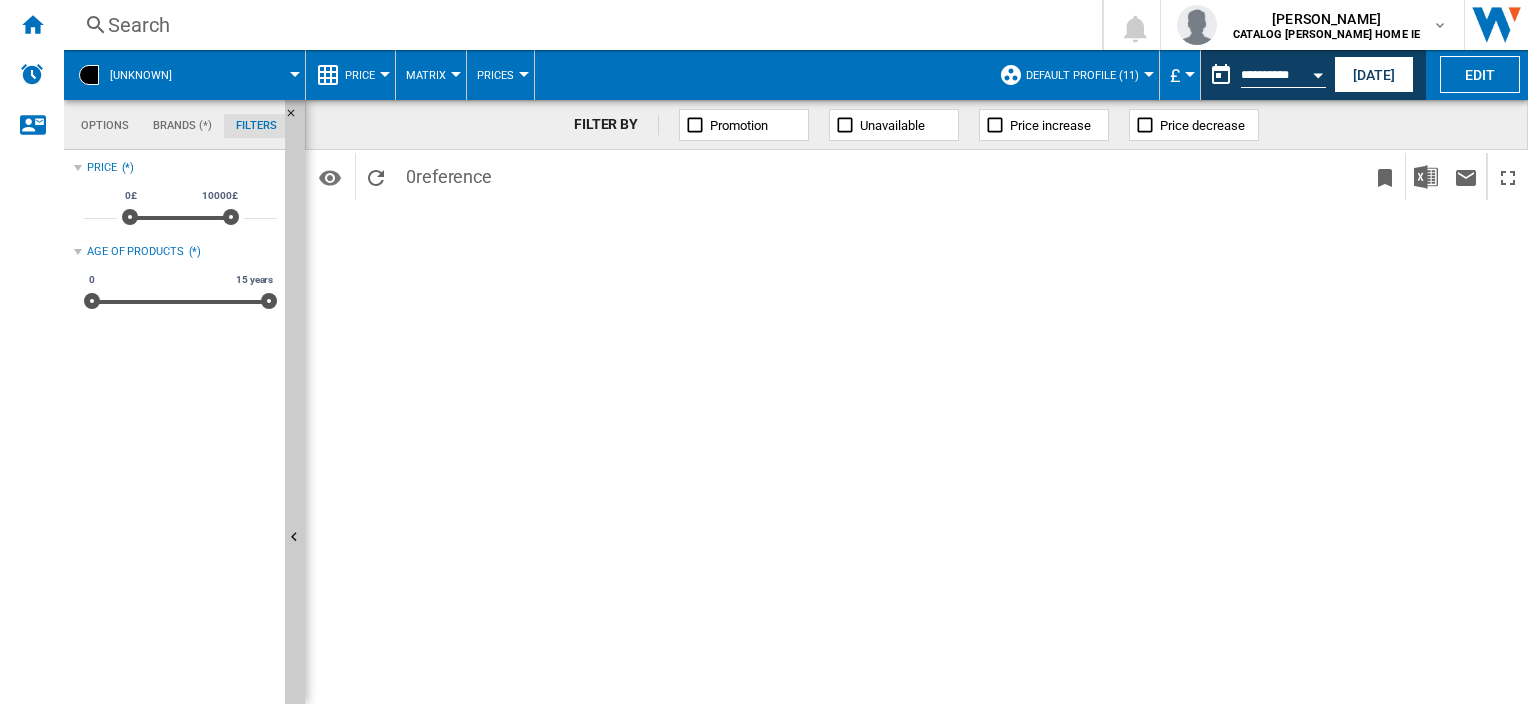 click on "Options" 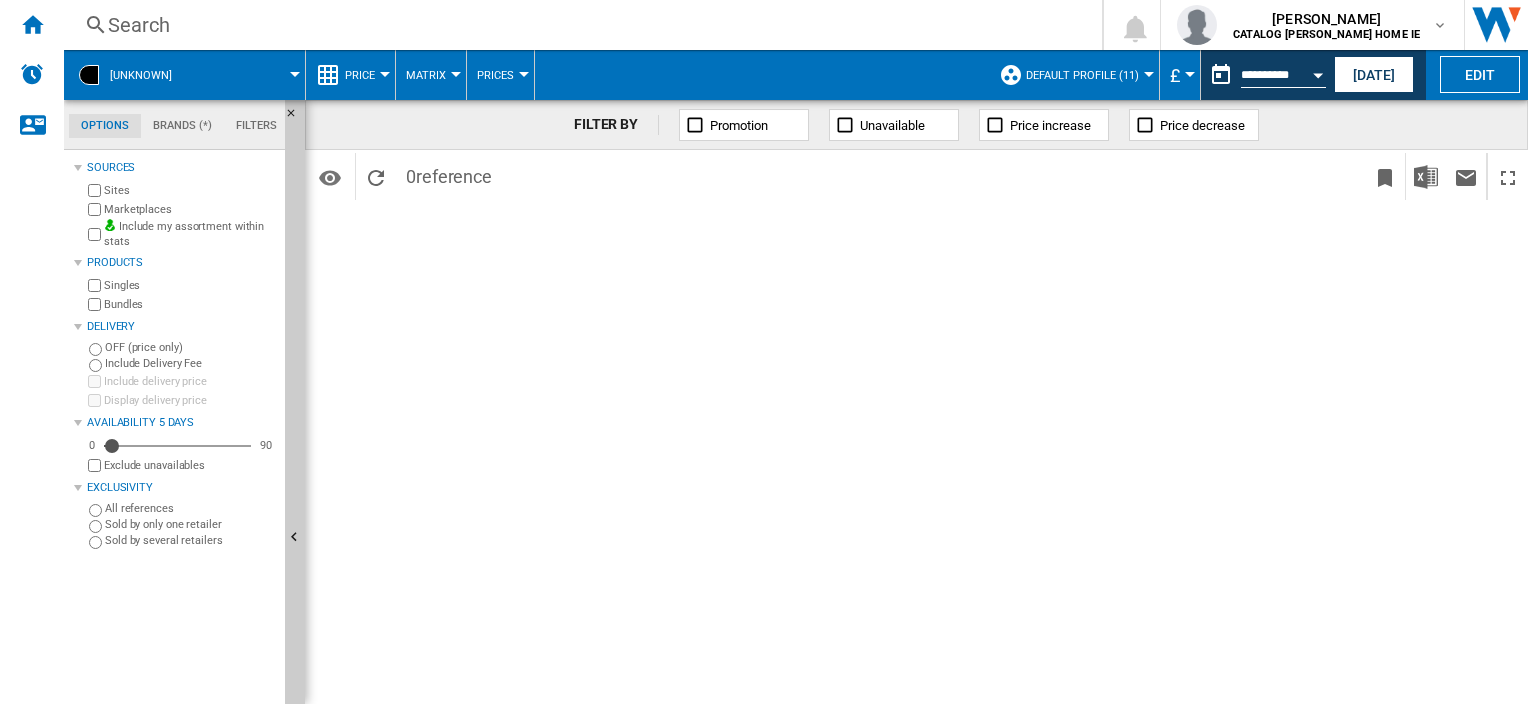 click on "[UNKNOWN]" at bounding box center [141, 75] 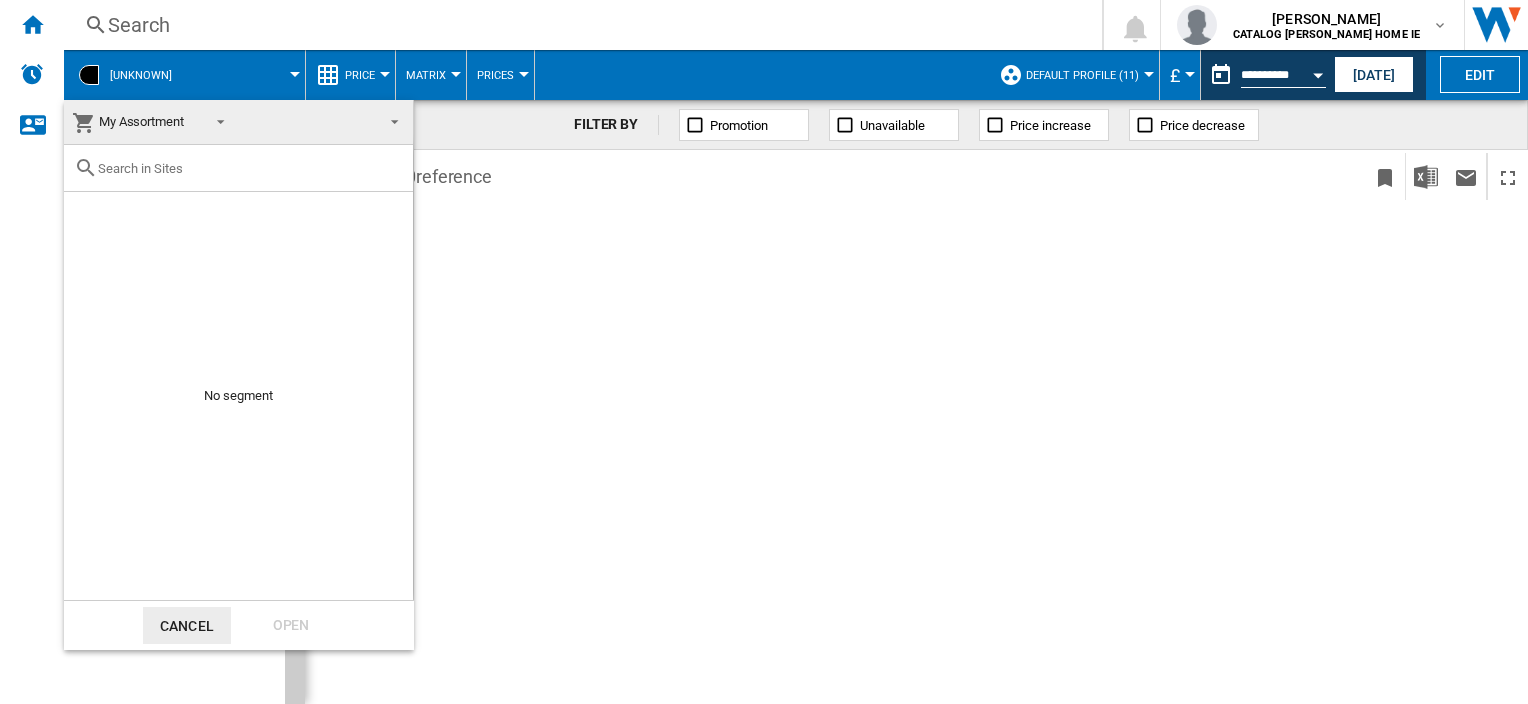 click on "My Assortment" at bounding box center [135, 122] 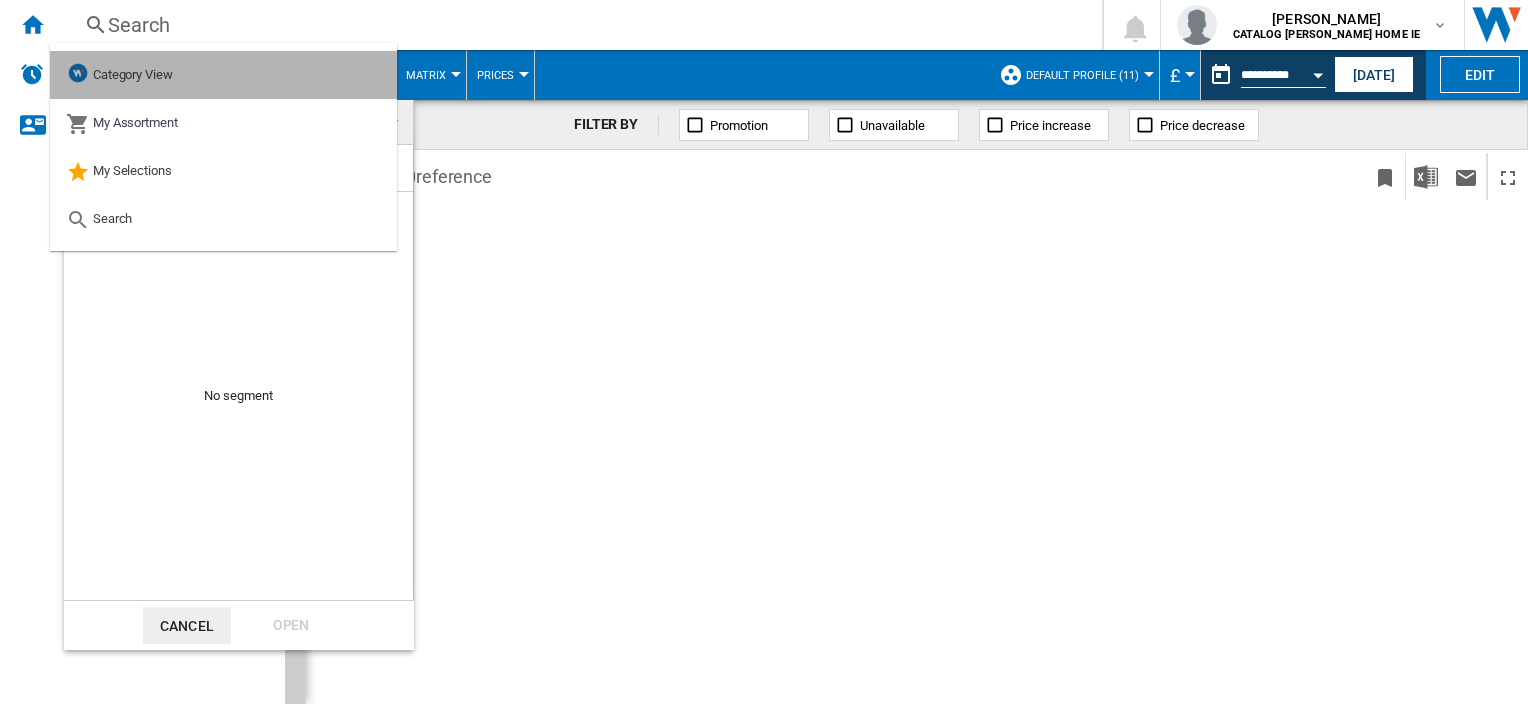 click on "Category View" at bounding box center (133, 74) 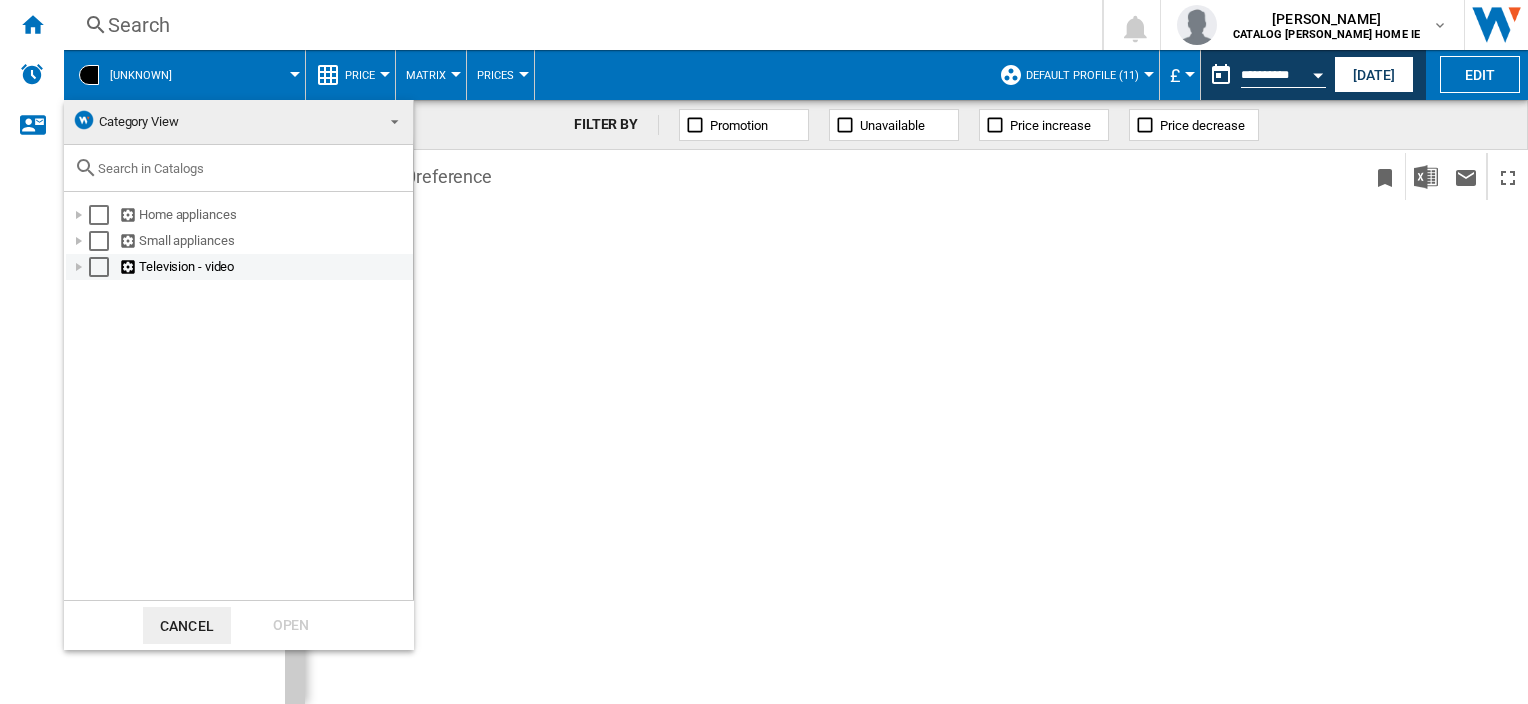 click at bounding box center [99, 267] 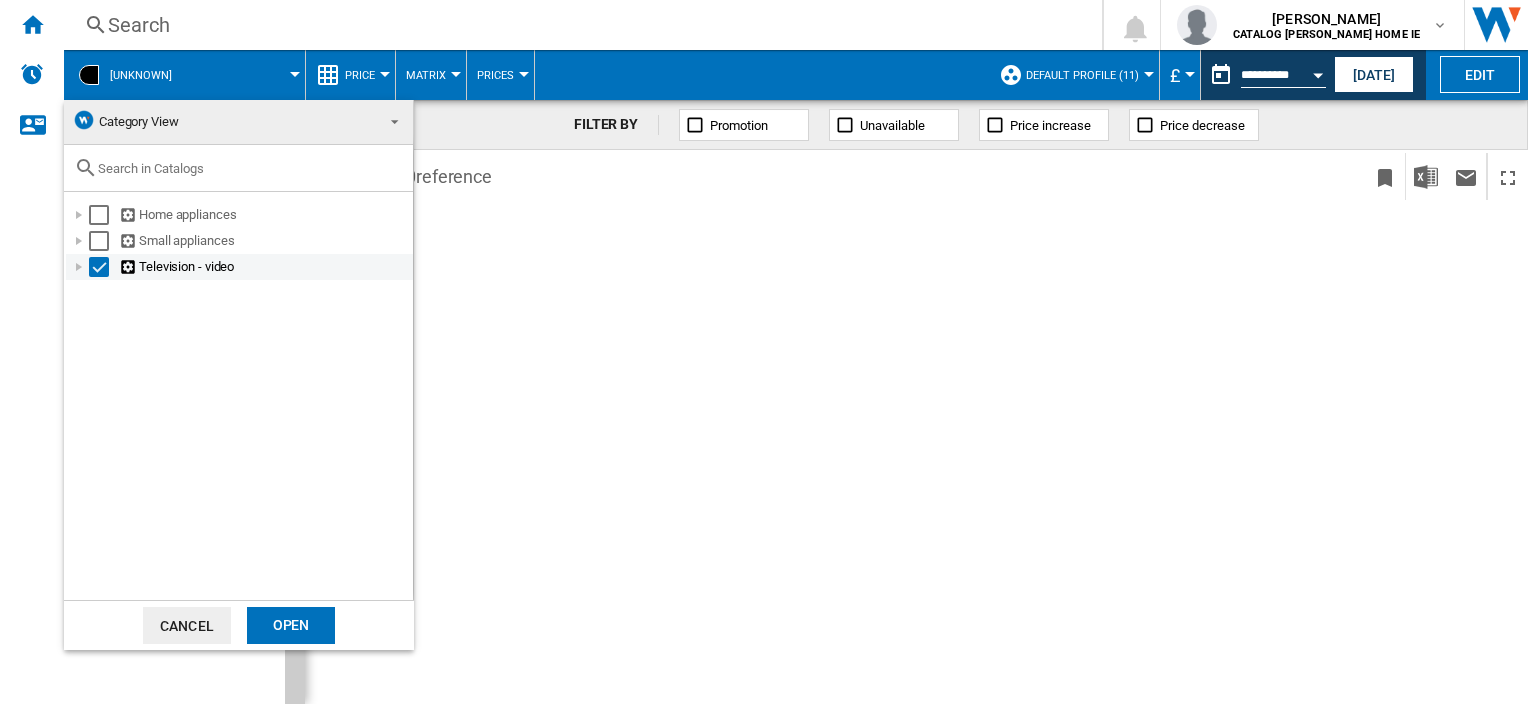 click at bounding box center (129, 267) 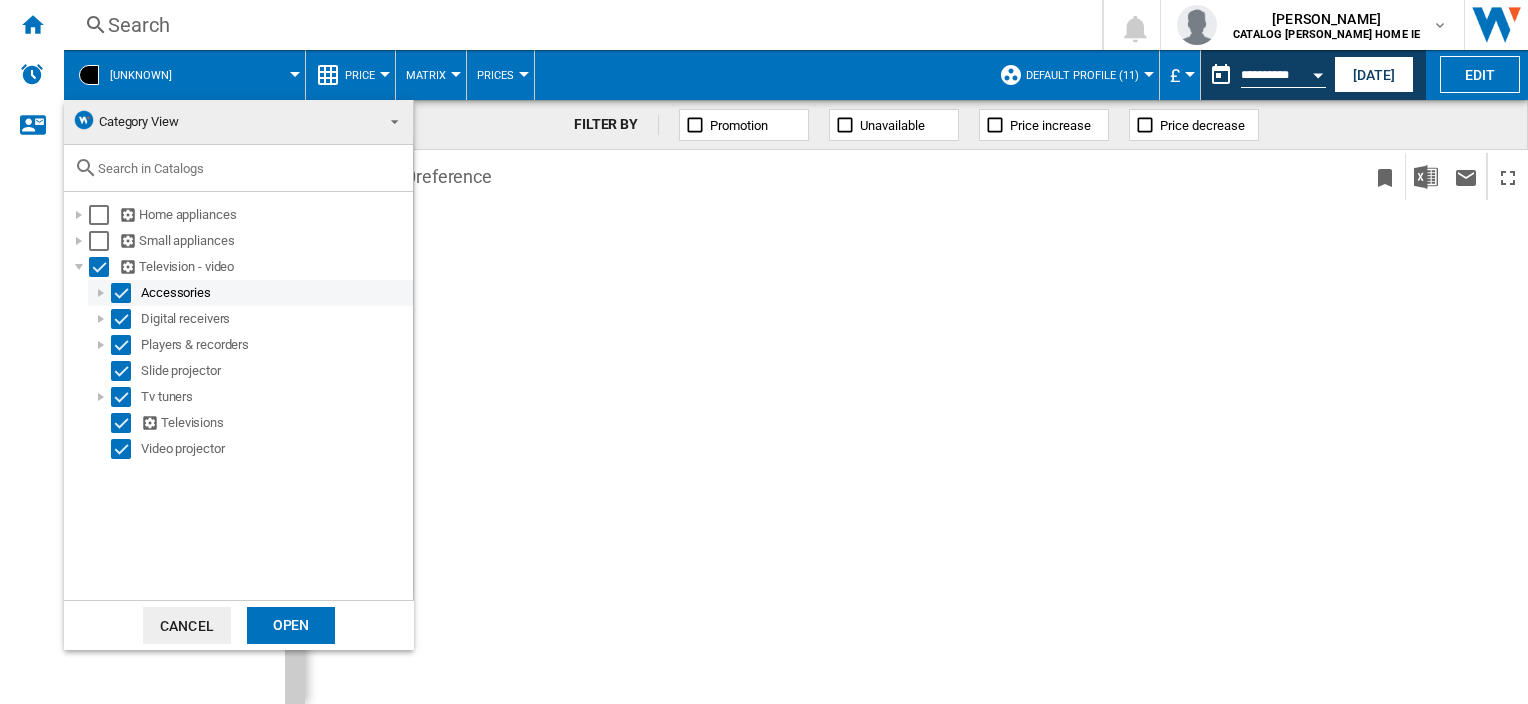 click at bounding box center (121, 293) 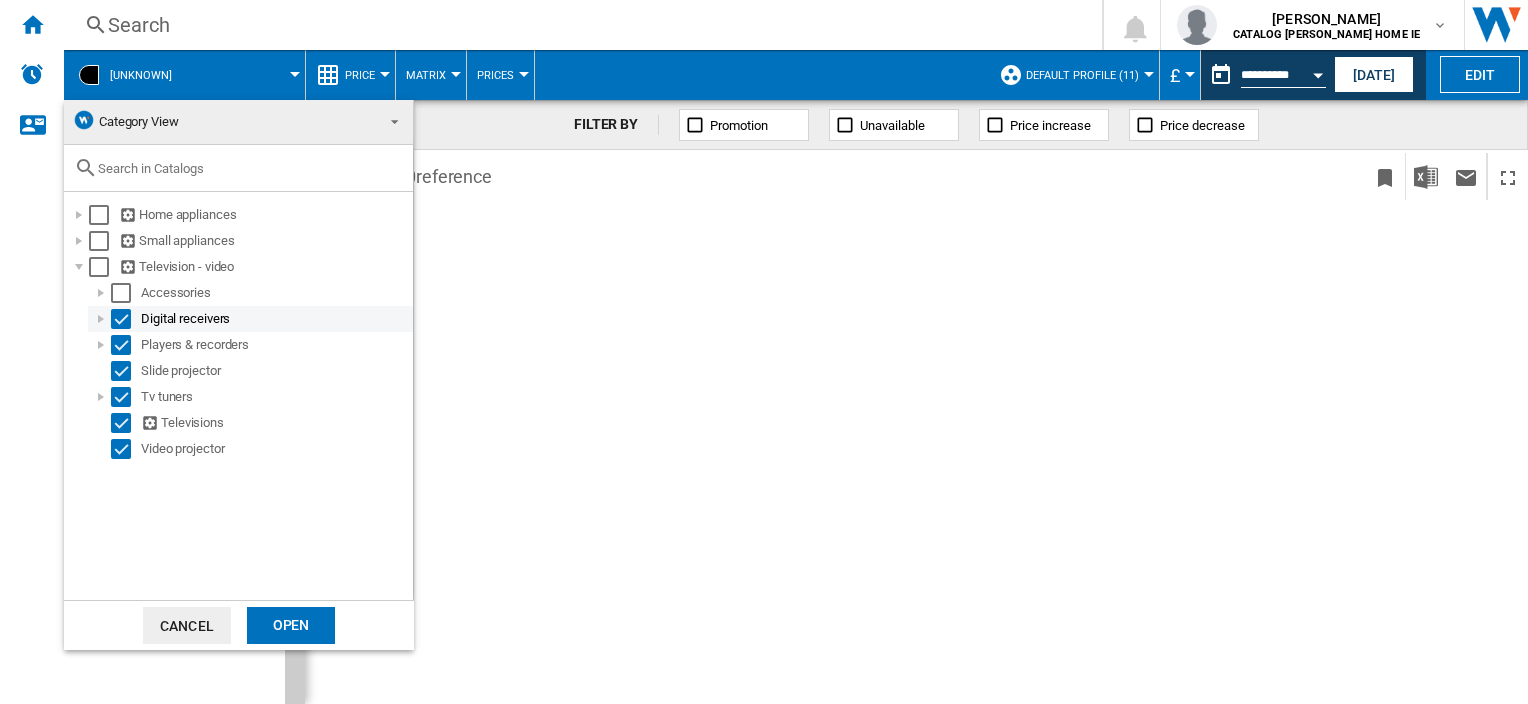 click at bounding box center (121, 319) 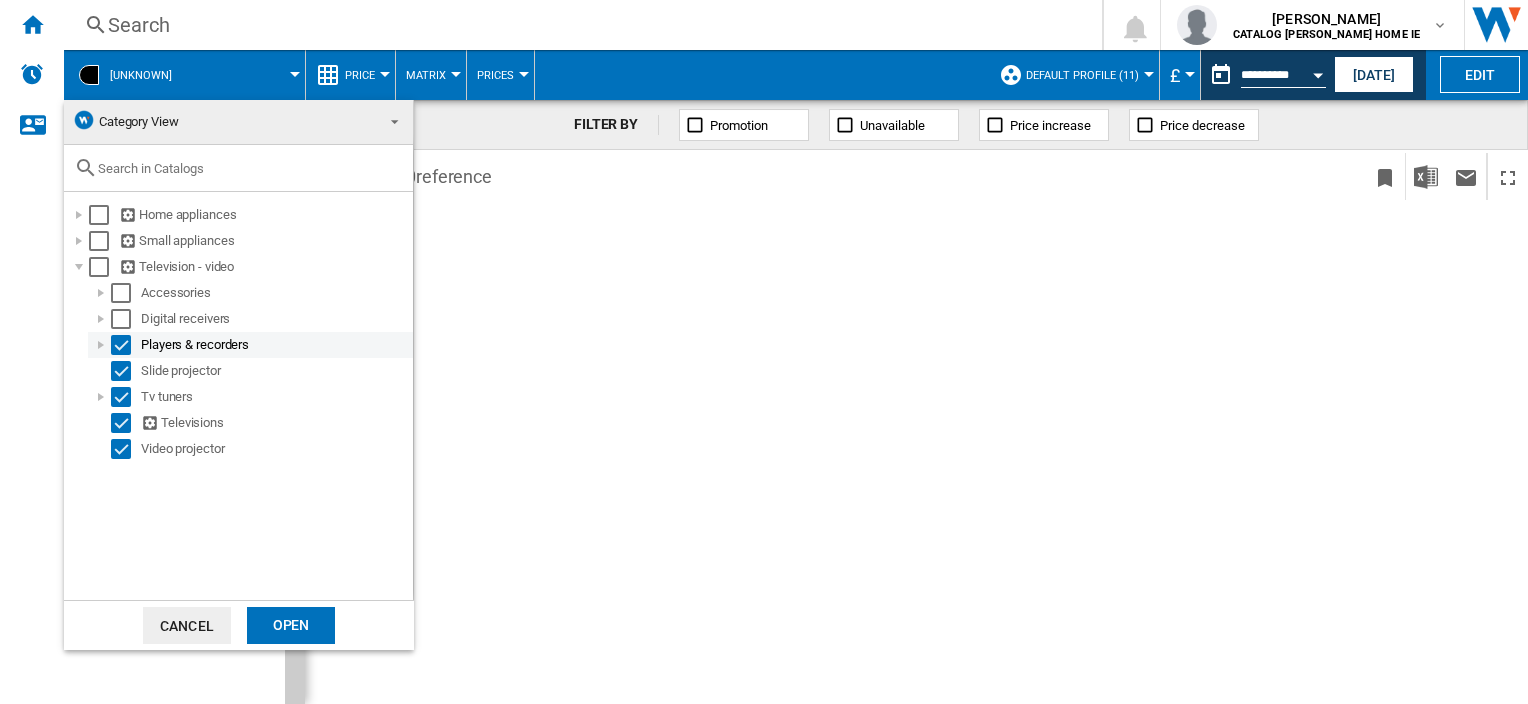 click at bounding box center (121, 345) 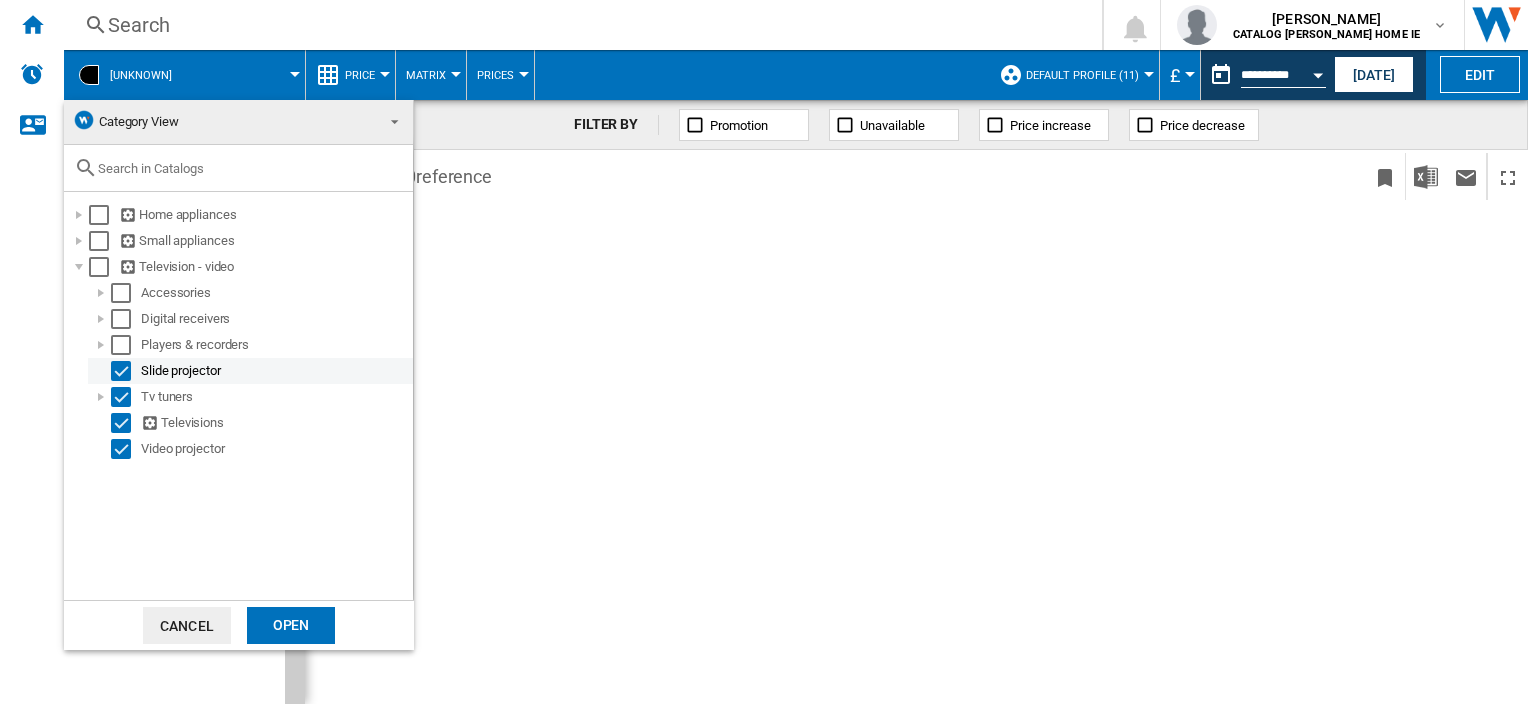 click at bounding box center (121, 371) 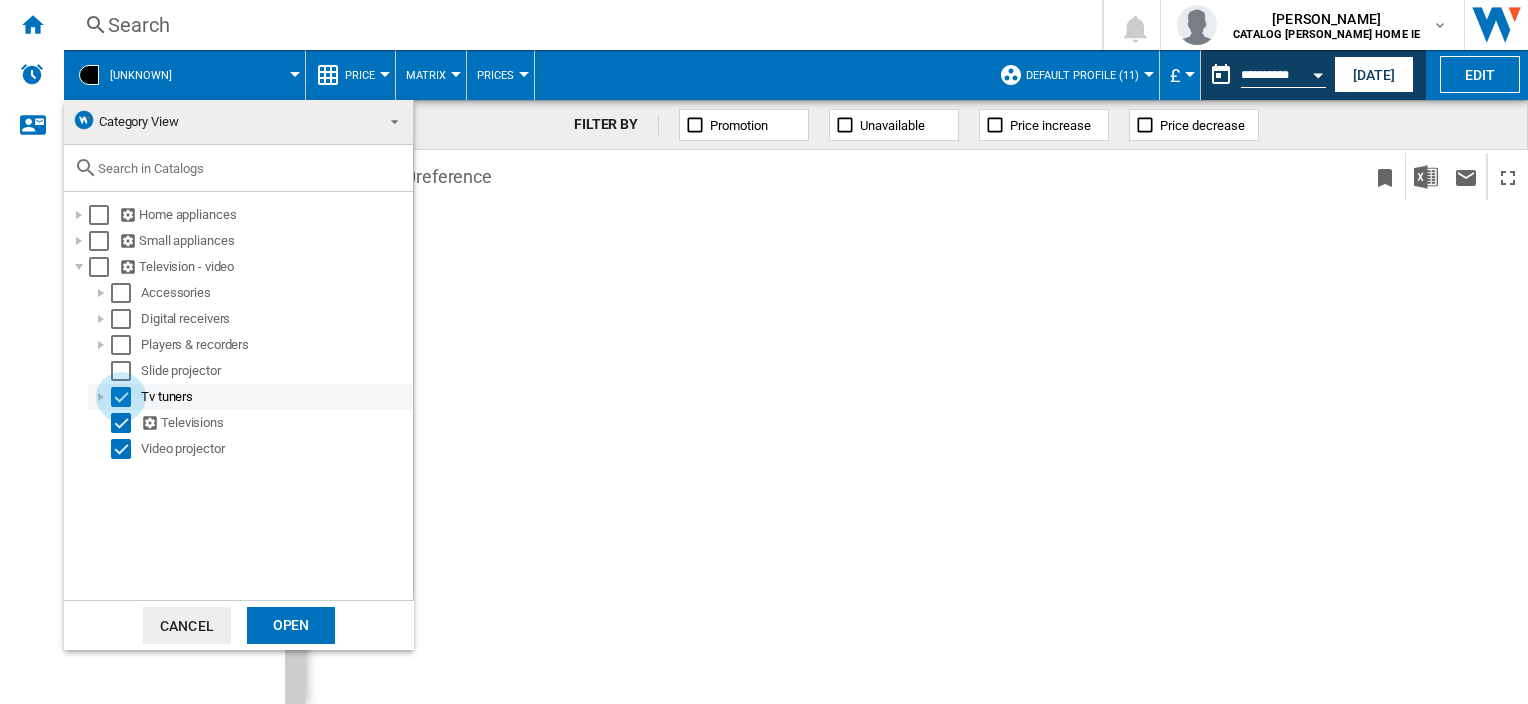 click at bounding box center [121, 397] 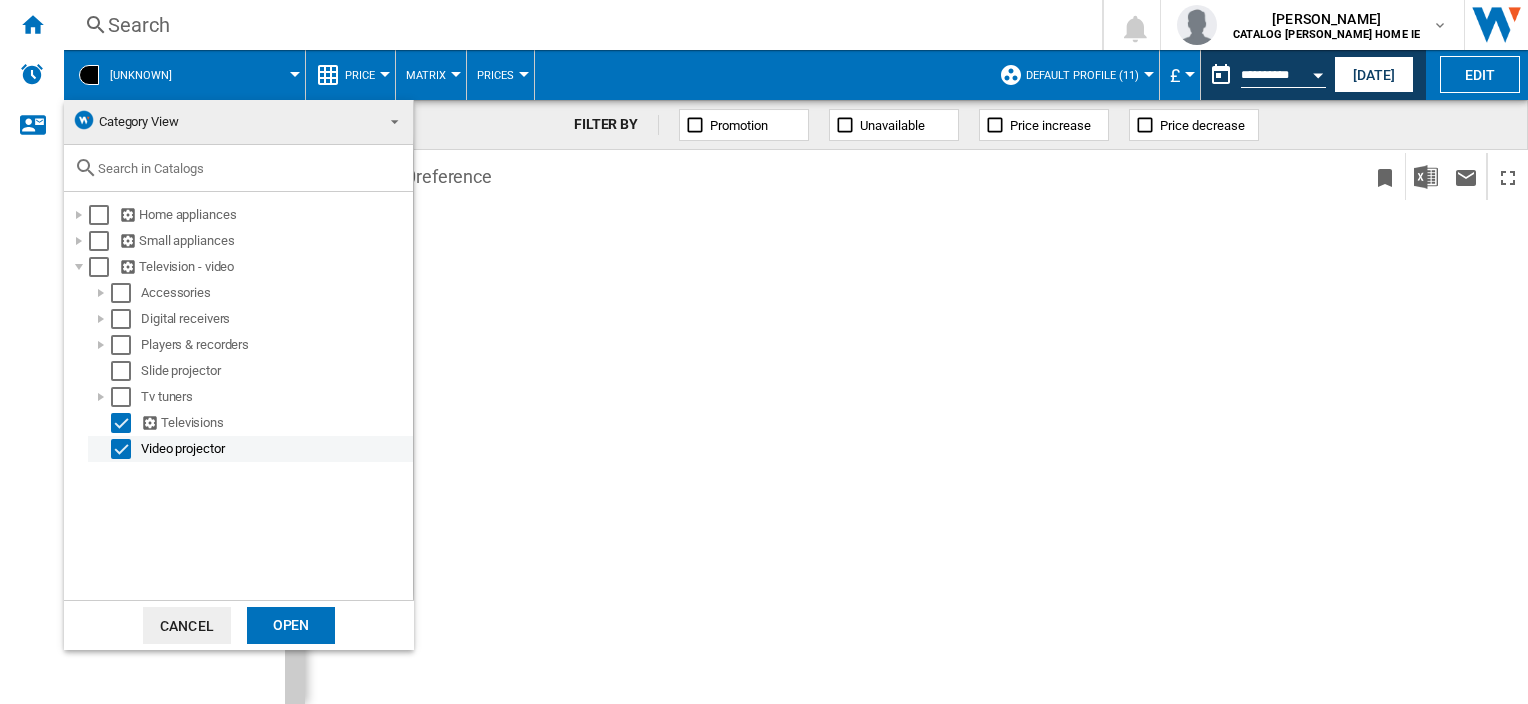 click at bounding box center (121, 449) 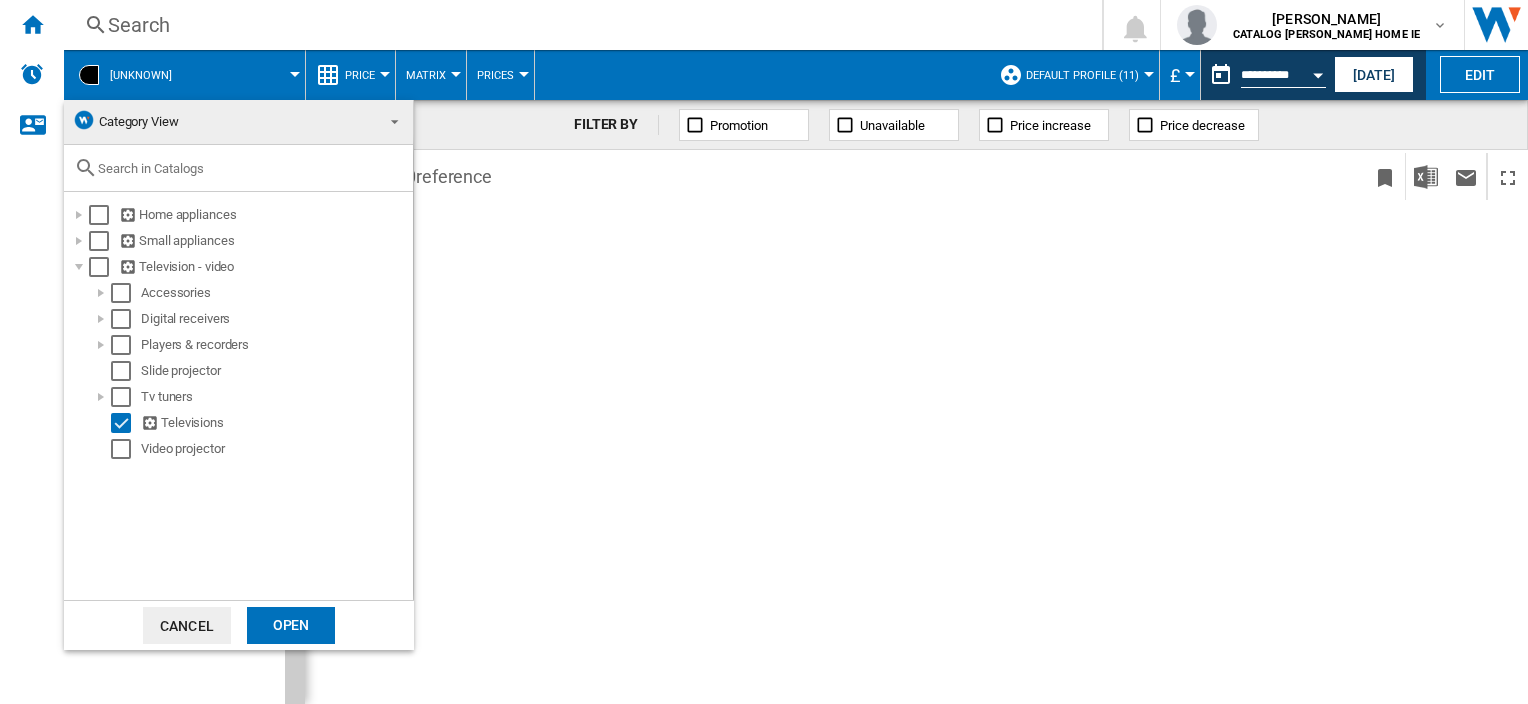 click on "Open" at bounding box center (291, 625) 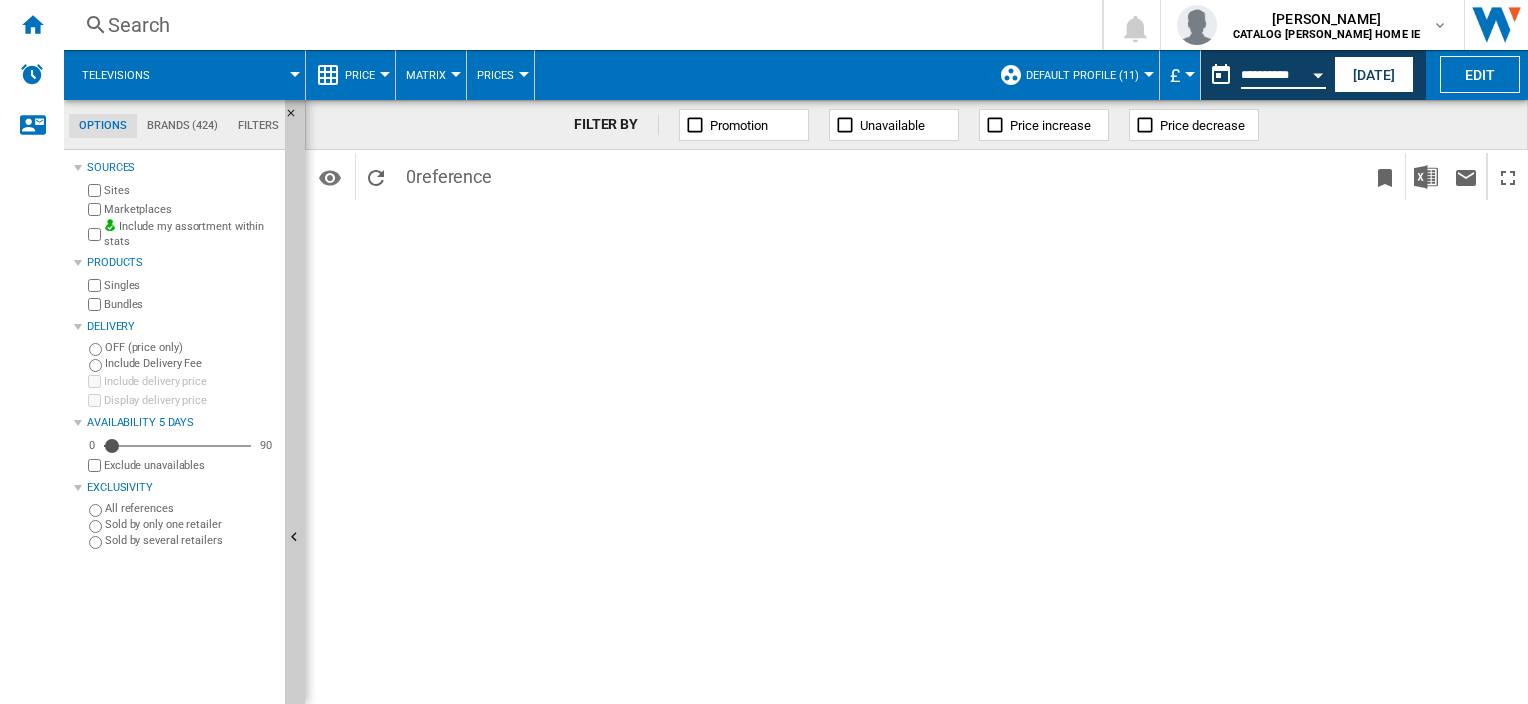 click on "**********" at bounding box center (1283, 78) 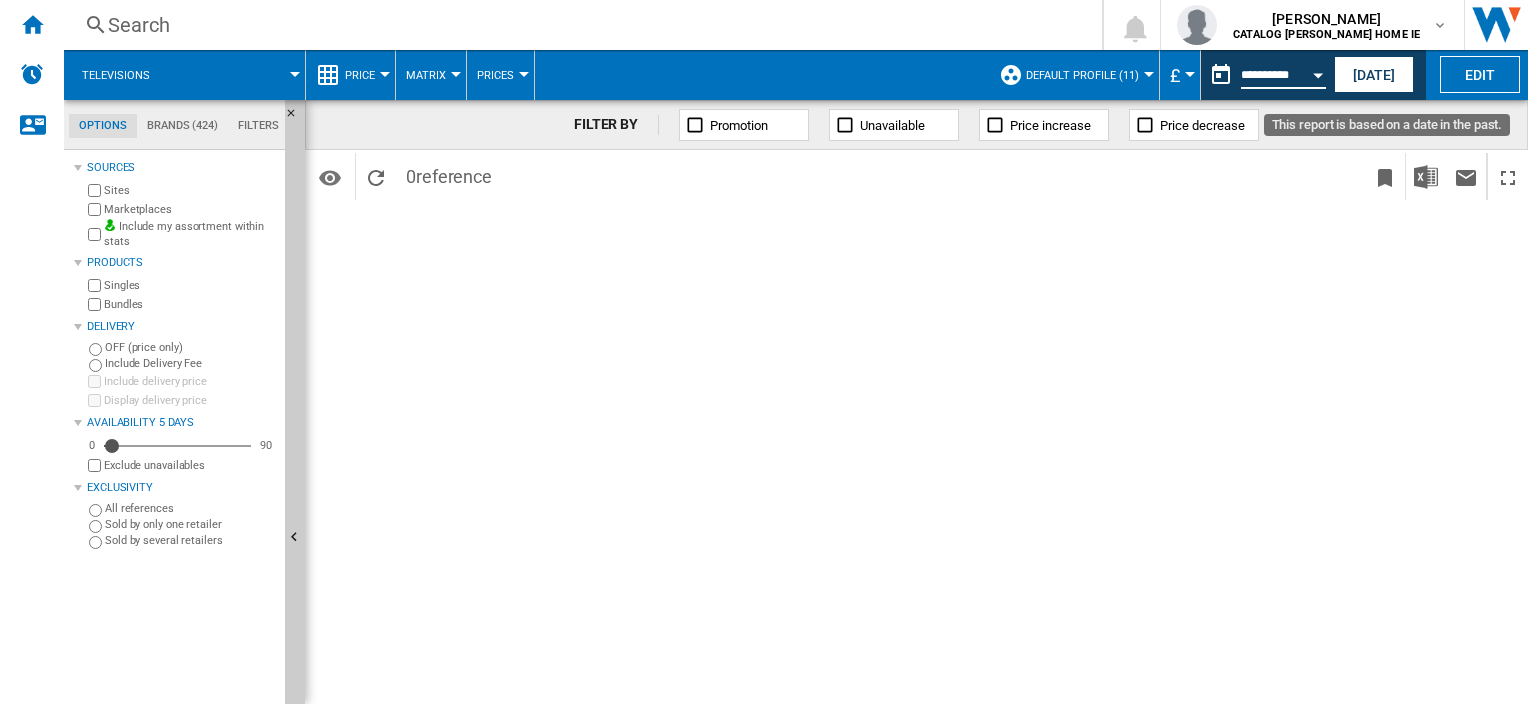 click on "**********" at bounding box center (1283, 78) 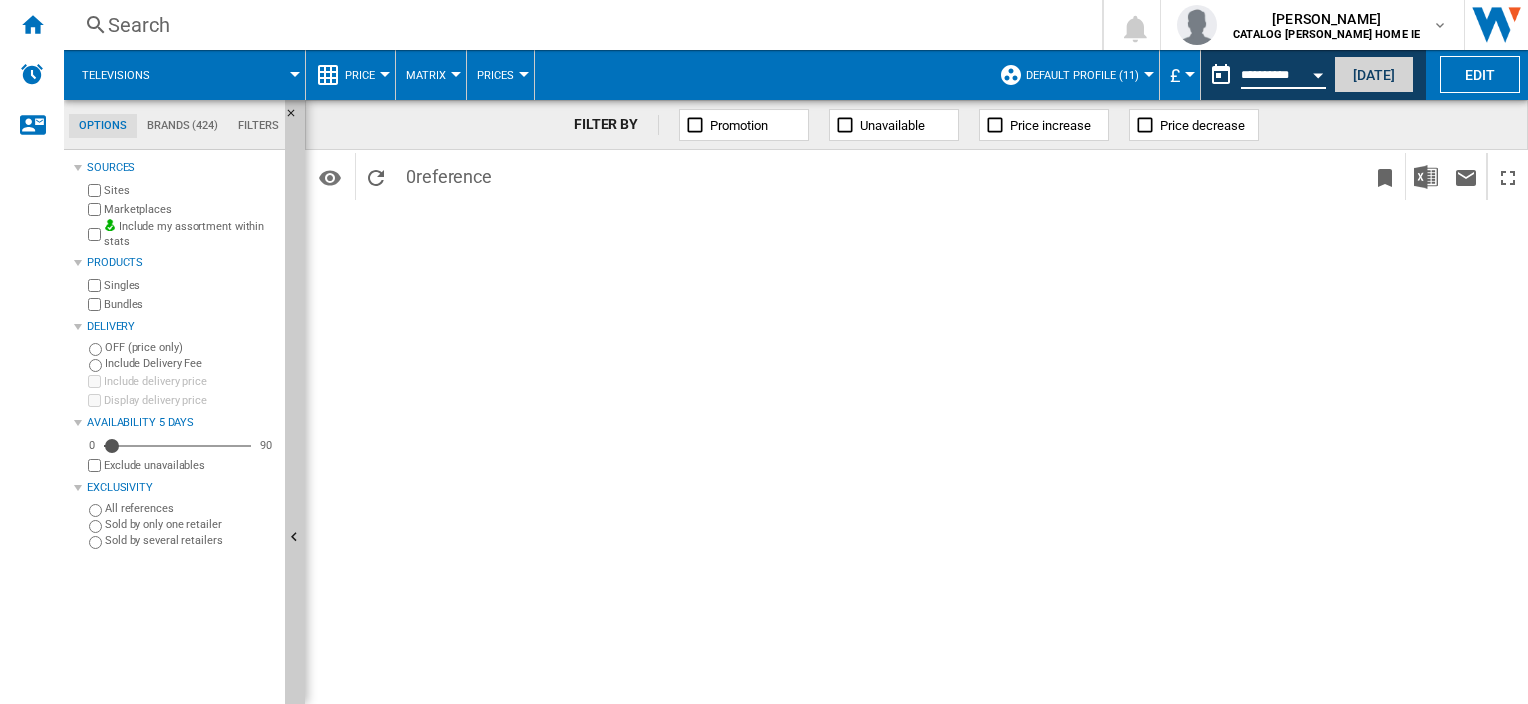click on "[DATE]" at bounding box center [1374, 74] 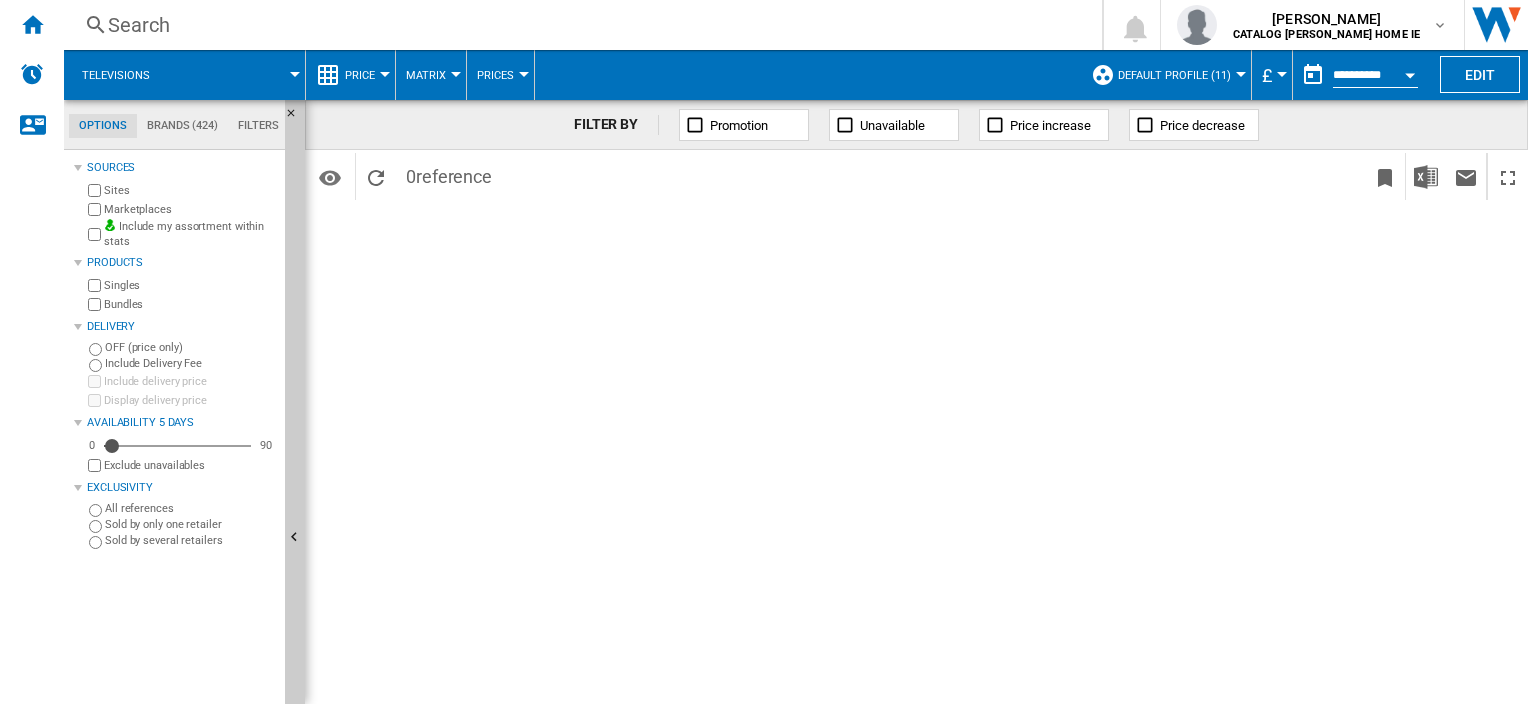 click at bounding box center [1410, 72] 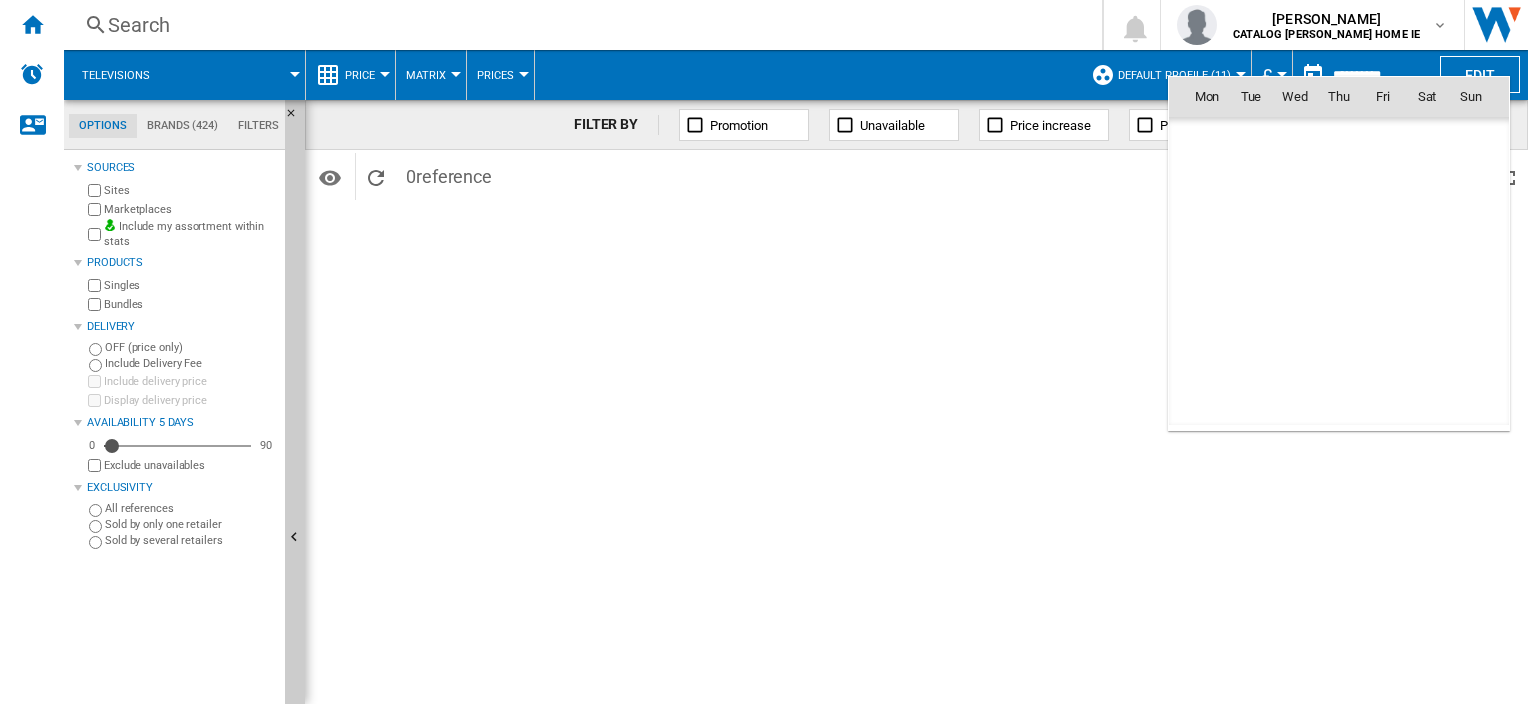 scroll, scrollTop: 9540, scrollLeft: 0, axis: vertical 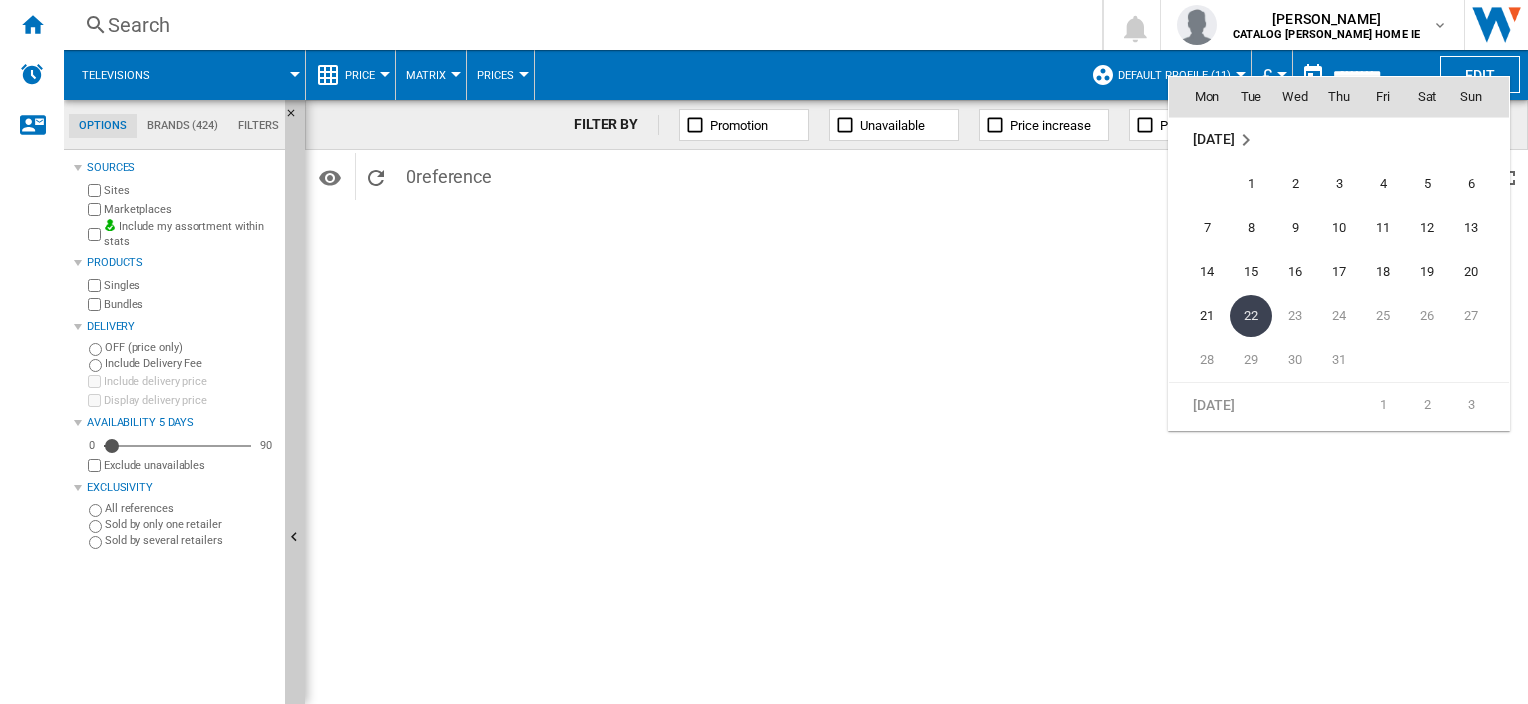 click on "21" at bounding box center [1207, 316] 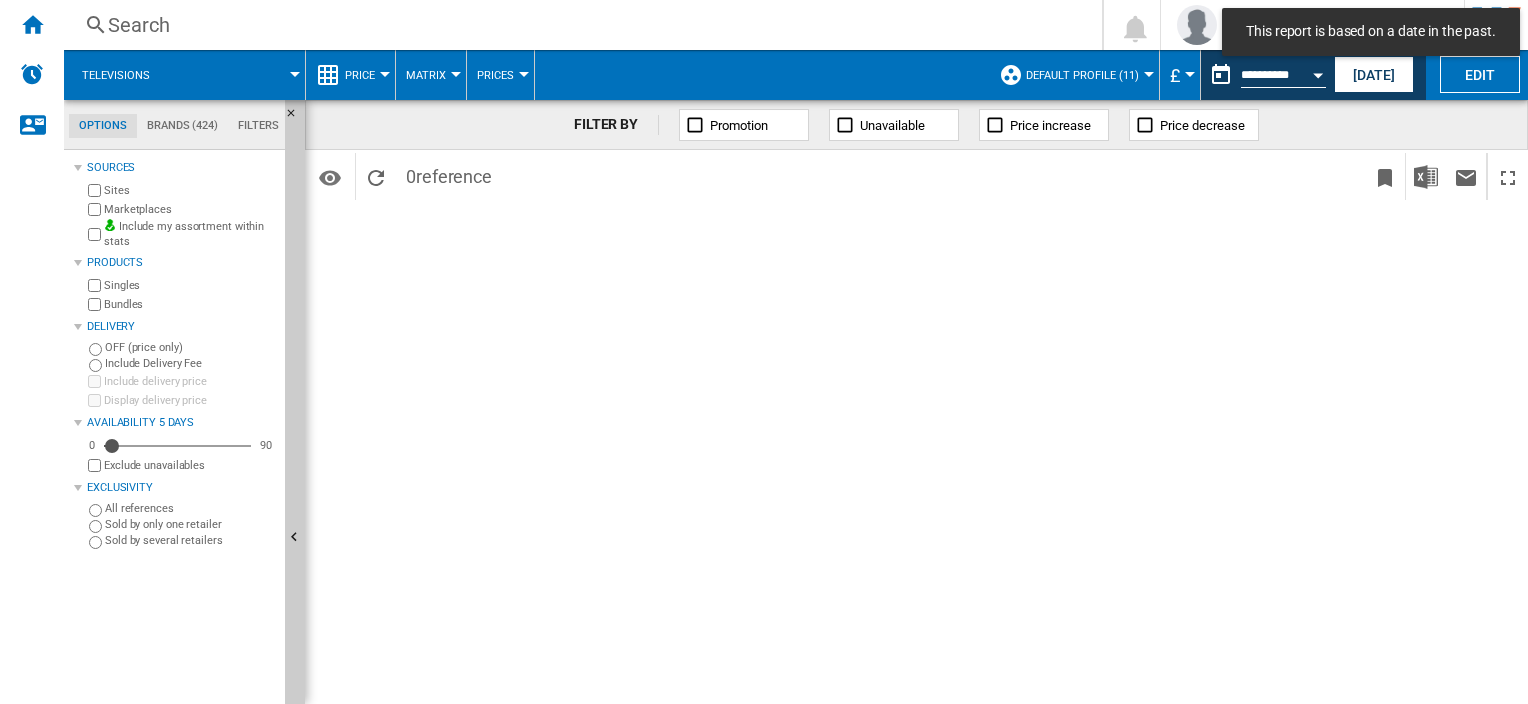 click on "£" at bounding box center [1180, 75] 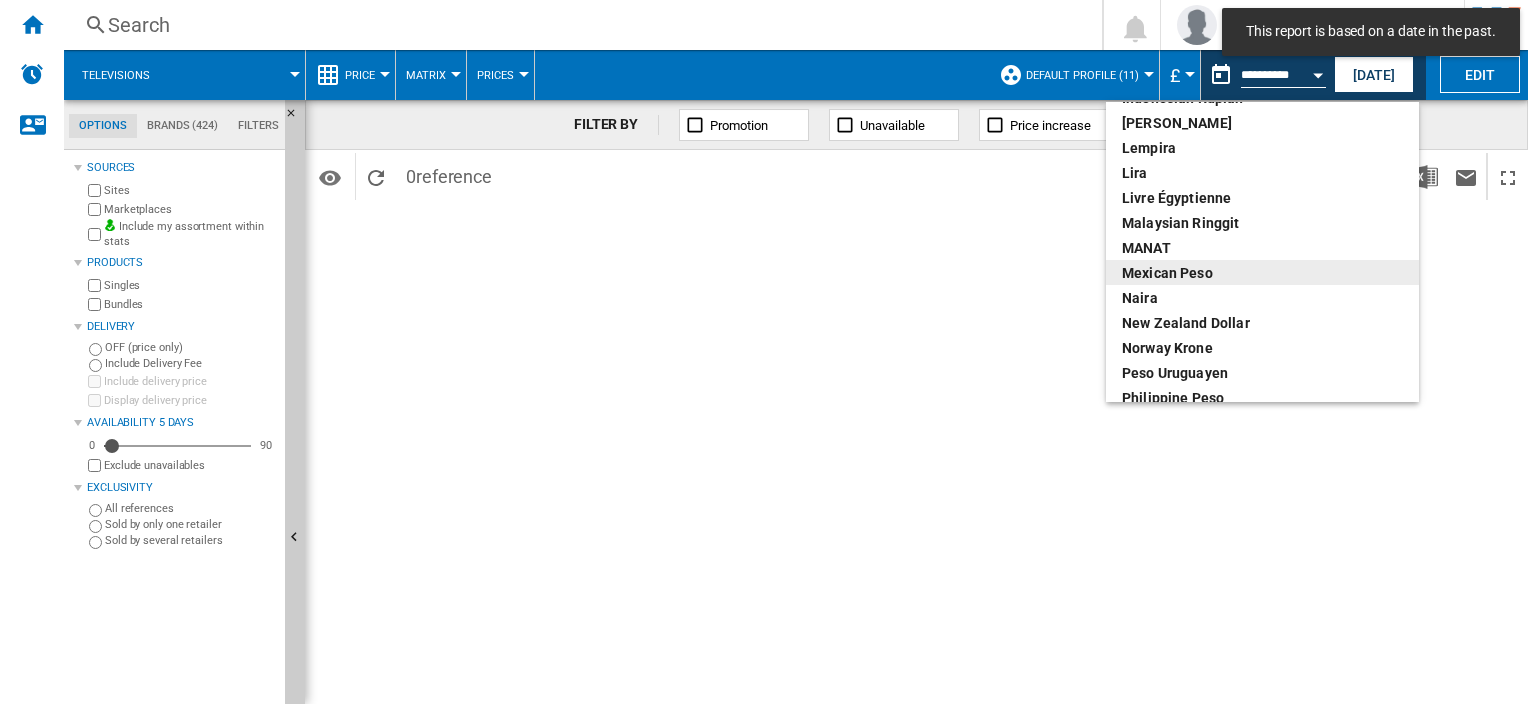 scroll, scrollTop: 200, scrollLeft: 0, axis: vertical 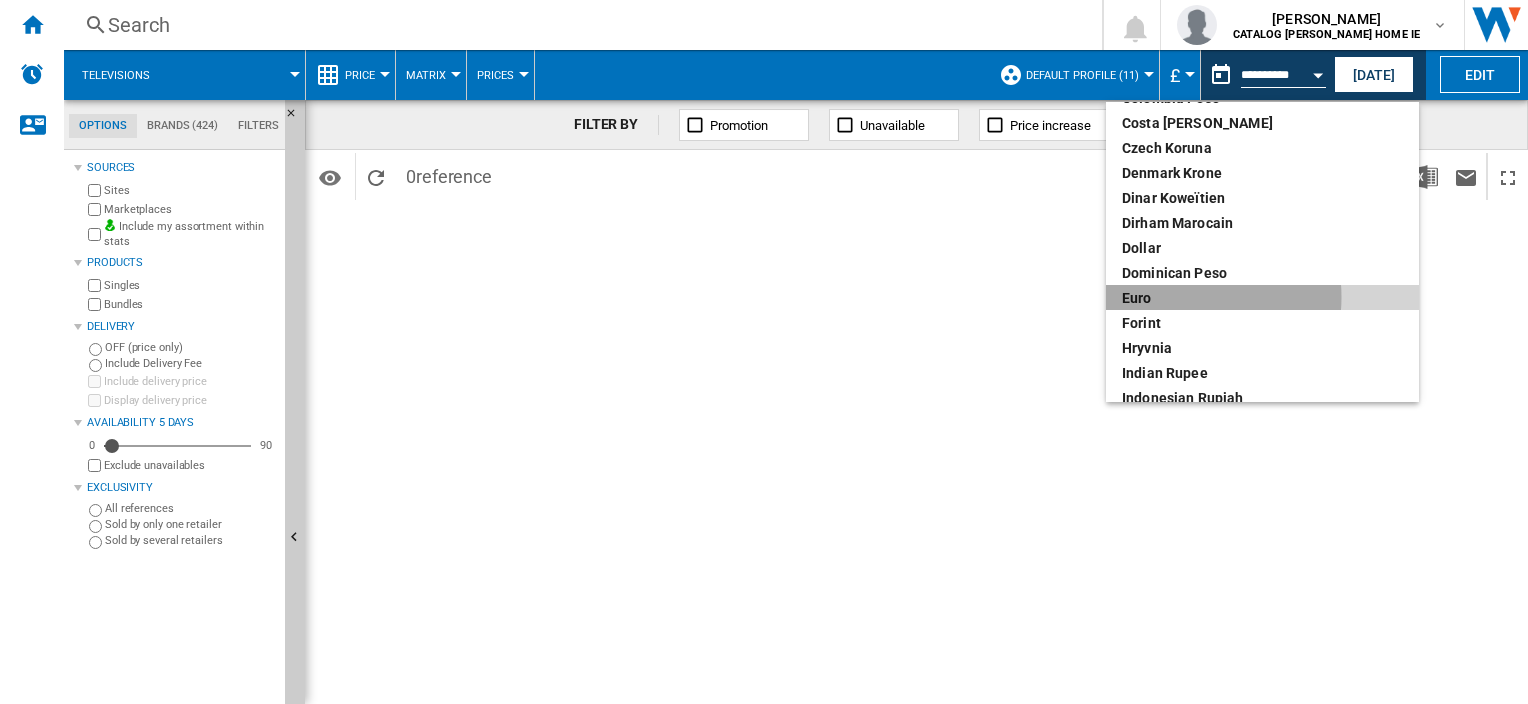 click on "euro" at bounding box center [1262, 298] 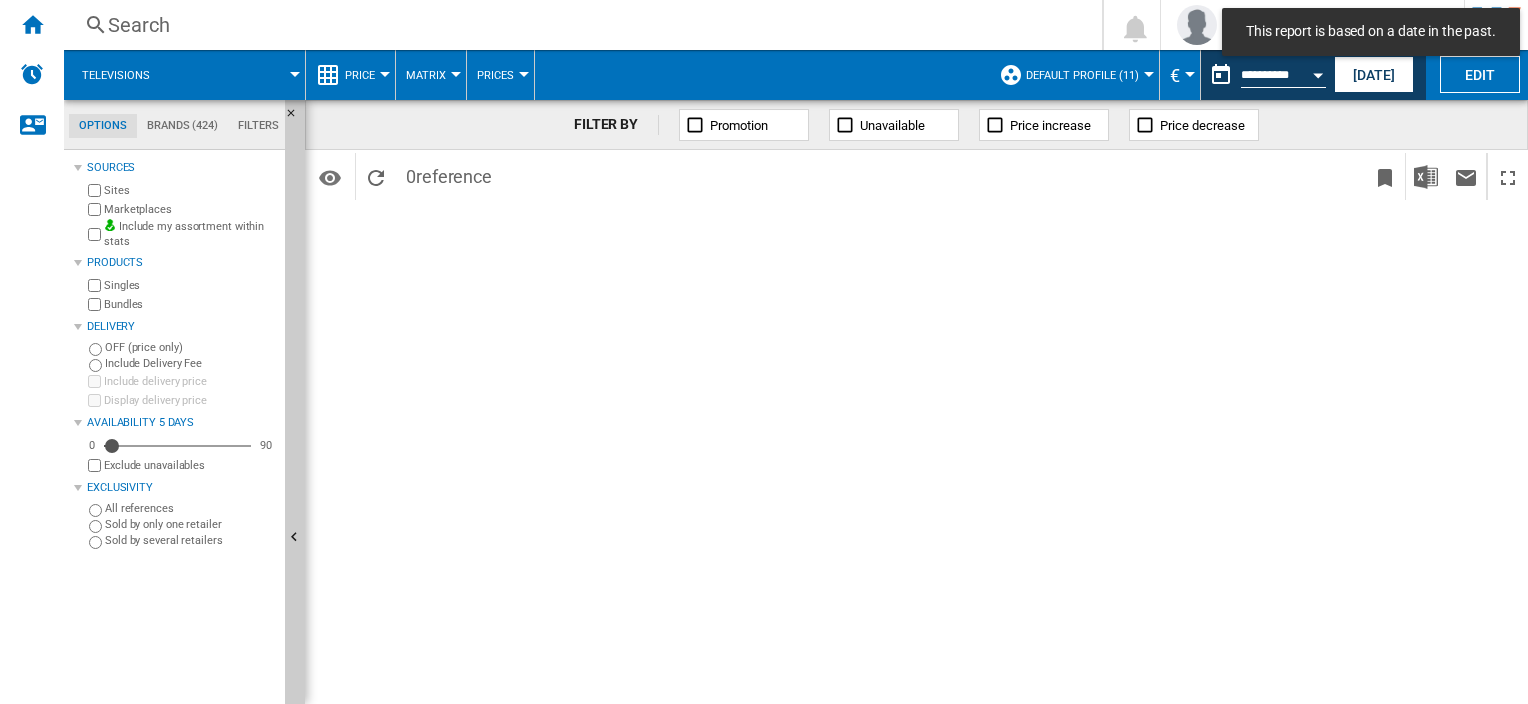 click on "Brands (424)" 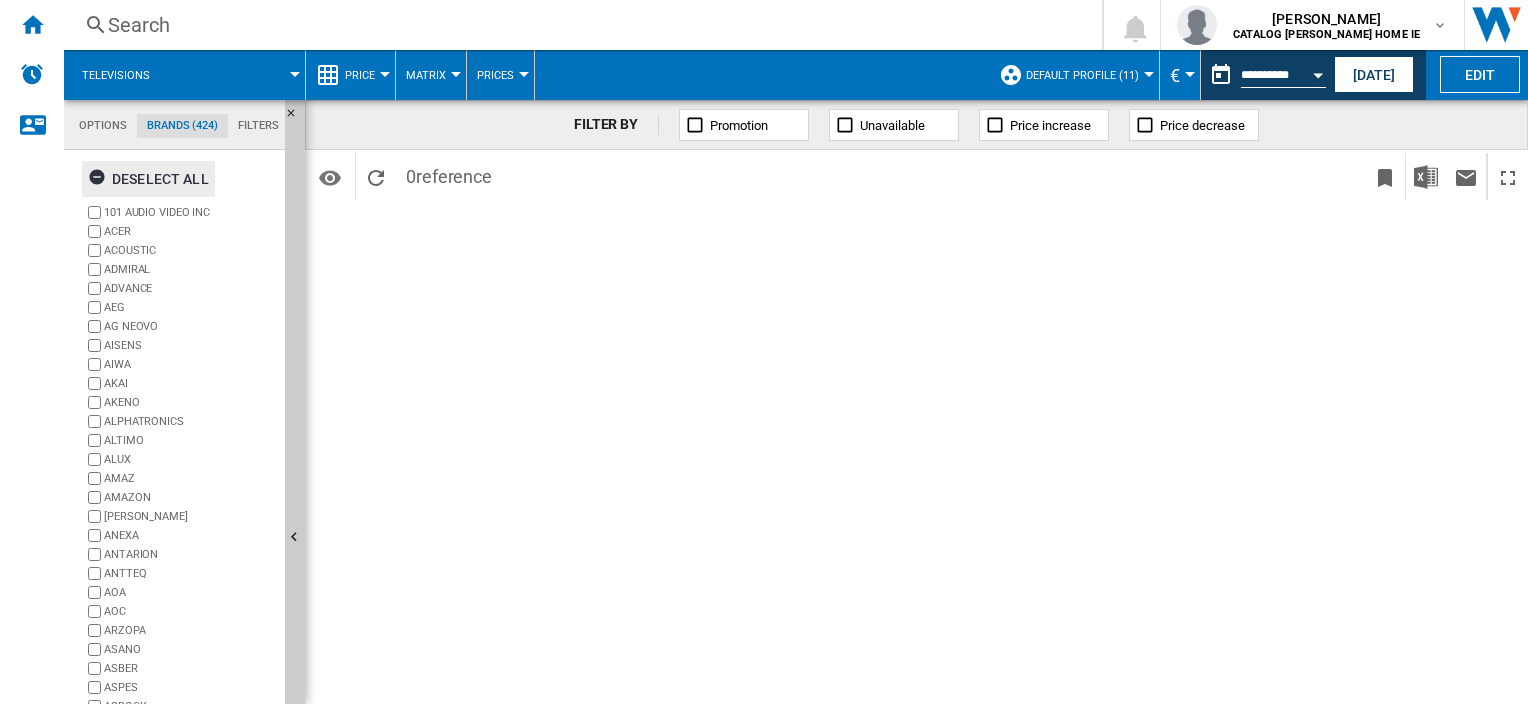 click at bounding box center [100, 180] 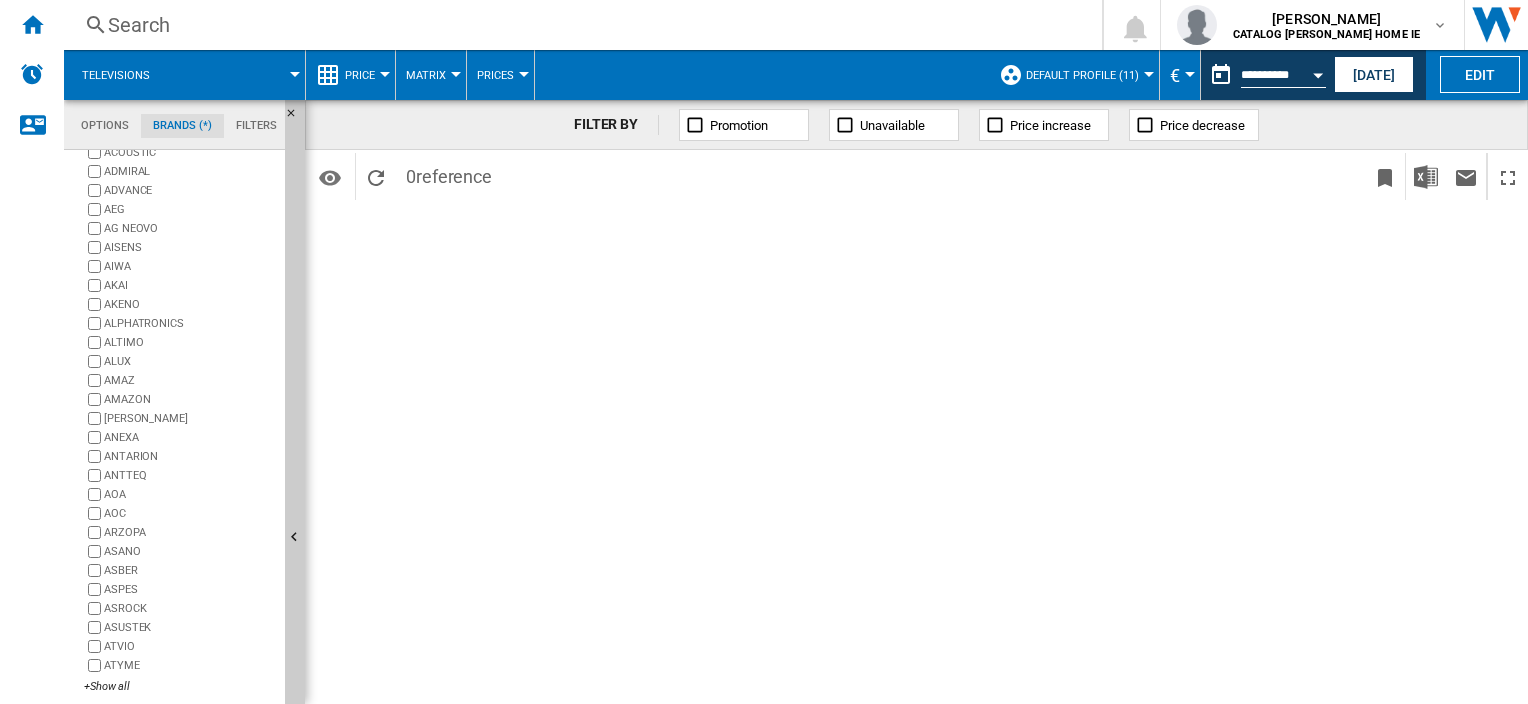 scroll, scrollTop: 102, scrollLeft: 0, axis: vertical 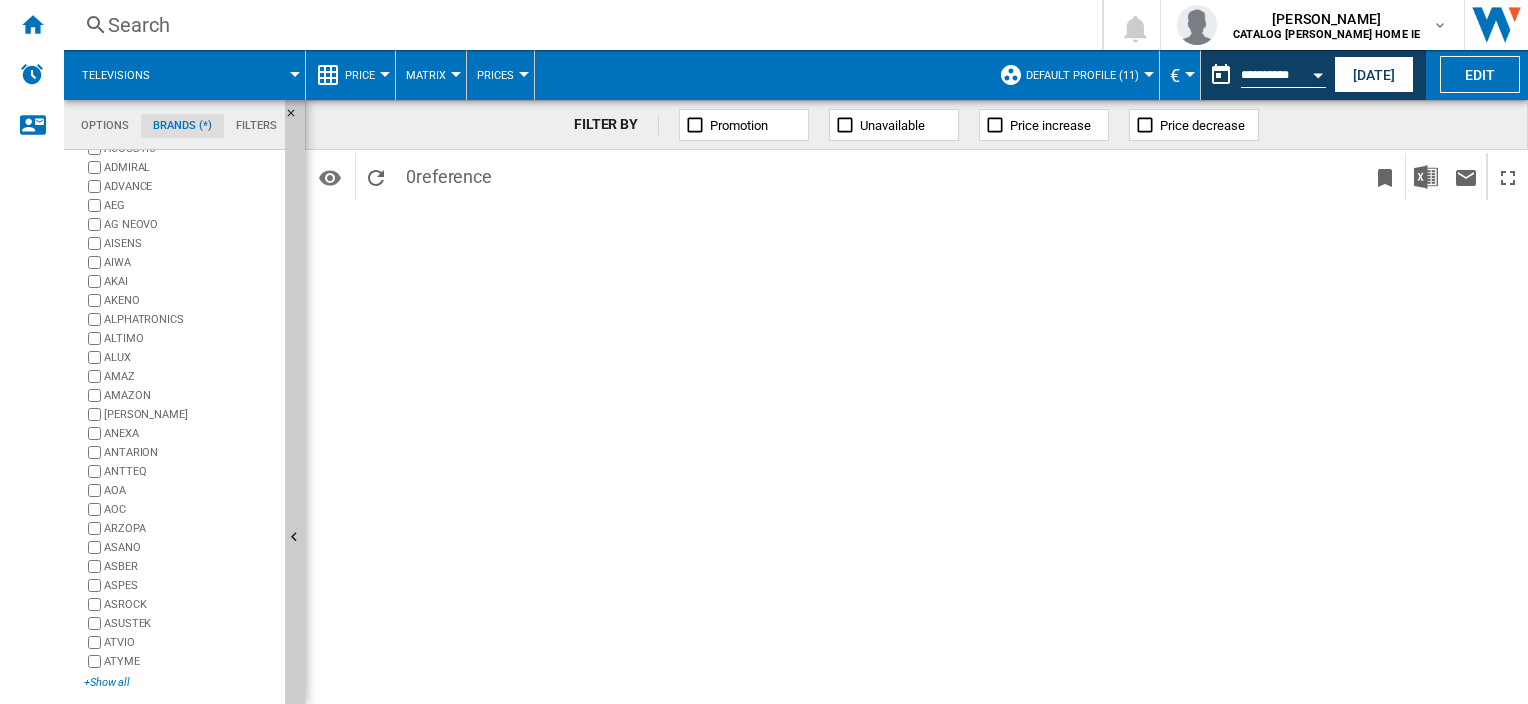 click on "+Show all" at bounding box center [180, 682] 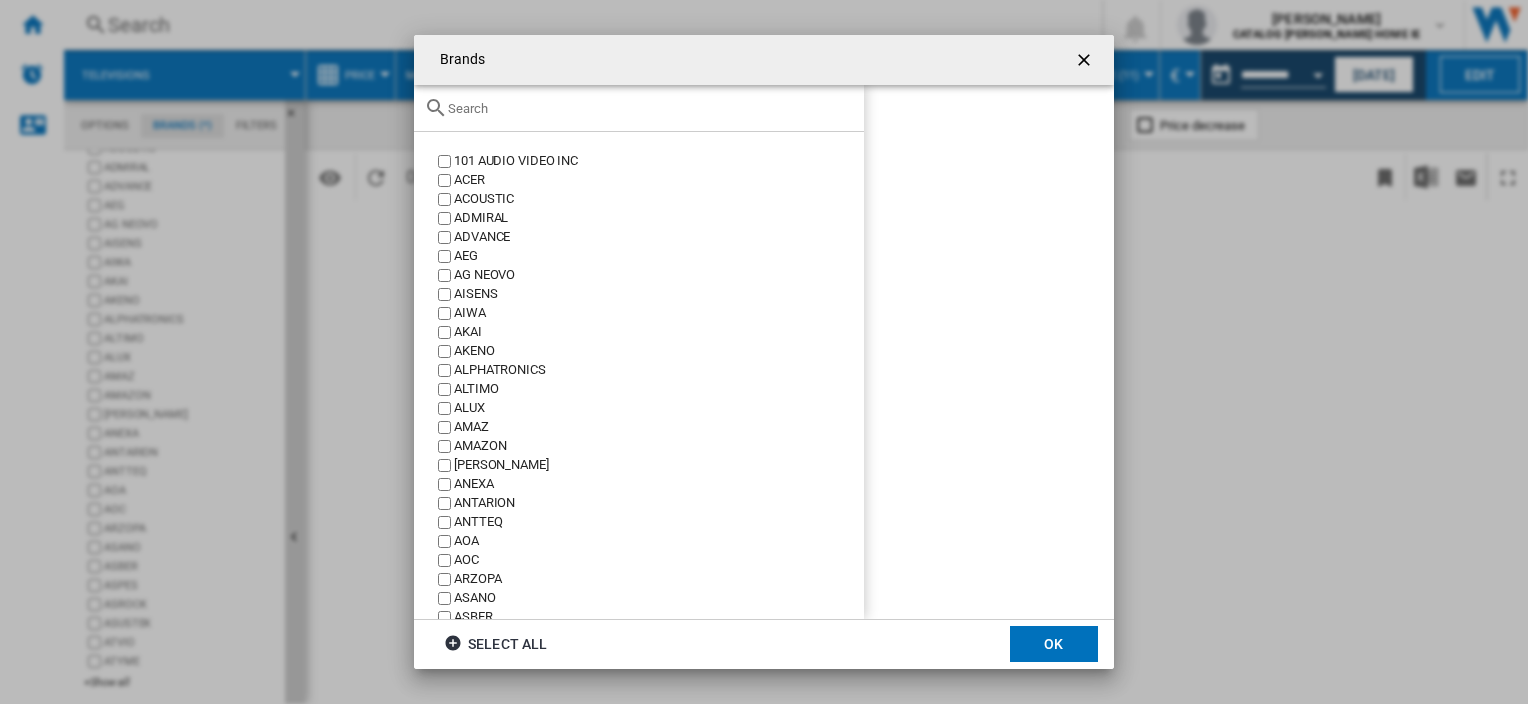 click 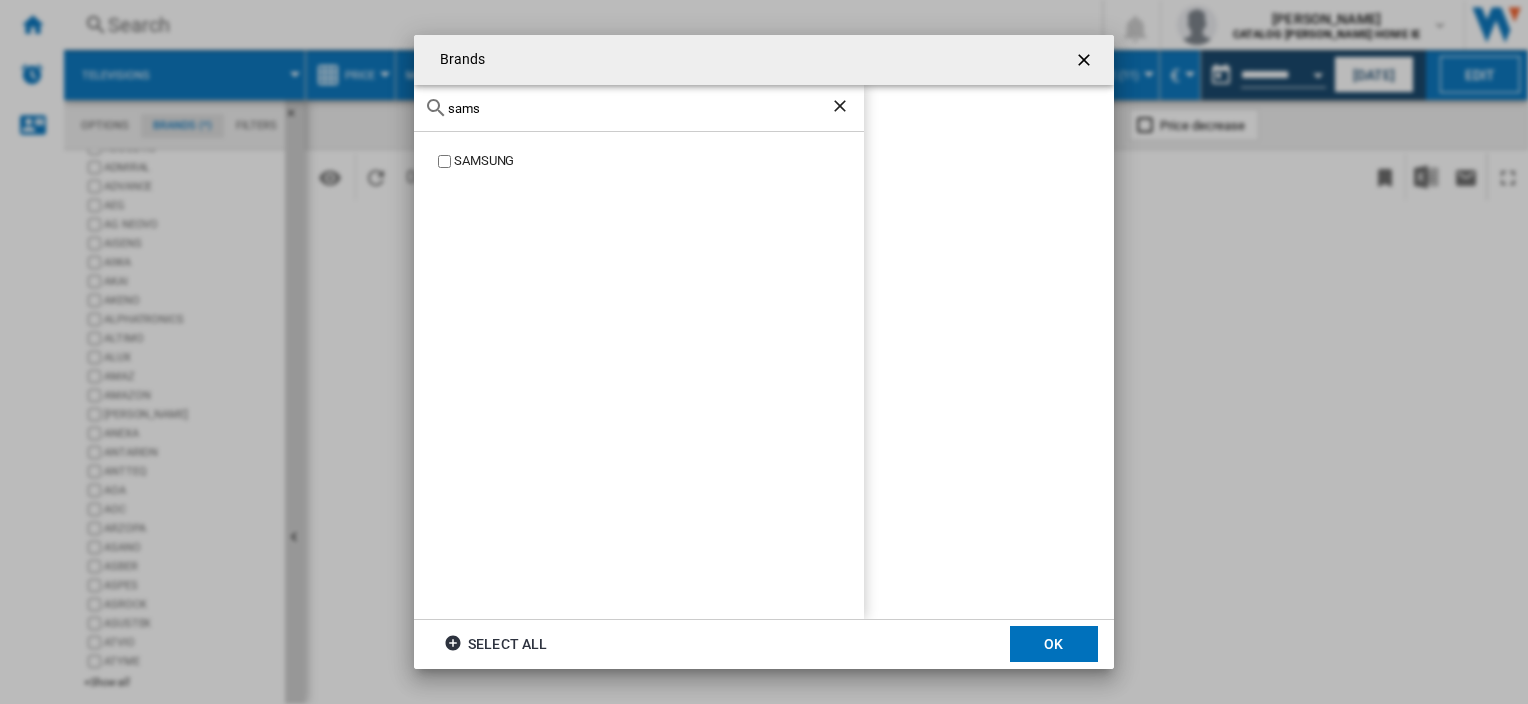 type on "sams" 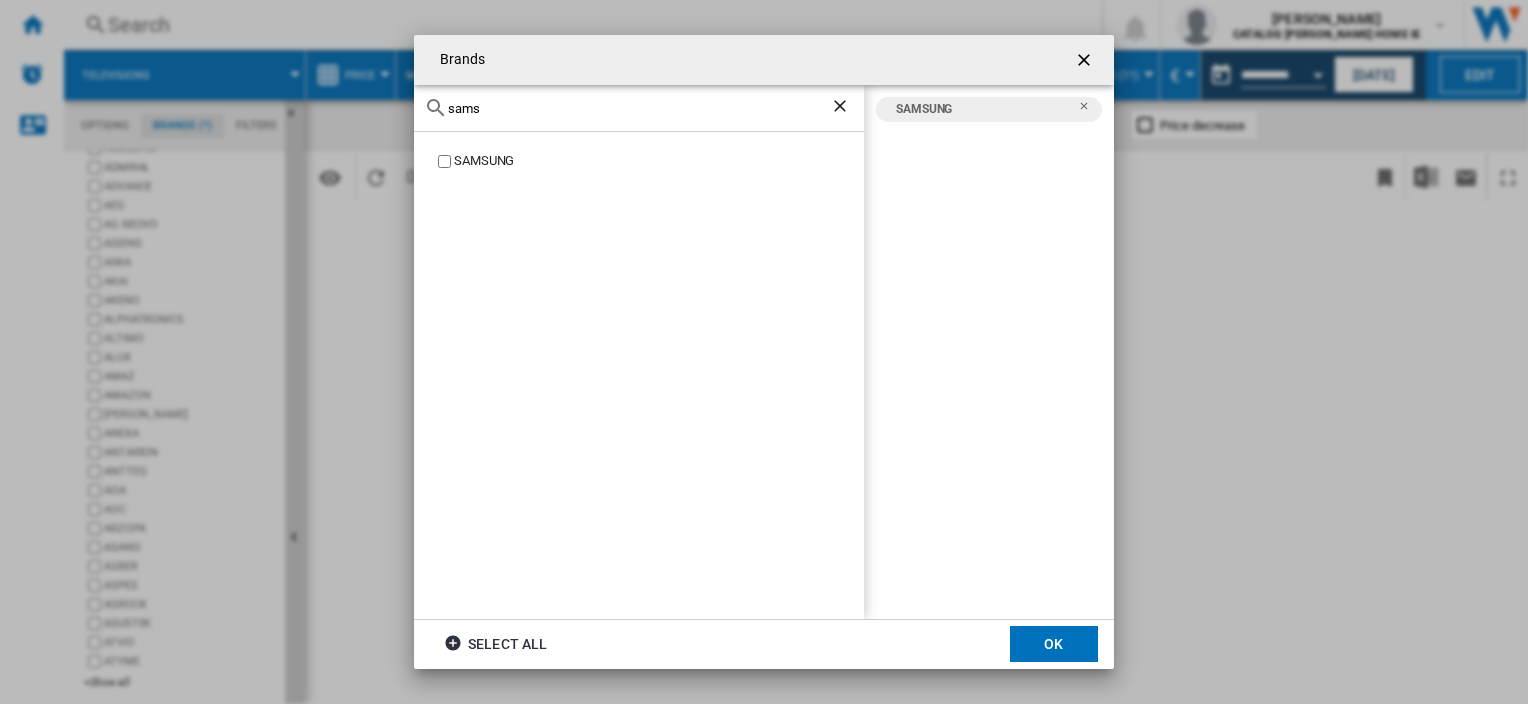 click on "OK" 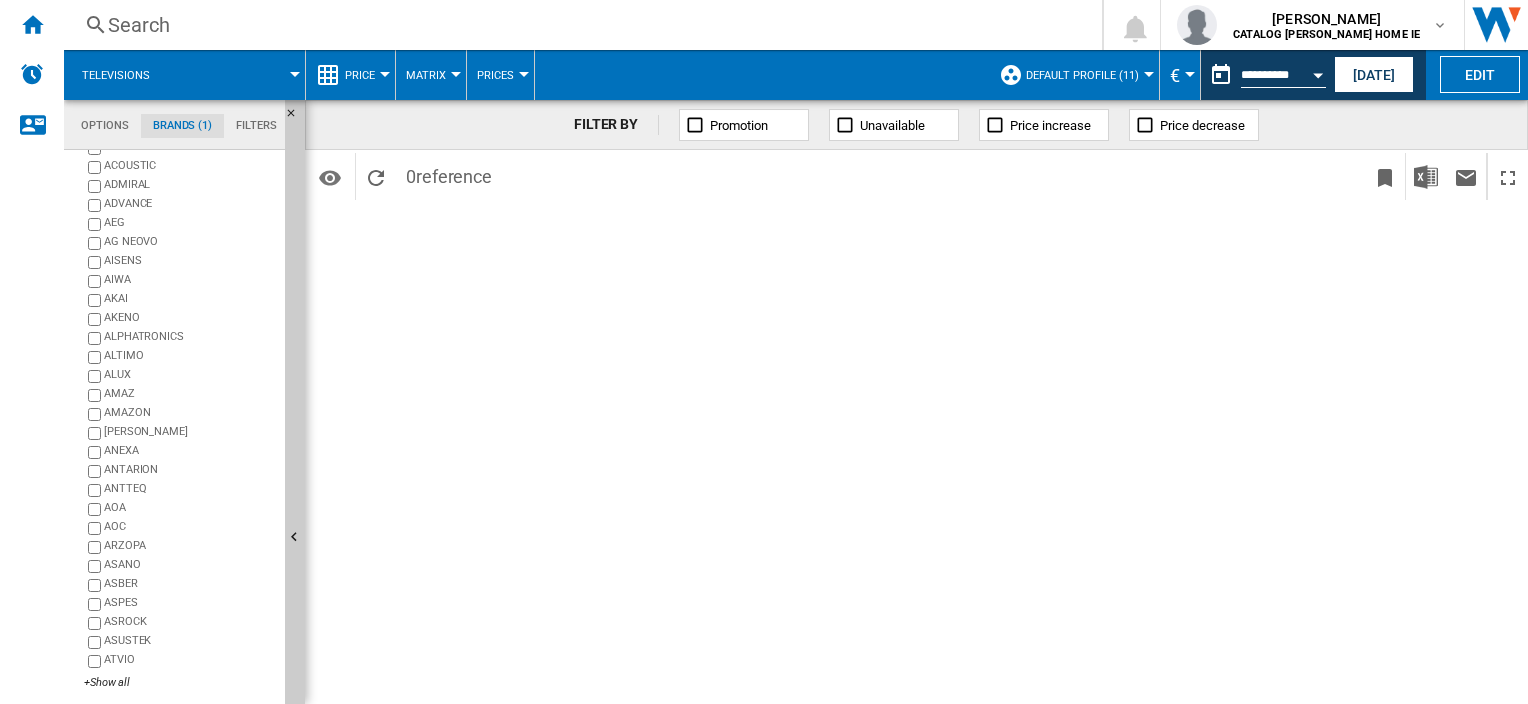 scroll, scrollTop: 0, scrollLeft: 0, axis: both 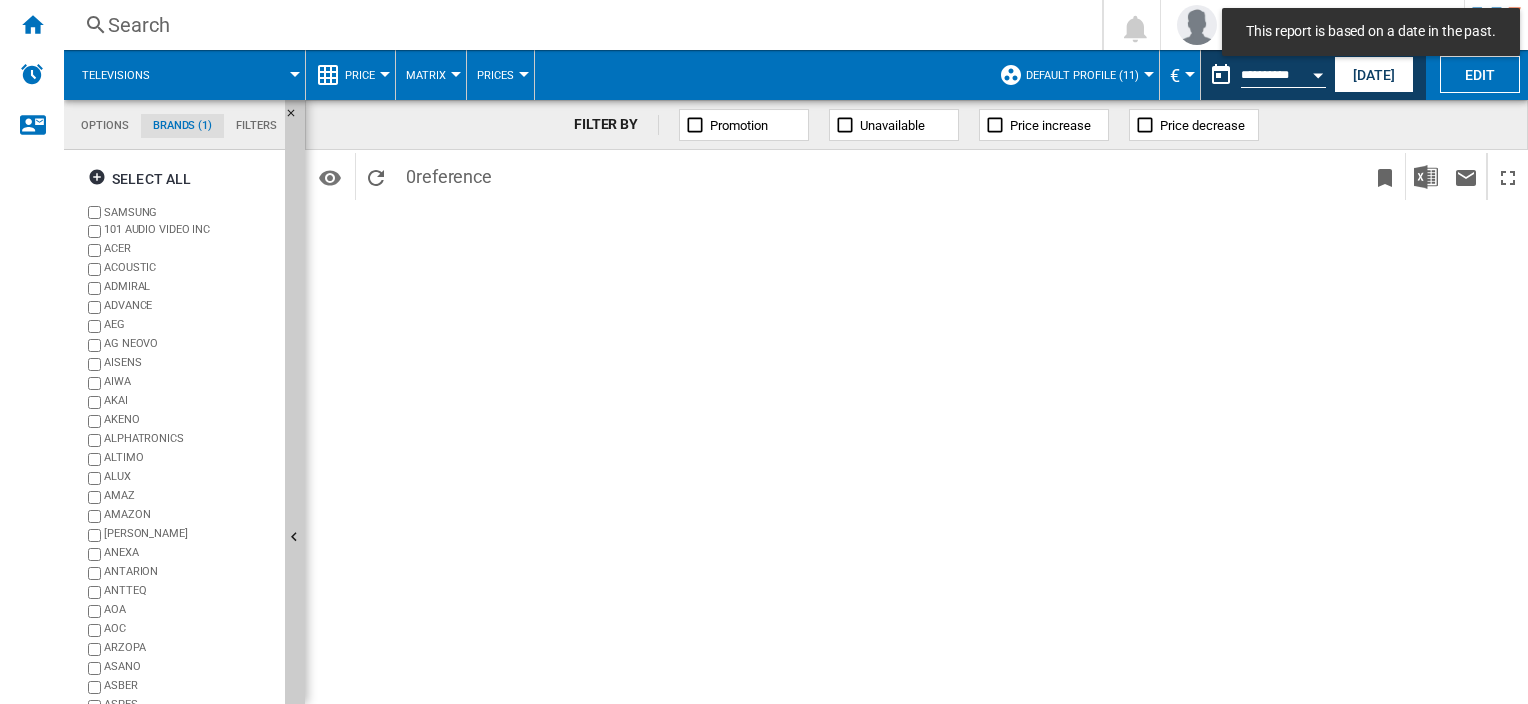 click on "Default profile (11)" at bounding box center (1082, 75) 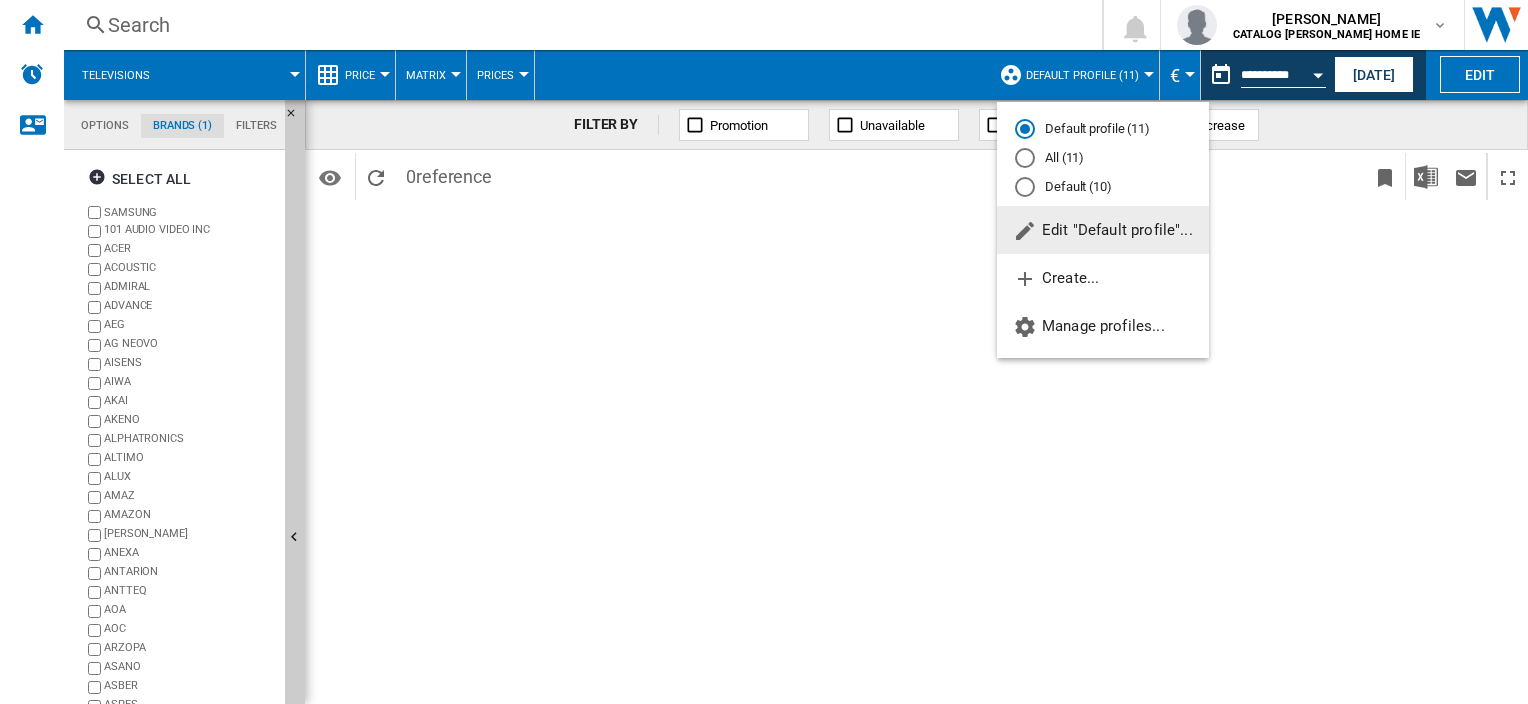 click at bounding box center [1025, 158] 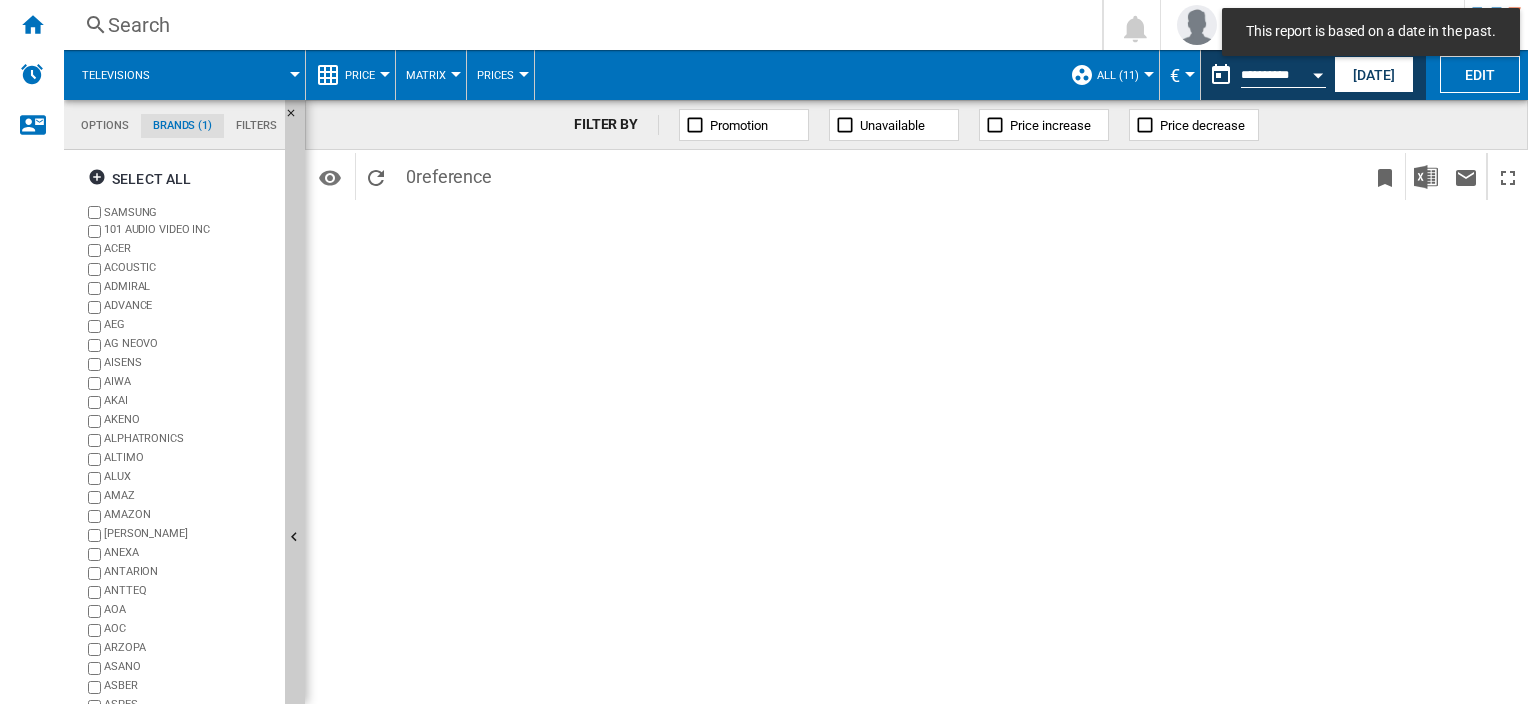 click on "Price" at bounding box center (360, 75) 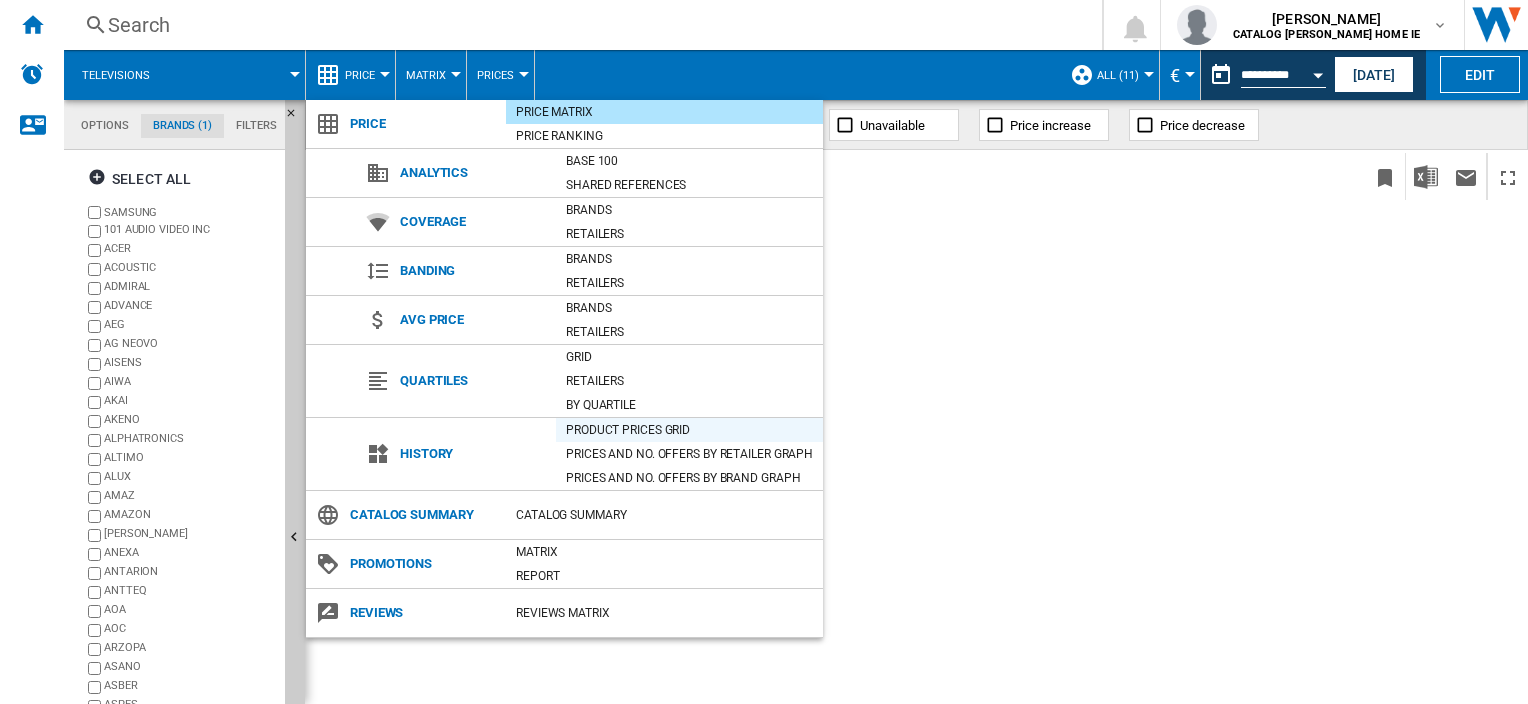 click on "Product prices grid" at bounding box center [689, 430] 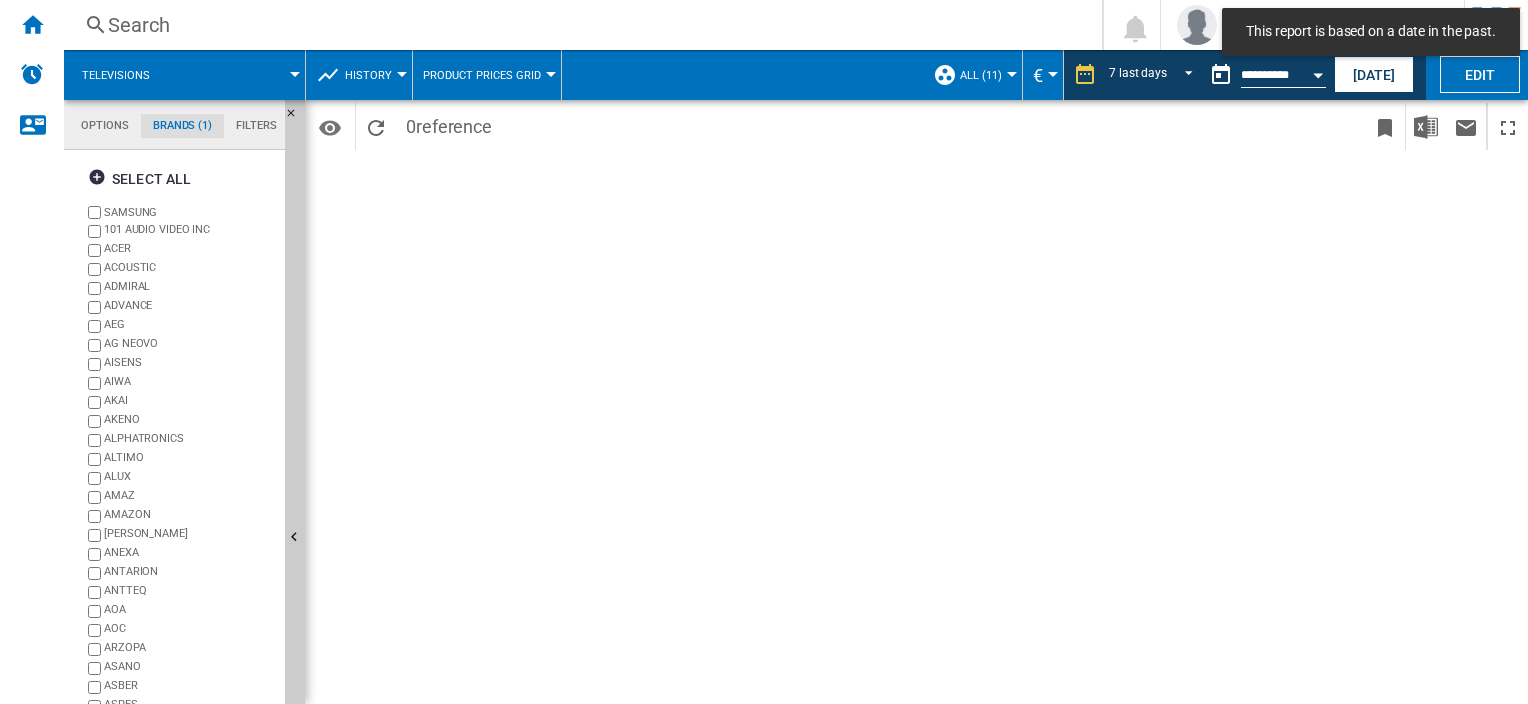 click on "History" at bounding box center (373, 75) 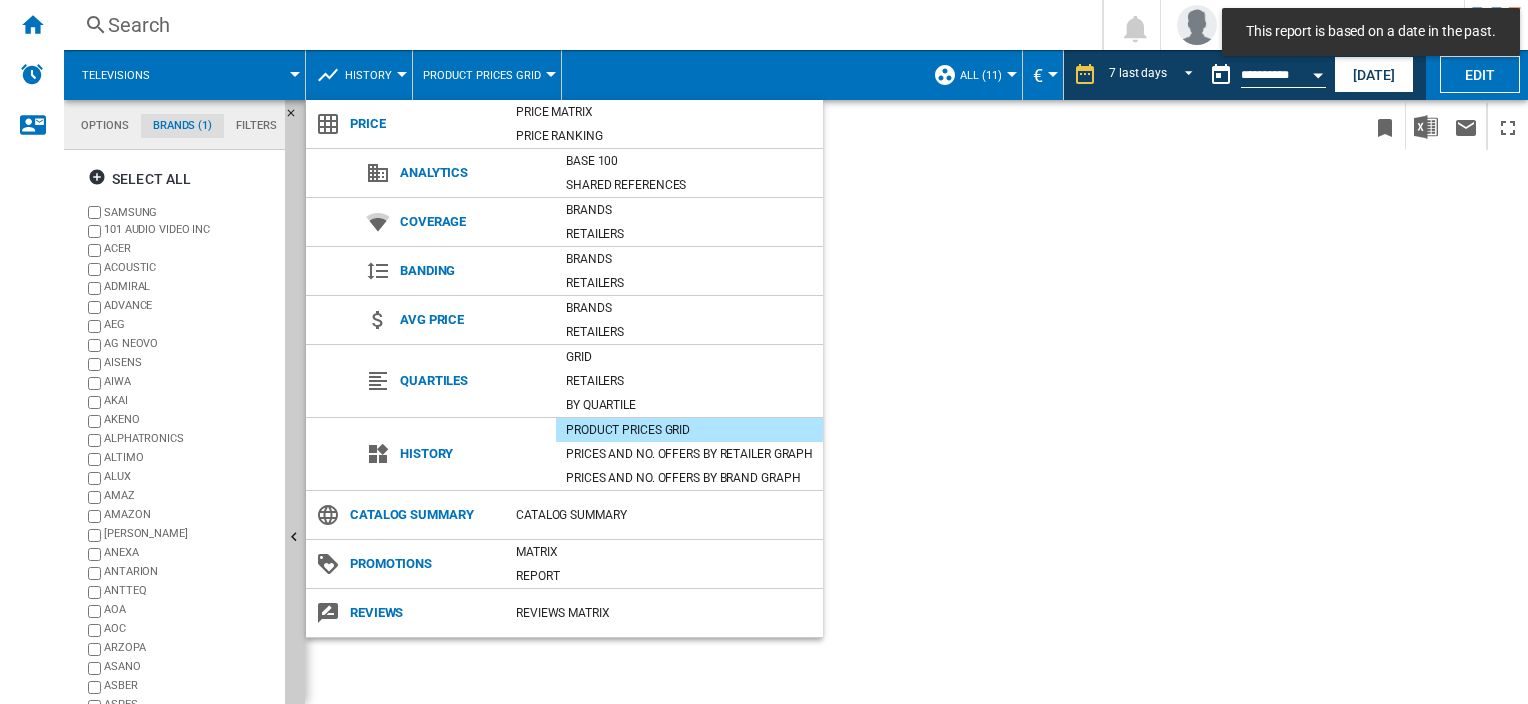 click at bounding box center [764, 352] 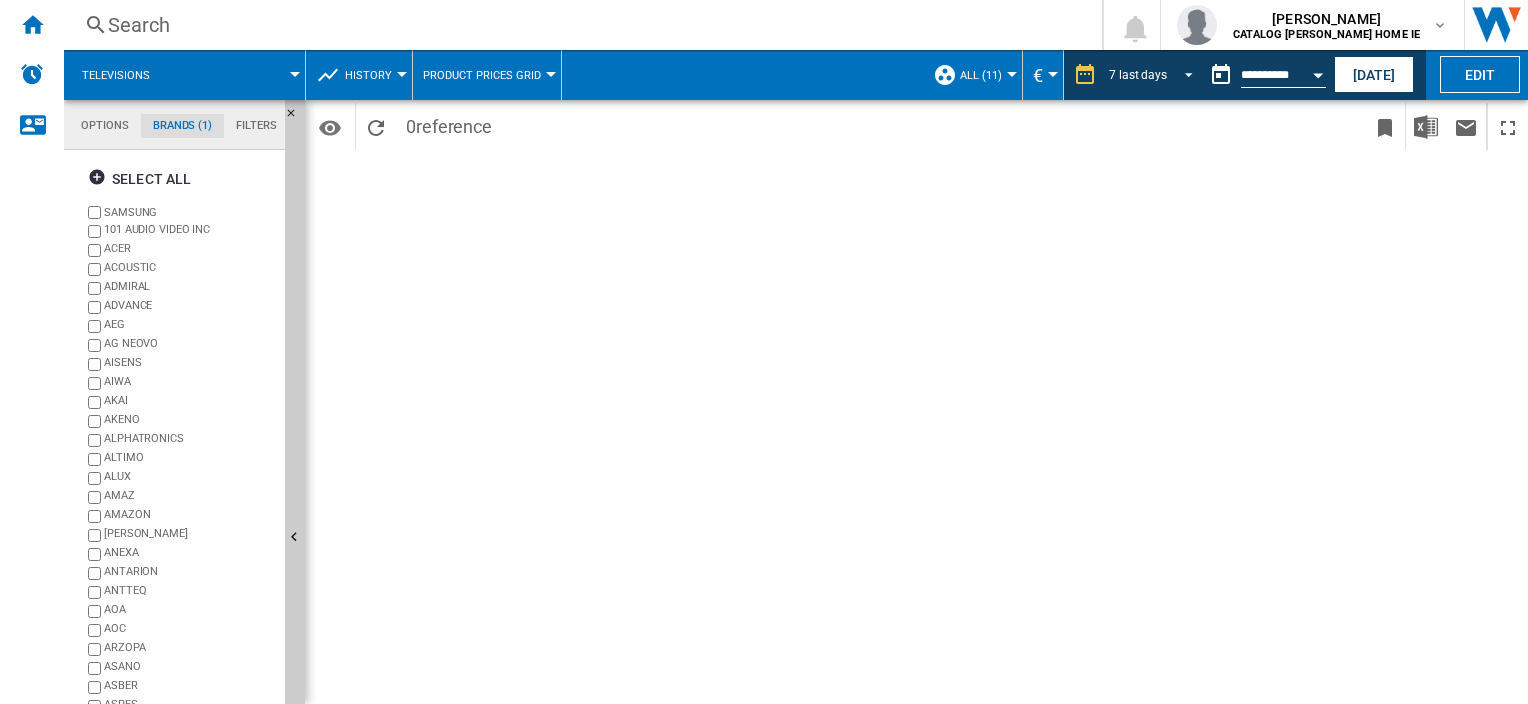 click on "7 last days" at bounding box center [1154, 75] 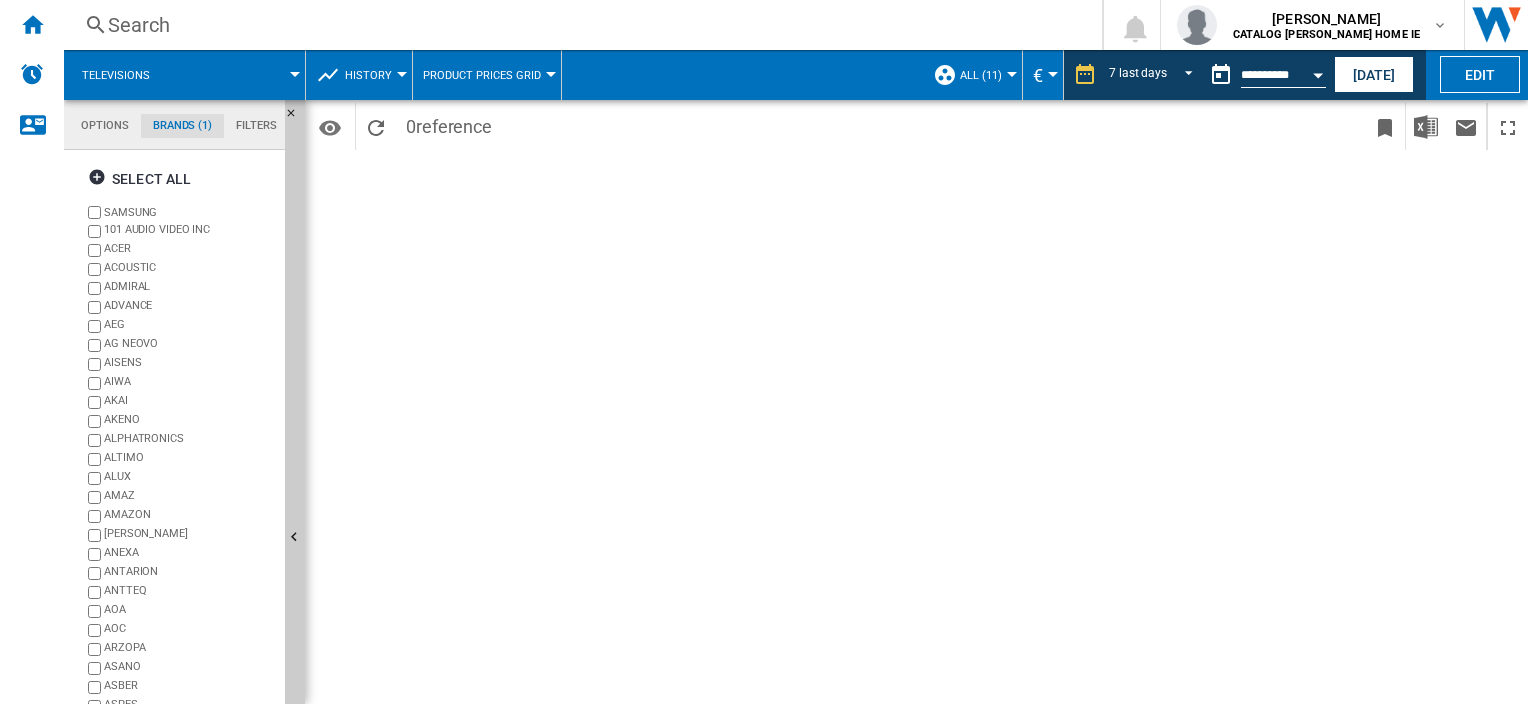 scroll, scrollTop: 29, scrollLeft: 0, axis: vertical 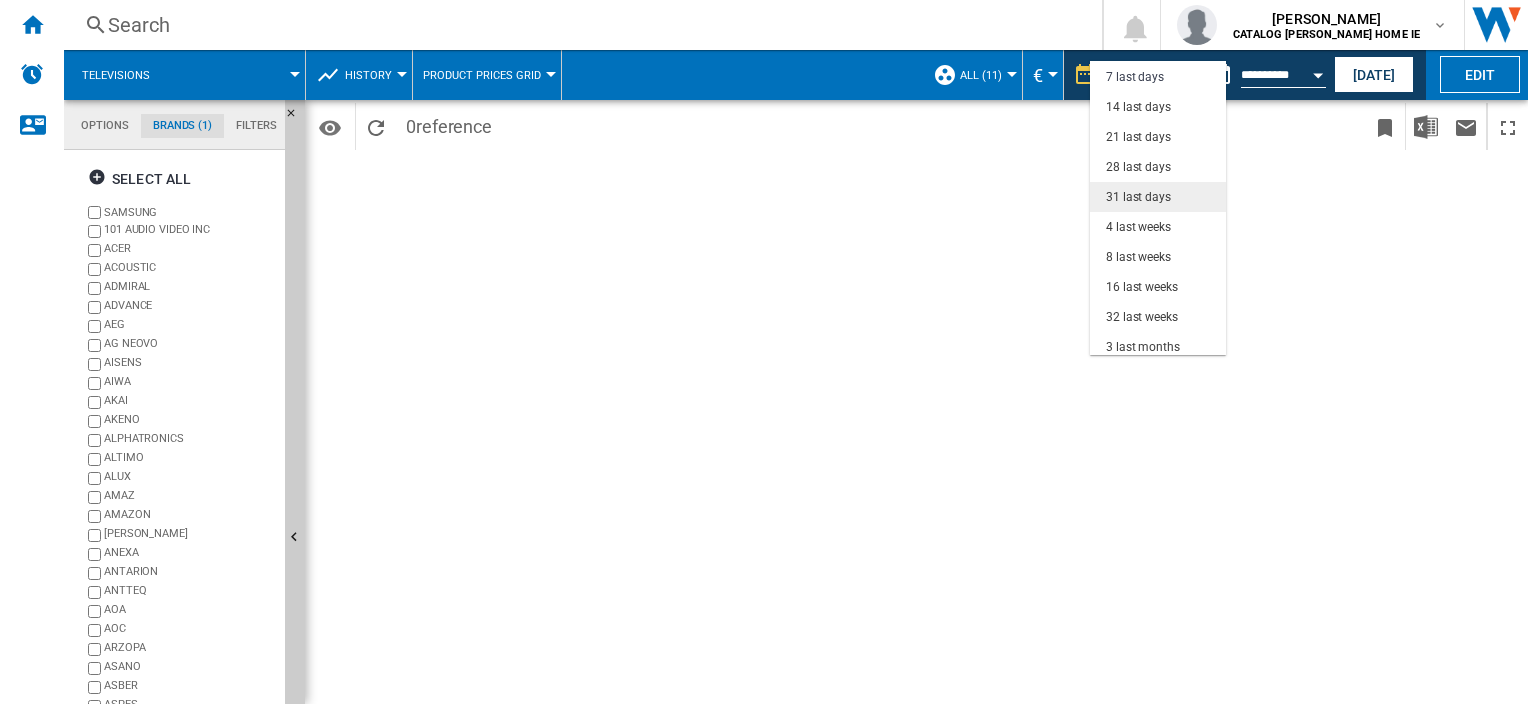 click on "31 last days" at bounding box center [1138, 197] 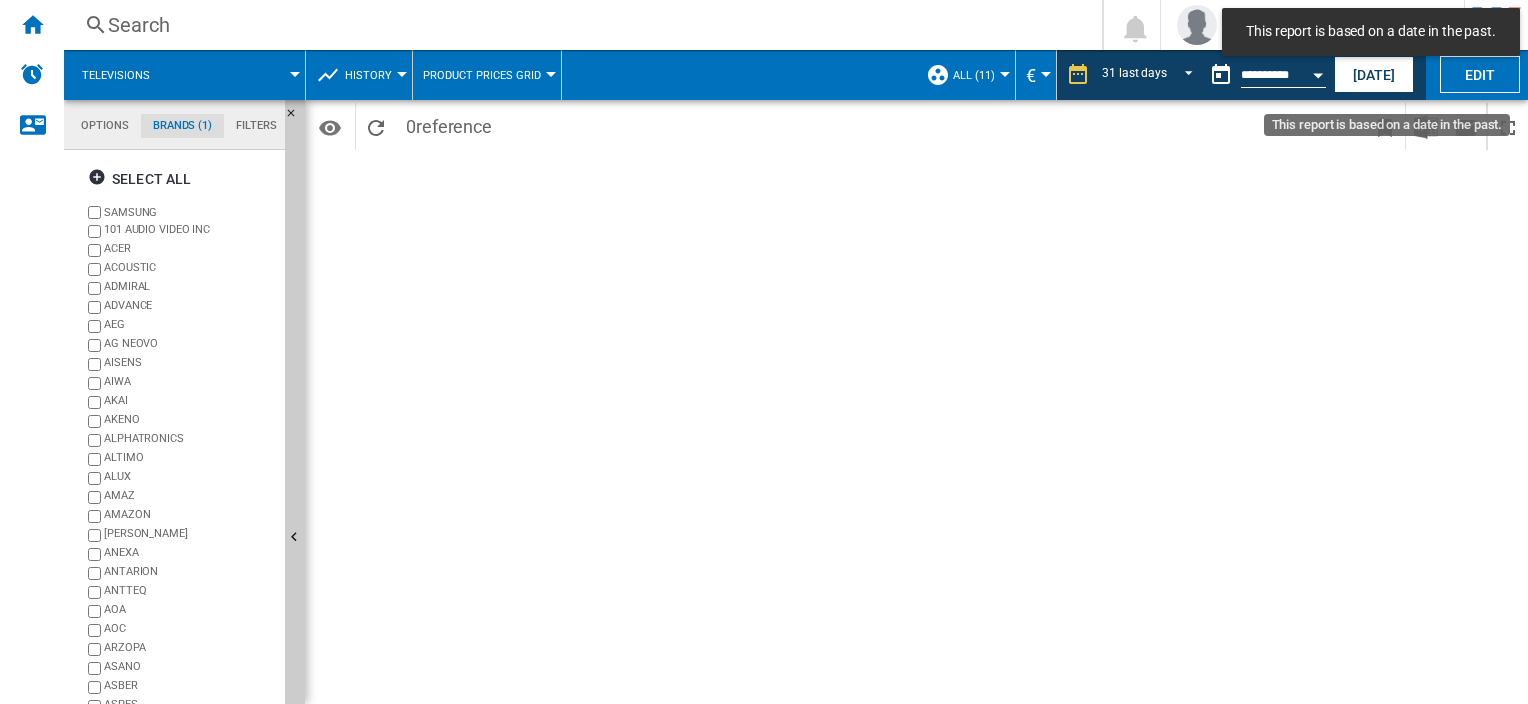 click at bounding box center [1318, 72] 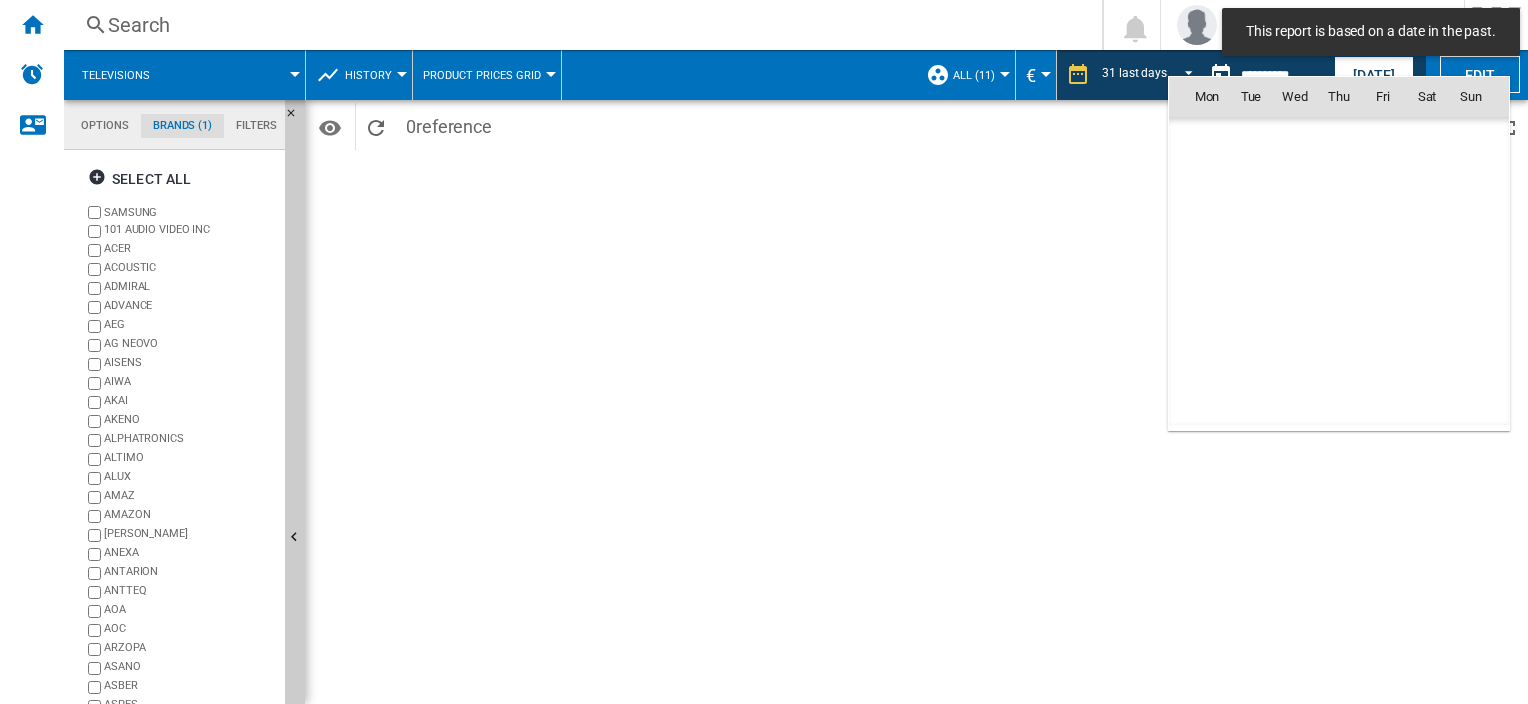 scroll, scrollTop: 9540, scrollLeft: 0, axis: vertical 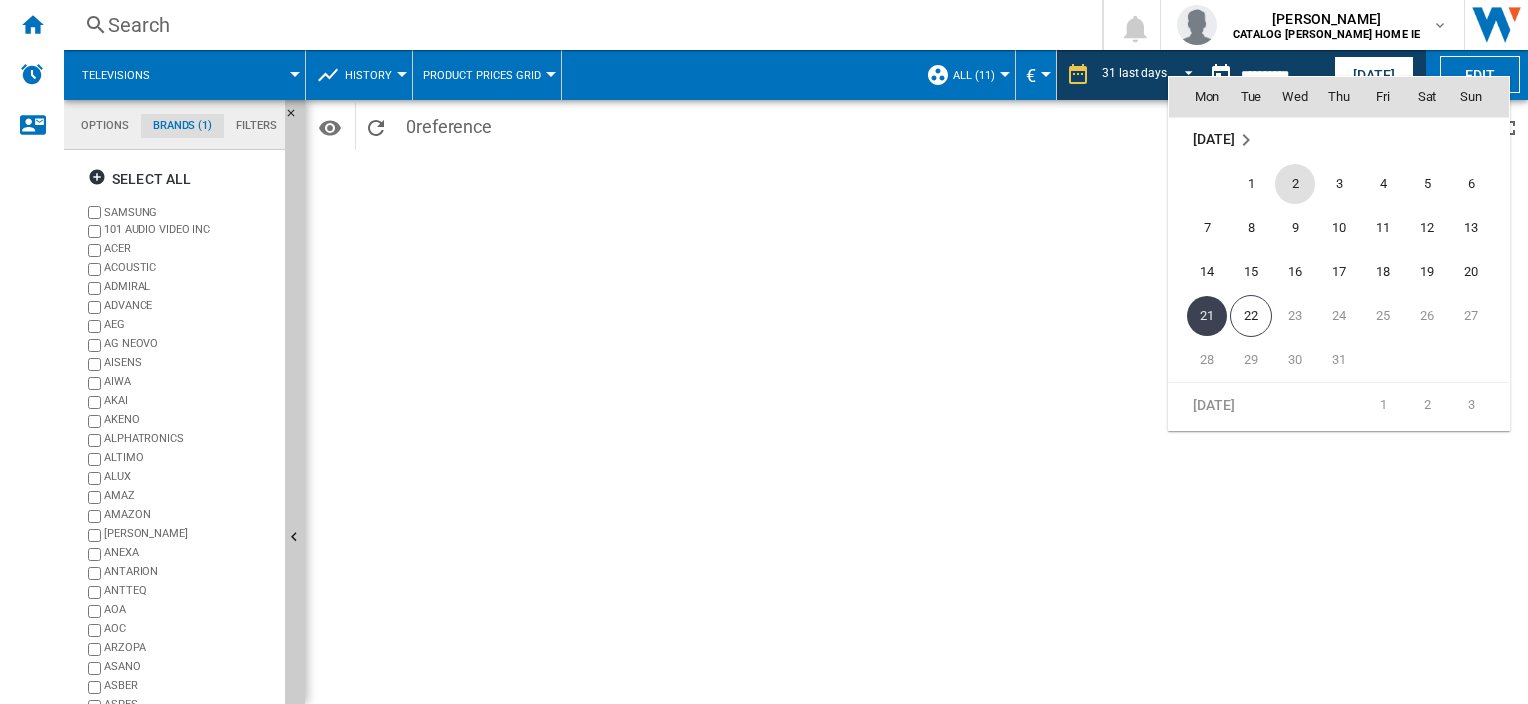 click on "2" at bounding box center (1295, 184) 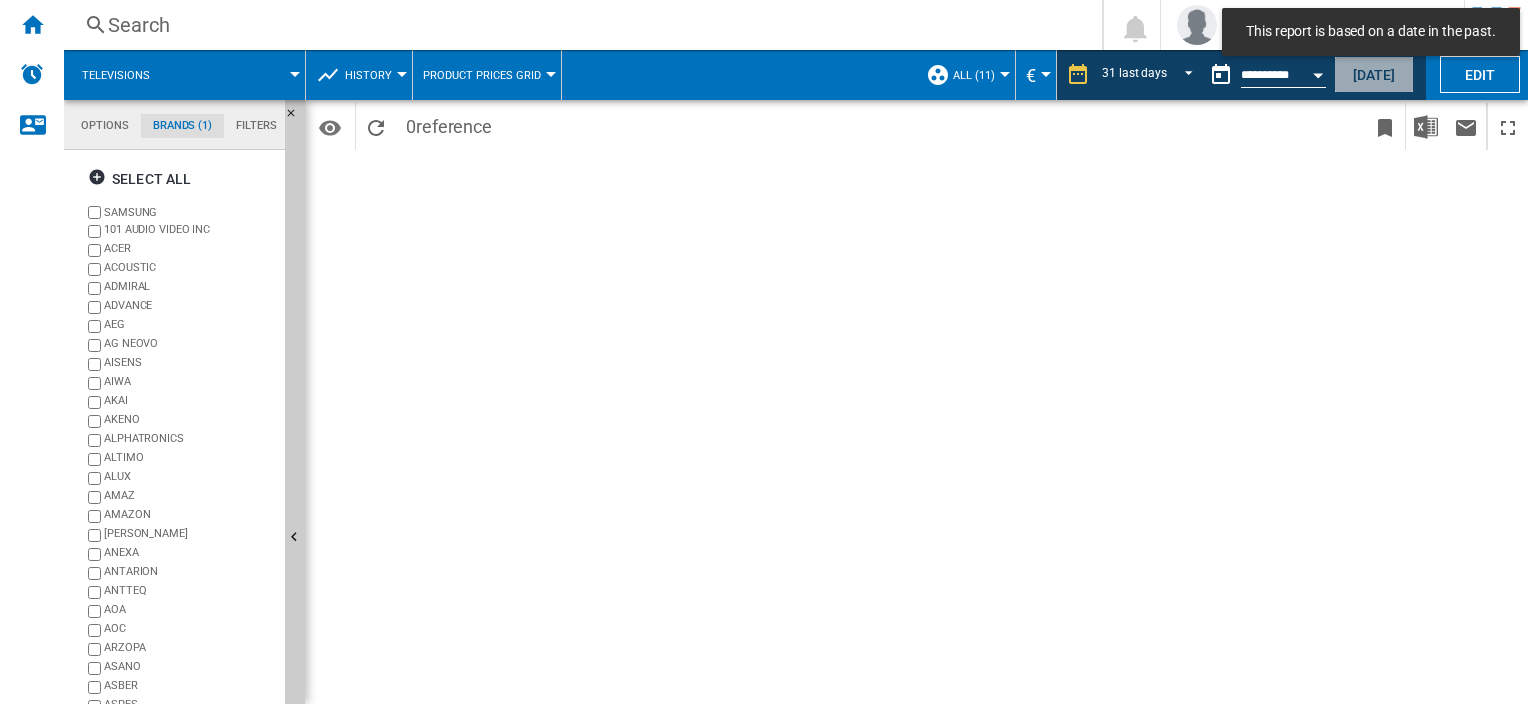 click on "[DATE]" at bounding box center [1374, 74] 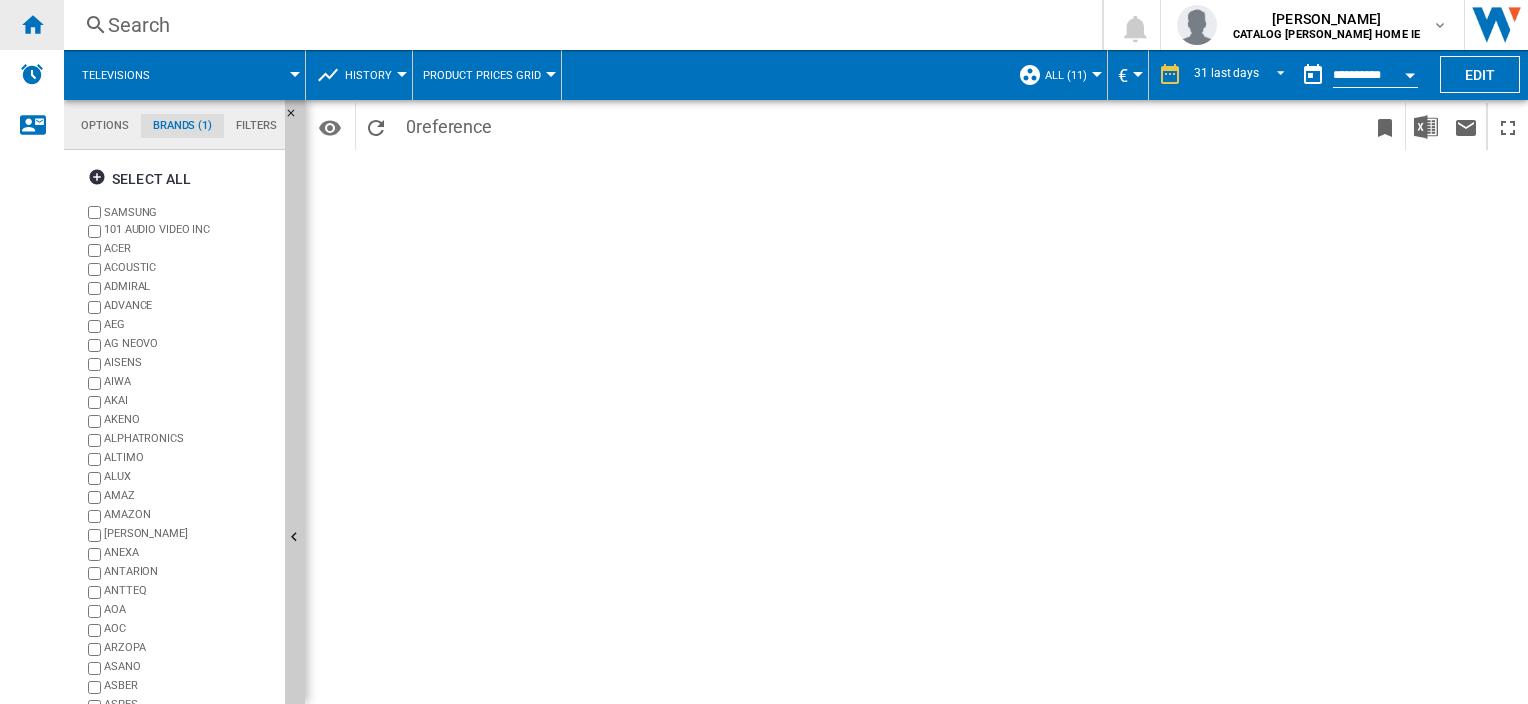 click at bounding box center (32, 25) 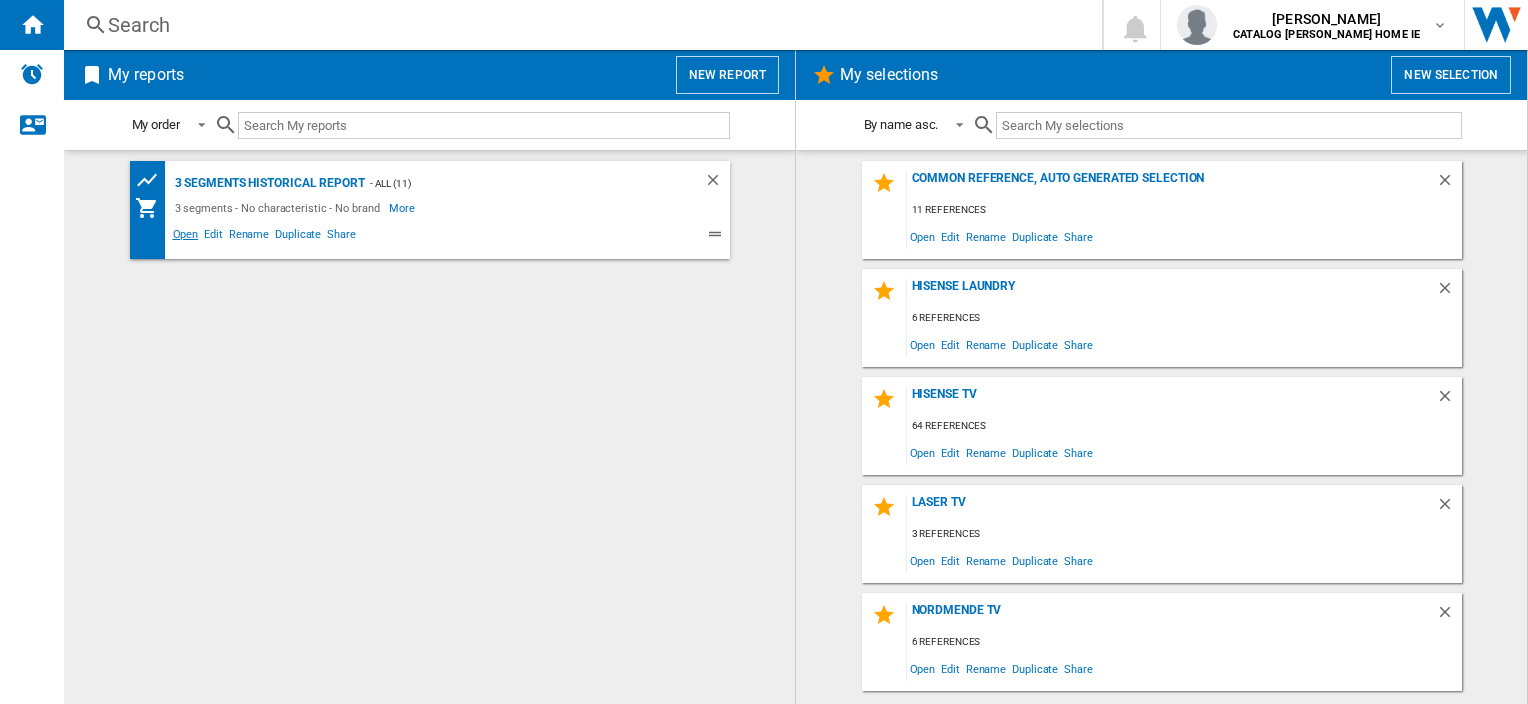 click on "Open" 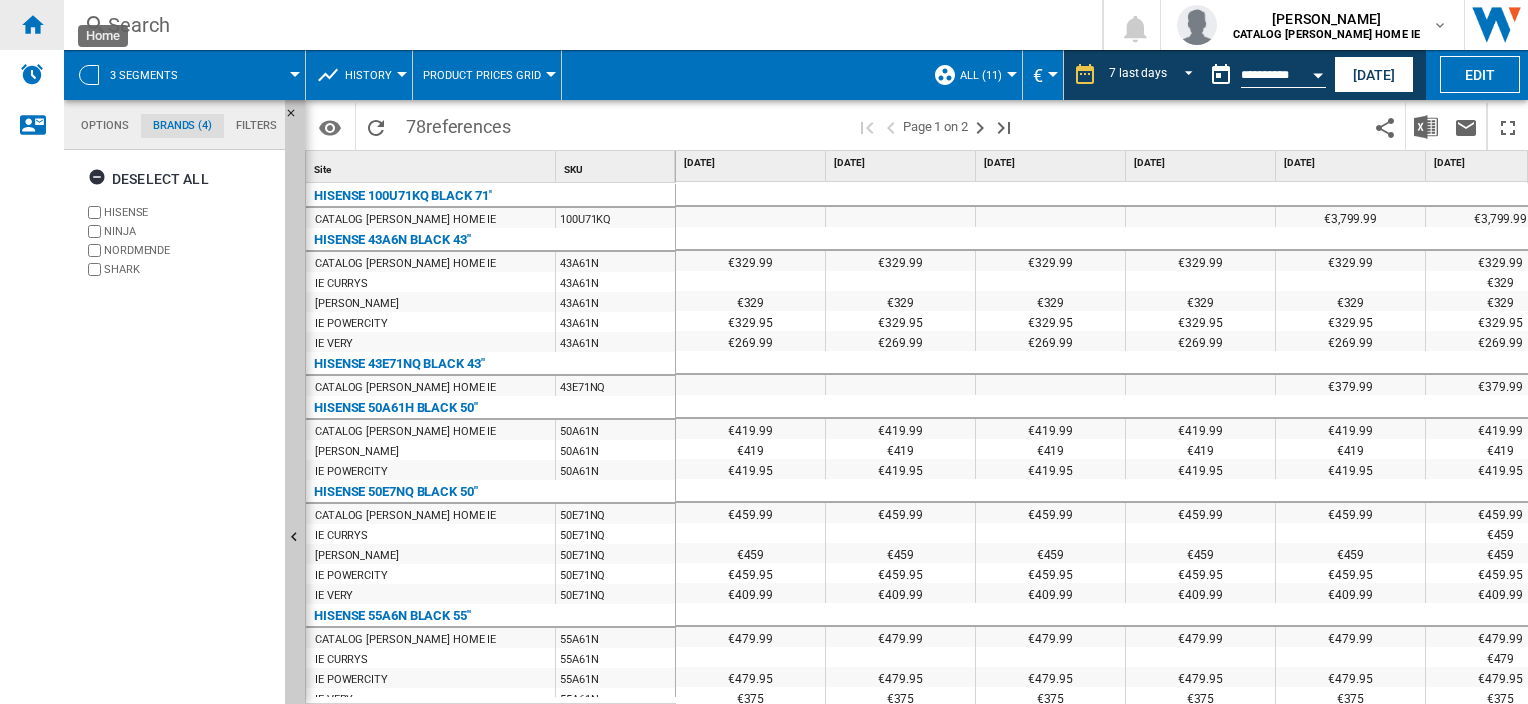 click at bounding box center [32, 24] 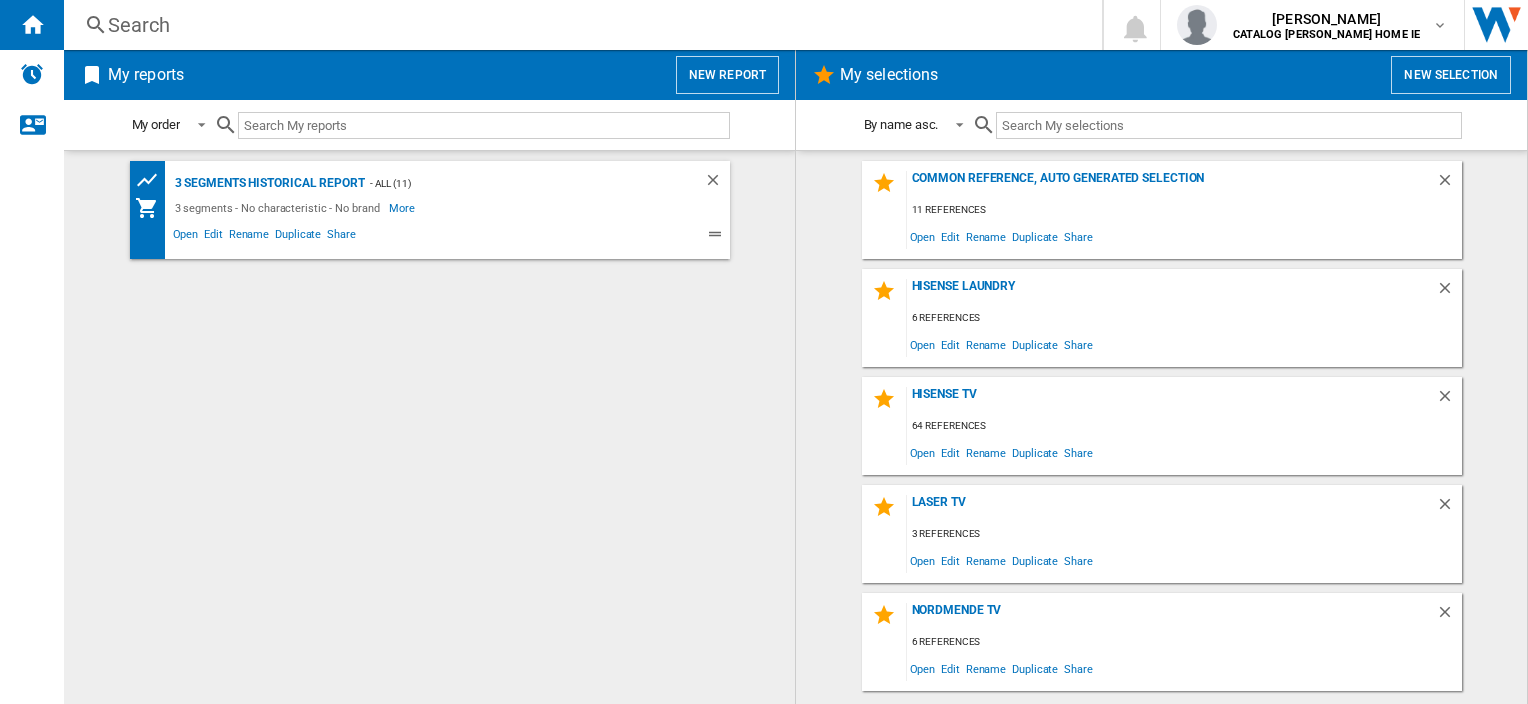 click on "New report" at bounding box center (727, 75) 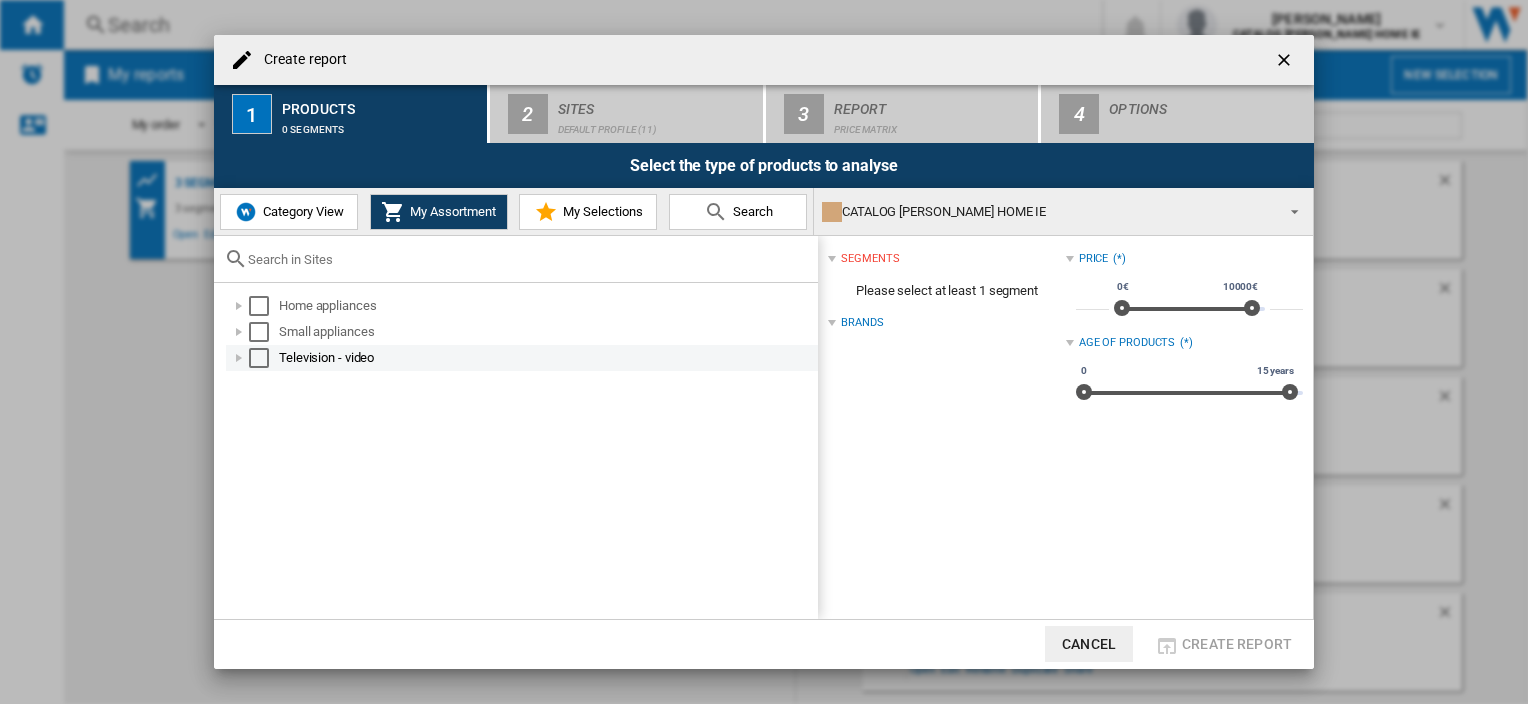 click at bounding box center (259, 358) 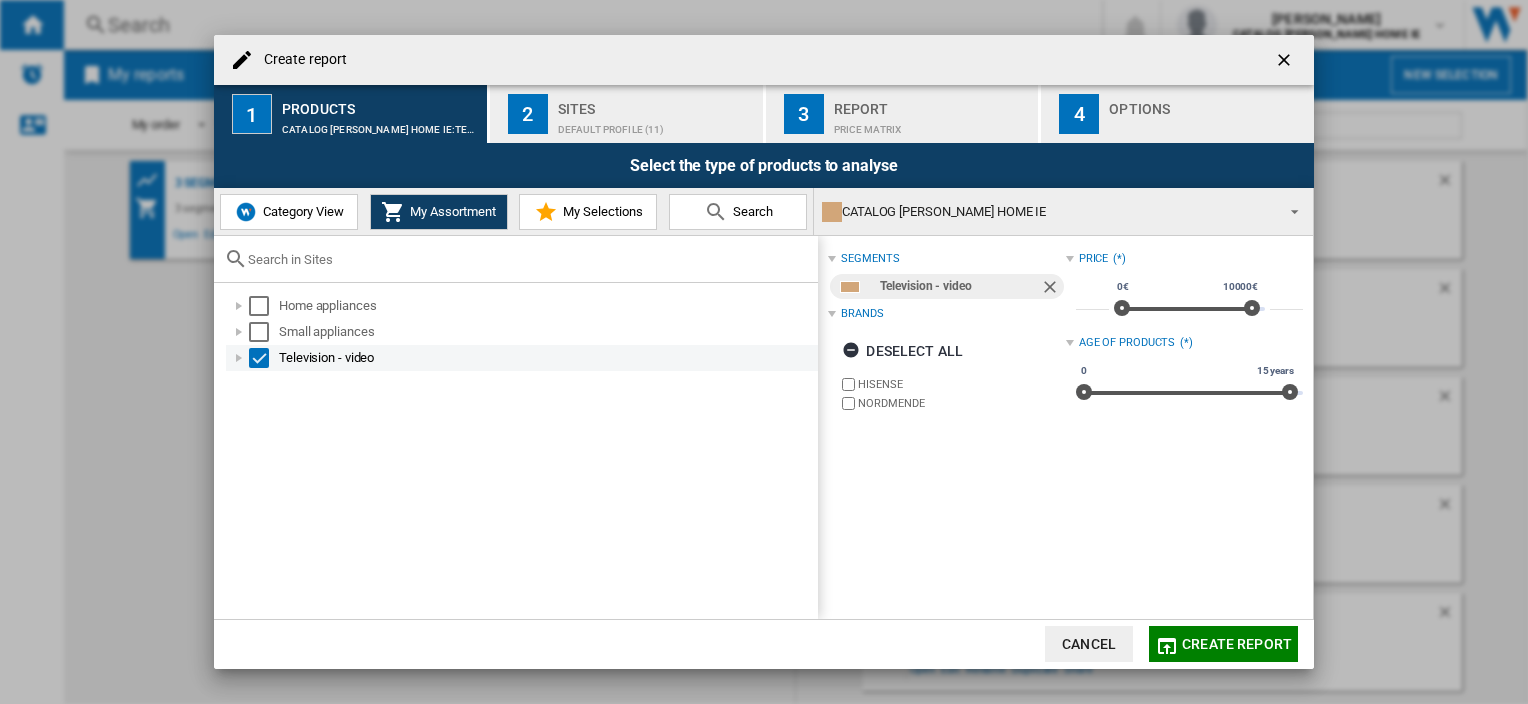 click at bounding box center (239, 358) 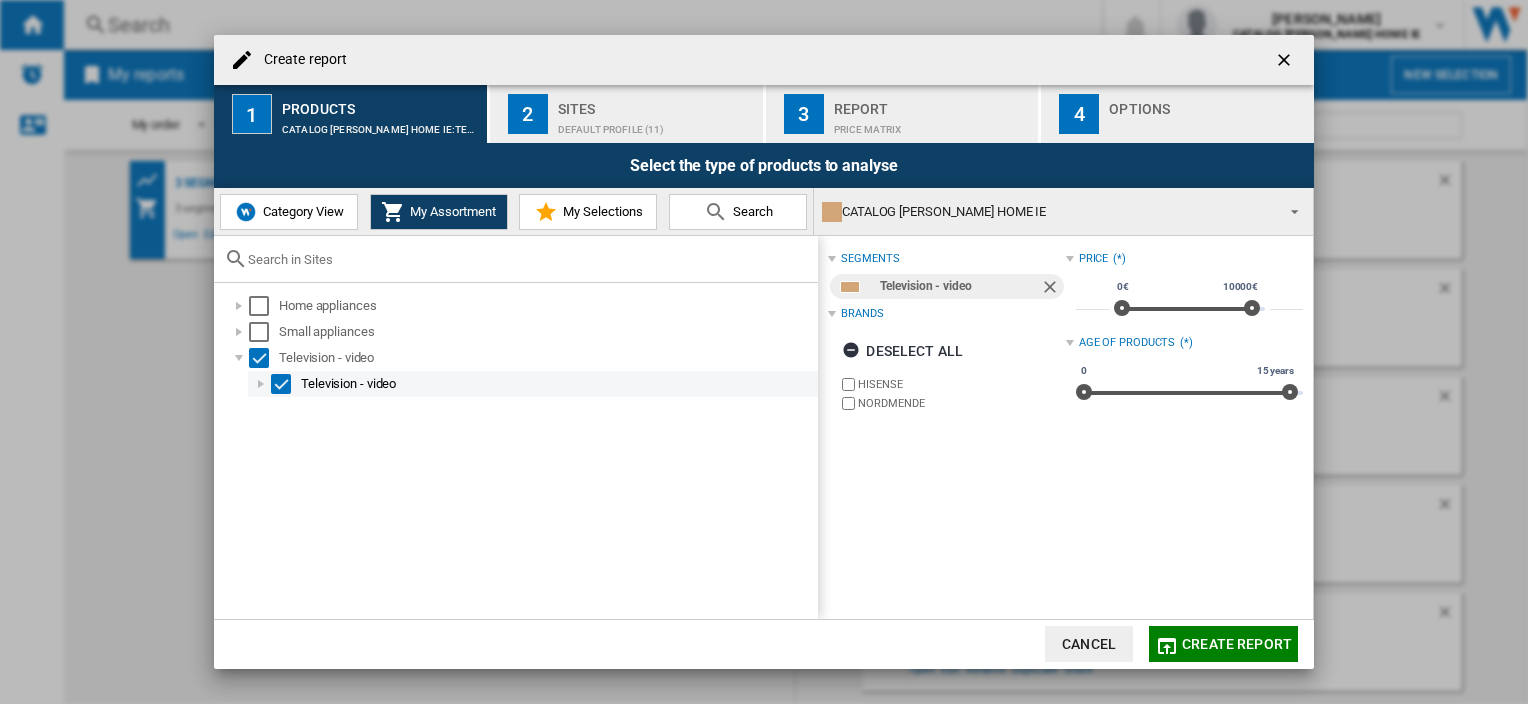 click at bounding box center [261, 384] 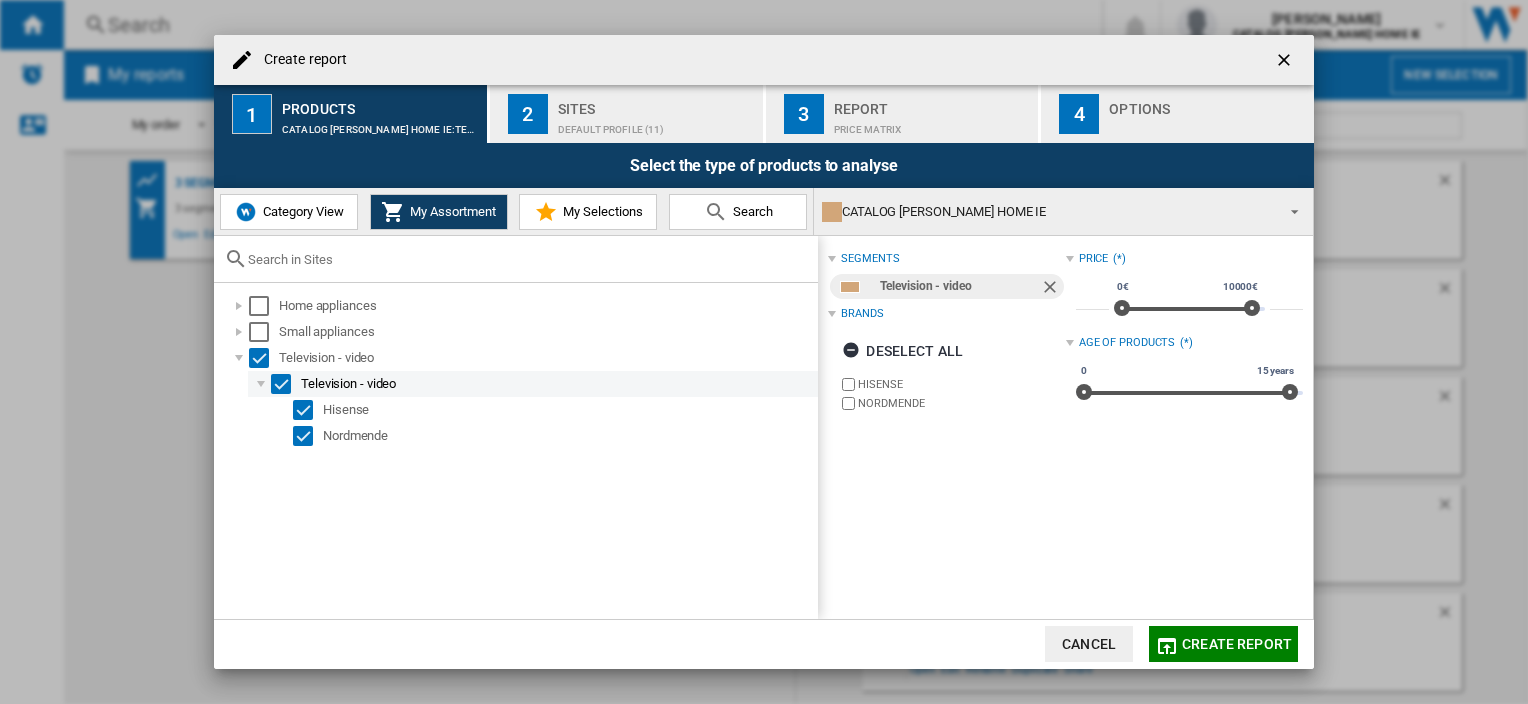click at bounding box center [261, 384] 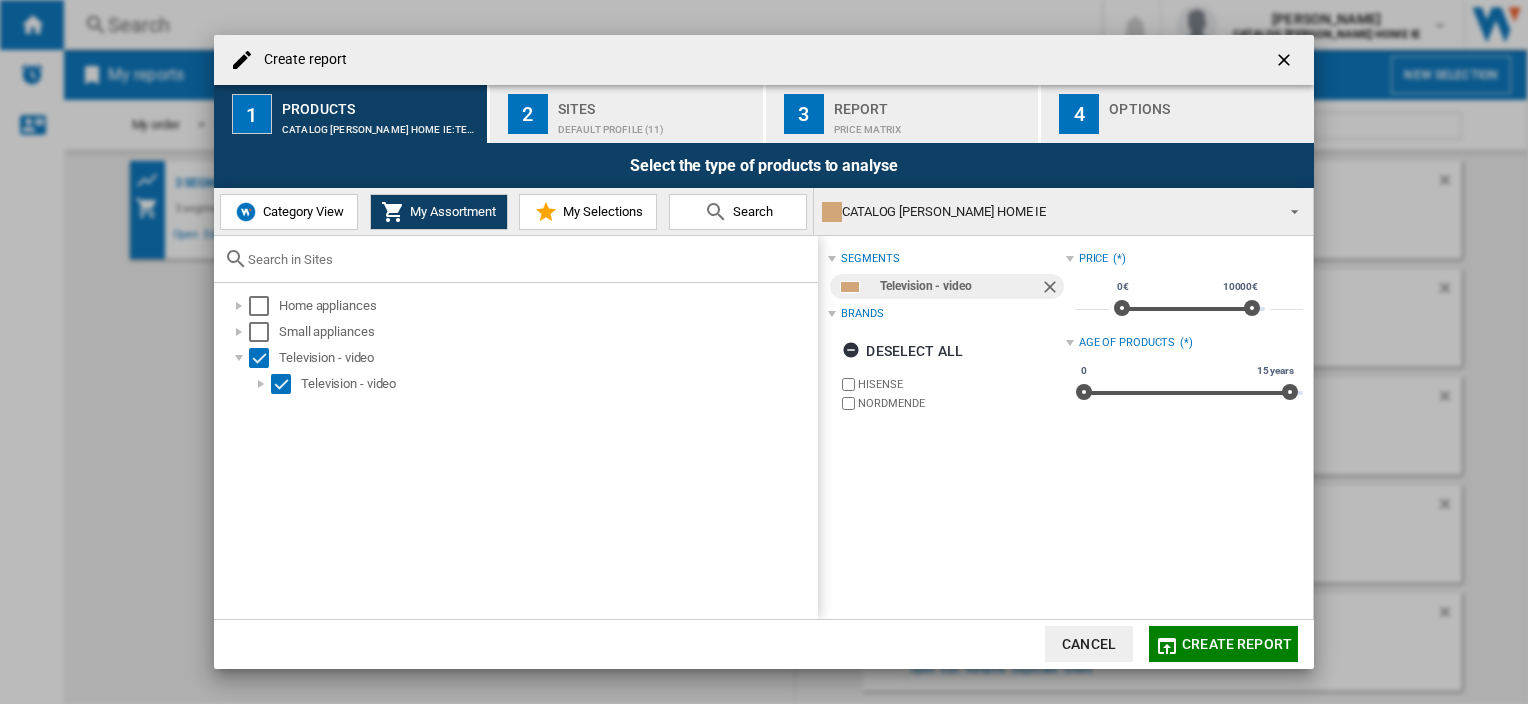 click on "My Selections" at bounding box center (588, 212) 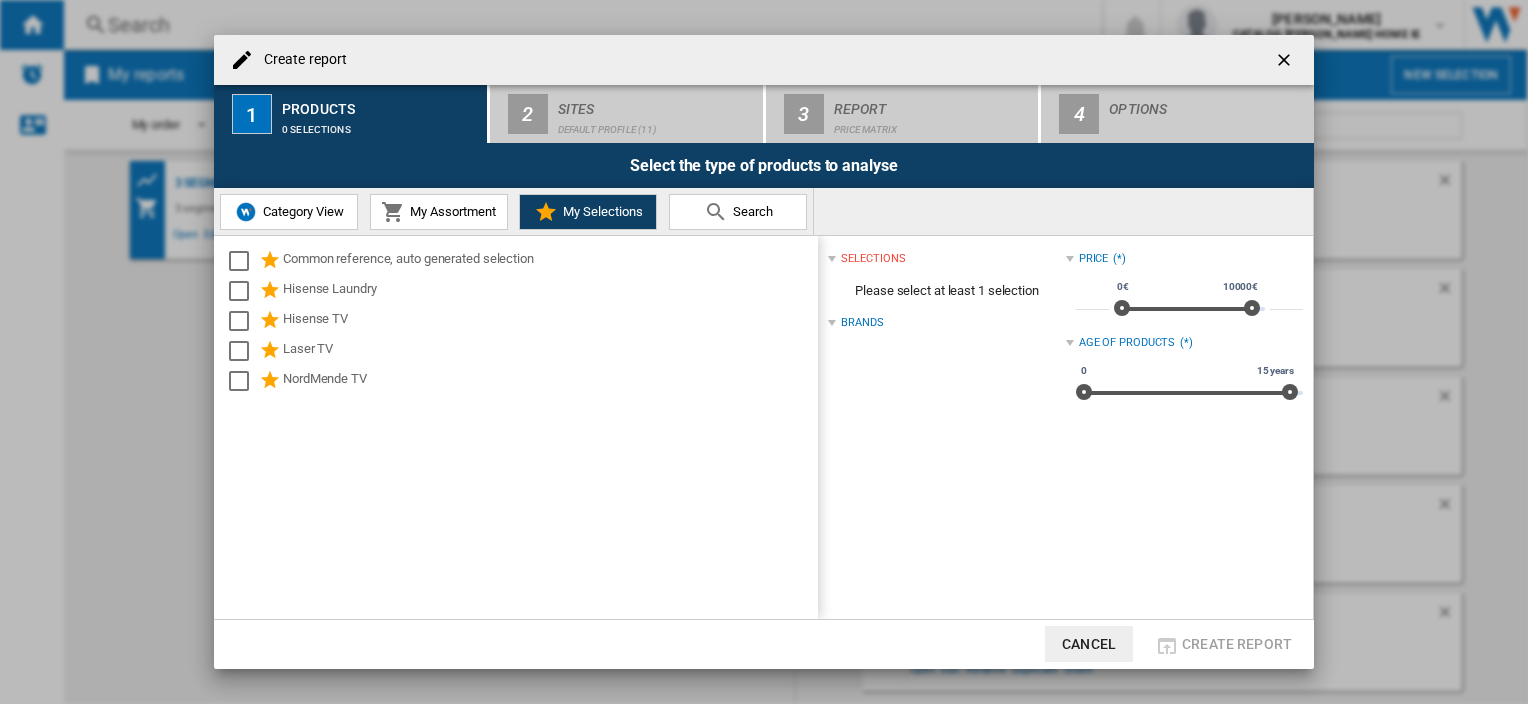 click on "Category View" at bounding box center [301, 211] 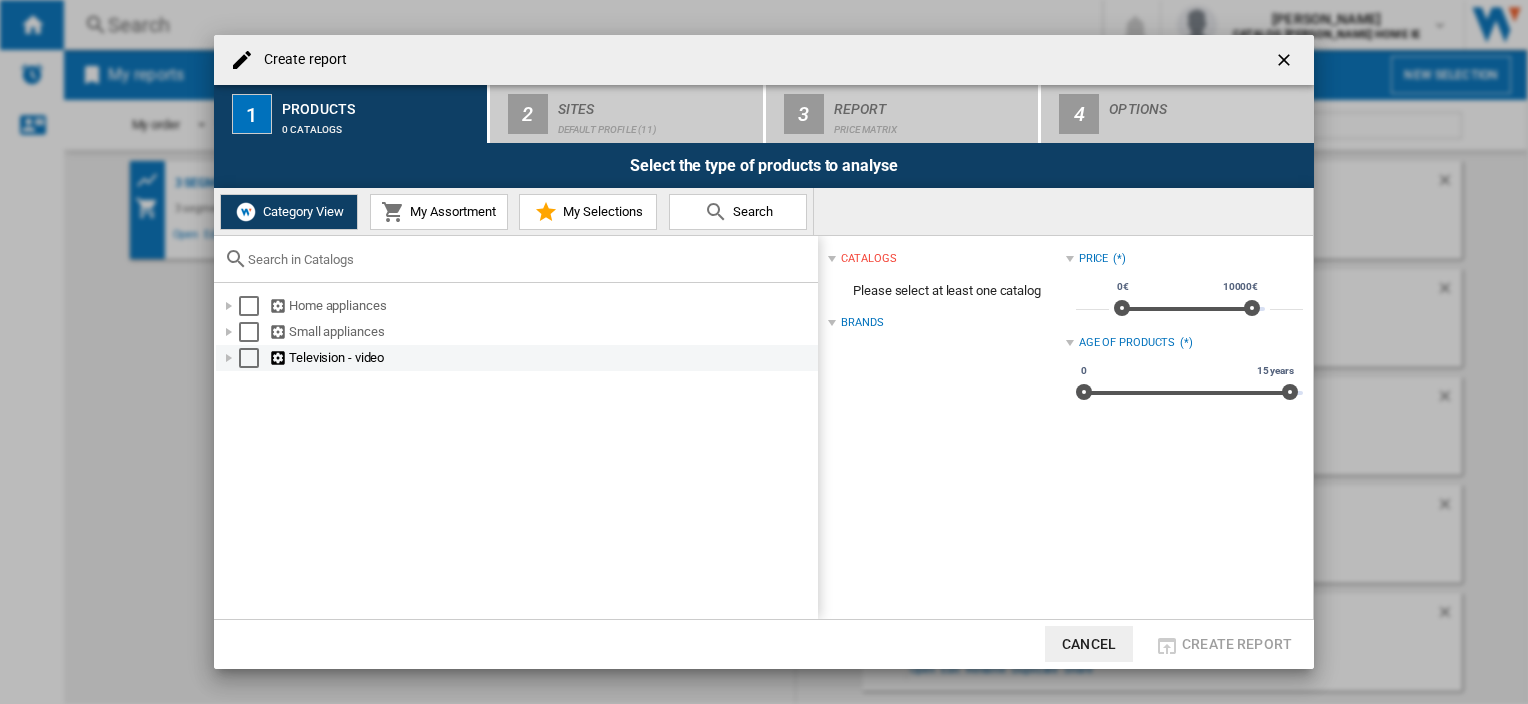 click at bounding box center (249, 358) 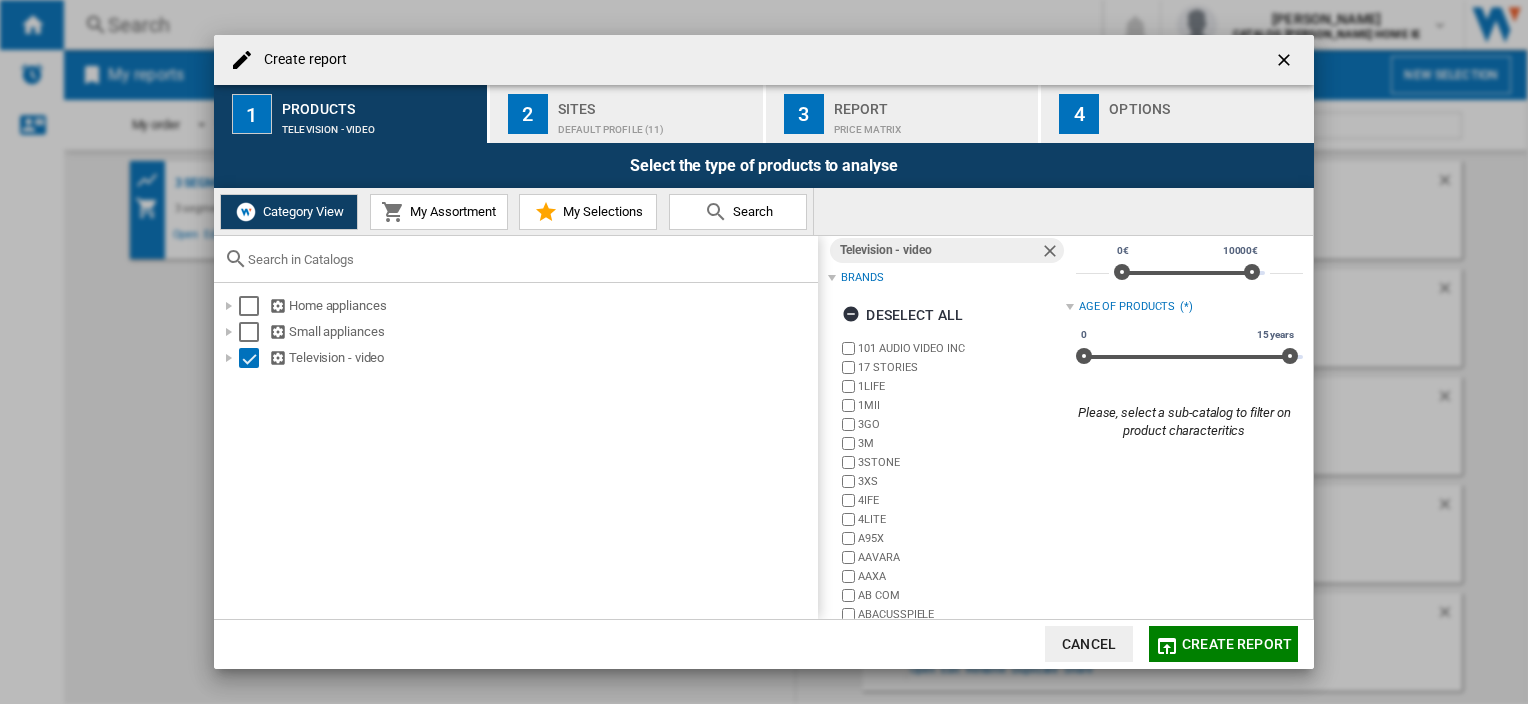 scroll, scrollTop: 84, scrollLeft: 0, axis: vertical 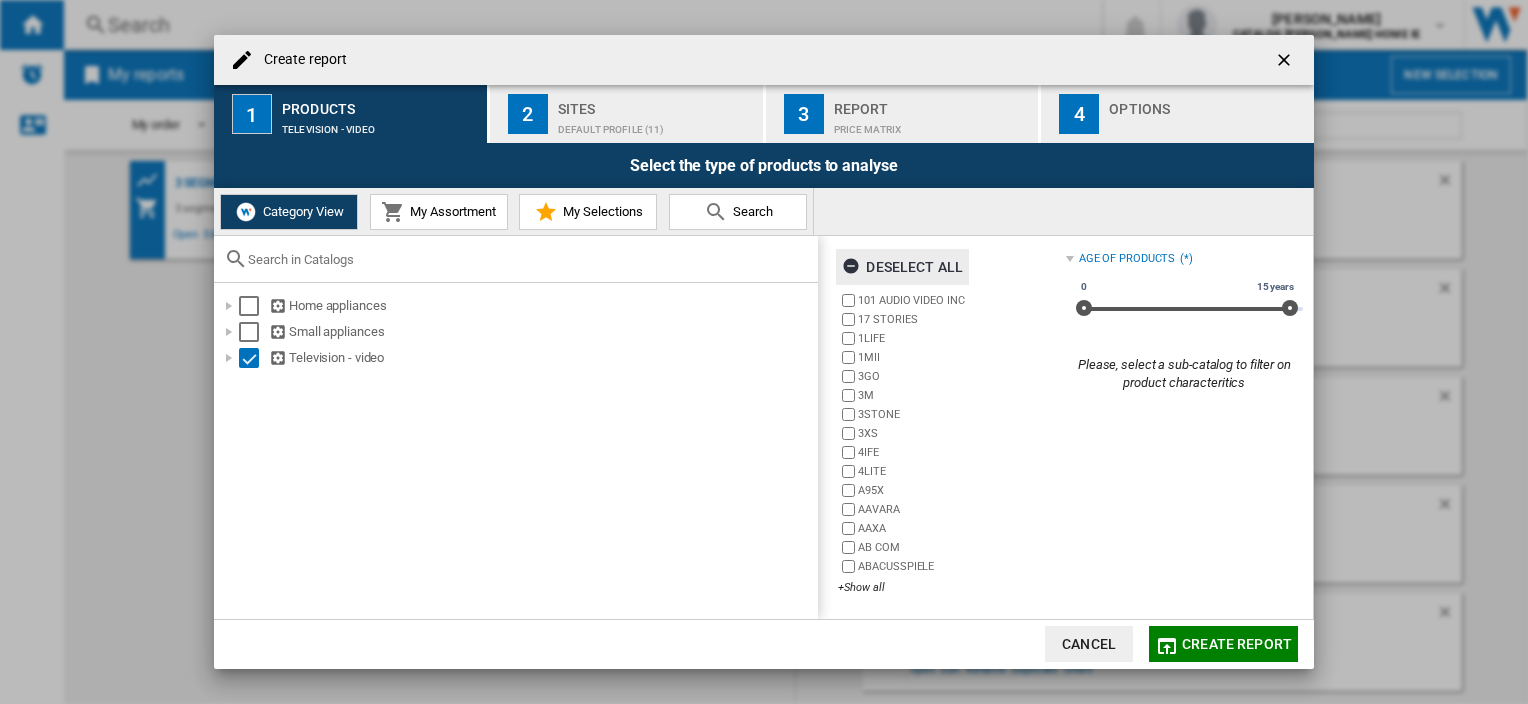 click at bounding box center [854, 269] 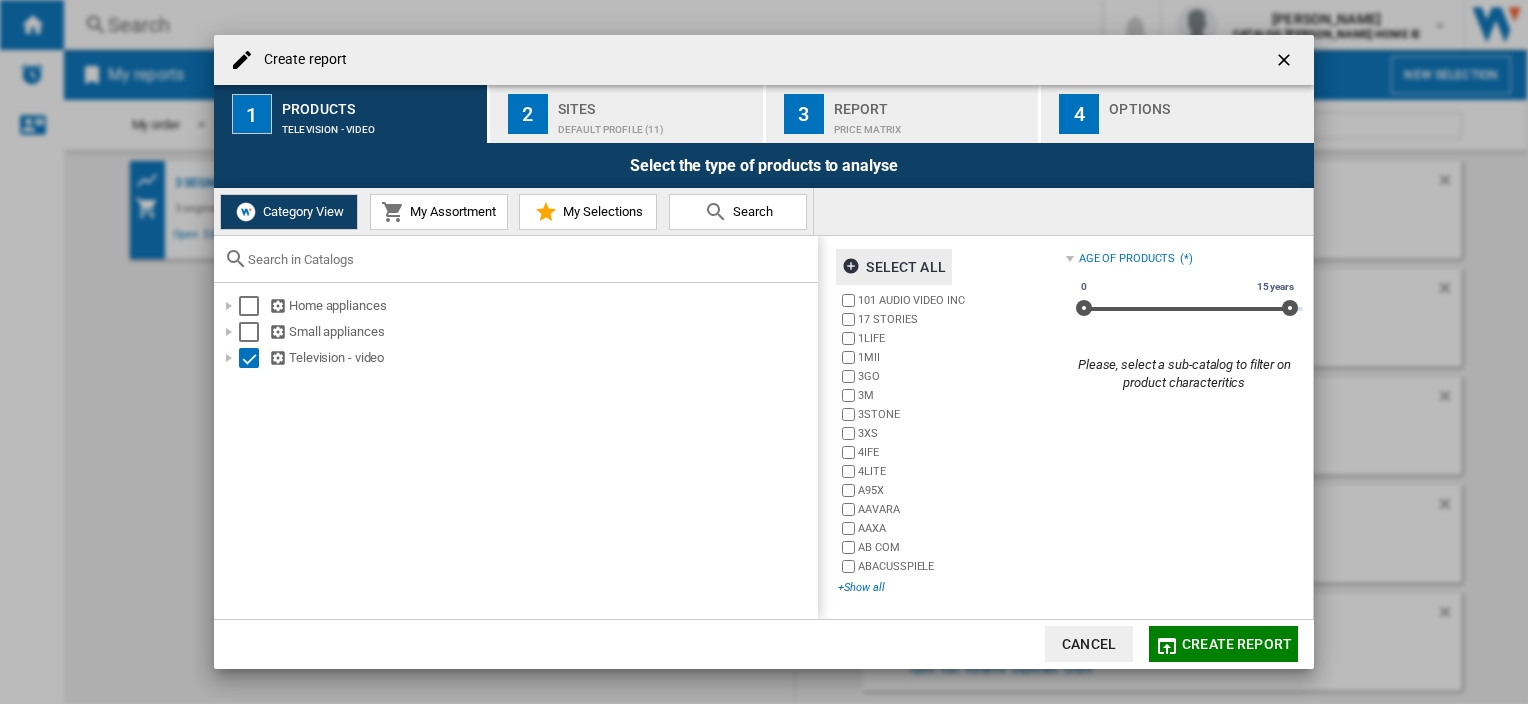 click on "+Show all" at bounding box center [951, 587] 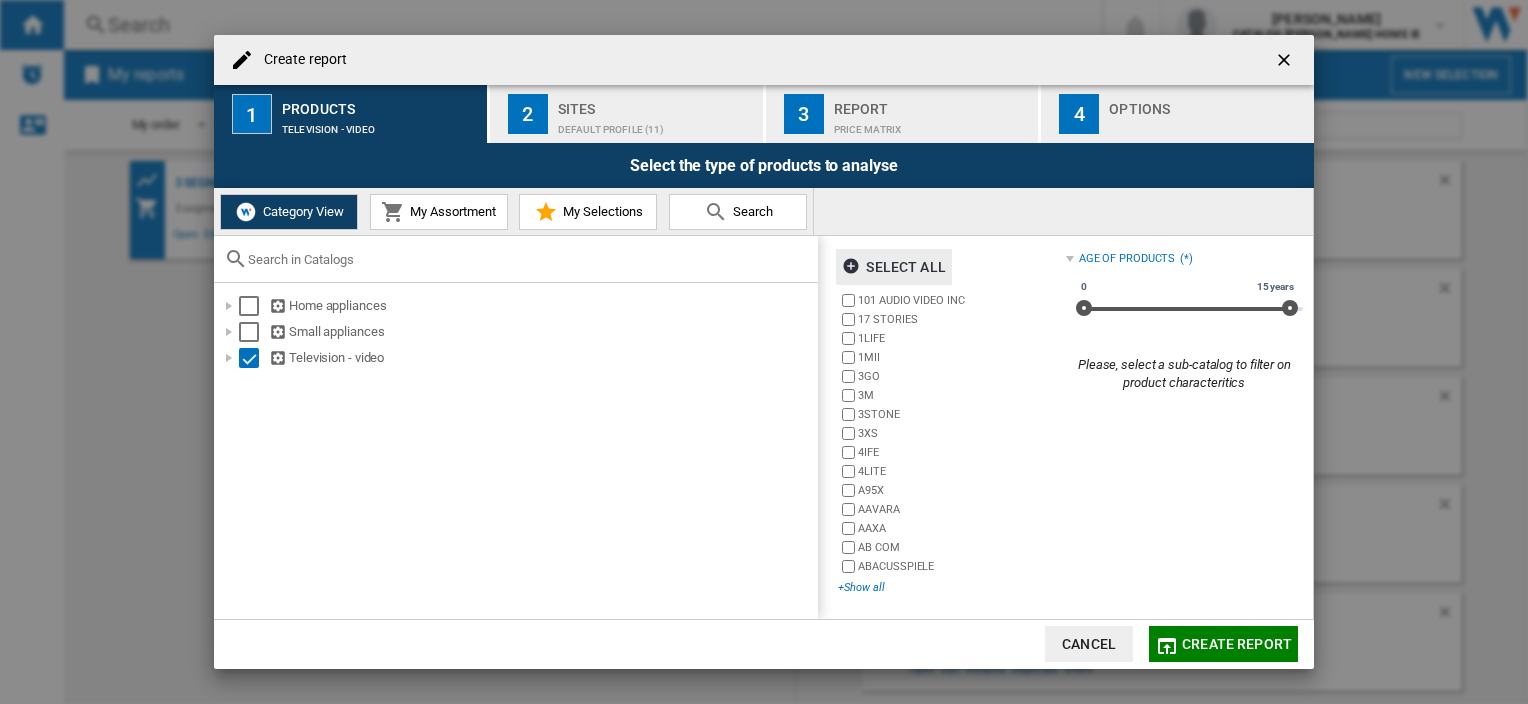 click on "Brands
101 AUDIO VIDEO INC
17 STORIES
1LIFE
1MII
3GO
3M
[GEOGRAPHIC_DATA]
3XS
4IFE
4LITE
A95X
[GEOGRAPHIC_DATA]
AAXA
AB COM
ABACUSSPIELE
[GEOGRAPHIC_DATA]
ABIS
ABODY
ACCLAIM
ACCORD
[GEOGRAPHIC_DATA]
ACCSUP
ACE
ACER
ACME
ACOUSTIC
ACP
ACROJOY
ACROPAQ
ACT
ACTECK
ACTIONTEC
ADDER
ADMIRAL
ADVANCE
ADVENT
AEG
[GEOGRAPHIC_DATA]
AERIAL
AERIALTRONICS
AFINTEK
AG NEOVO" at bounding box center (764, 352) 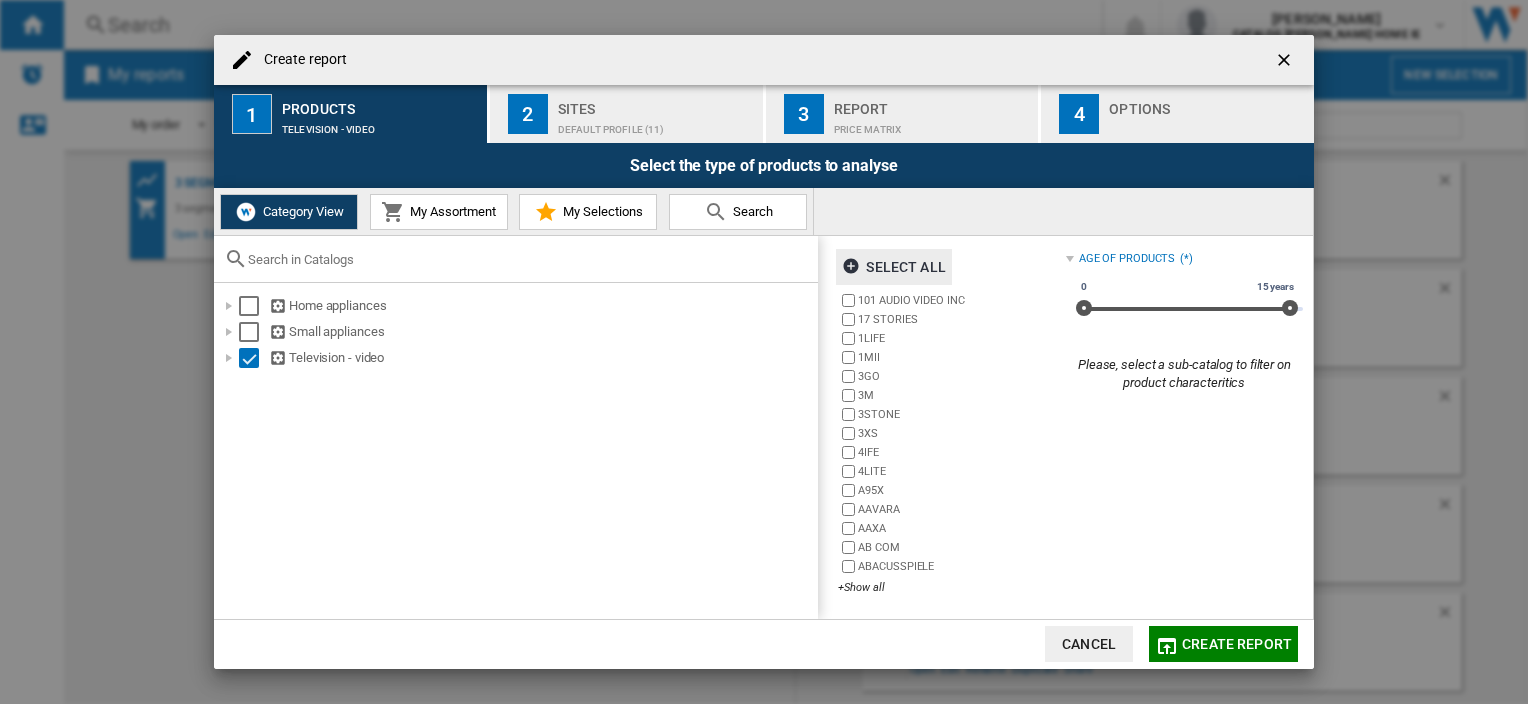 click on "Brands
101 AUDIO VIDEO INC
17 STORIES
1LIFE
1MII
3GO
3M
[GEOGRAPHIC_DATA]
3XS
4IFE
4LITE
A95X
[GEOGRAPHIC_DATA]
AAXA
AB COM
ABACUSSPIELE
[GEOGRAPHIC_DATA]
ABIS
ABODY
ACCLAIM
ACCORD
[GEOGRAPHIC_DATA]
ACCSUP
ACE
ACER
ACME
ACOUSTIC
ACP
ACROJOY
ACROPAQ
ACT
ACTECK
ACTIONTEC
ADDER
ADMIRAL
ADVANCE
ADVENT
AEG
[GEOGRAPHIC_DATA]
AERIAL
AERIALTRONICS
AFINTEK
AG NEOVO" at bounding box center [764, 352] 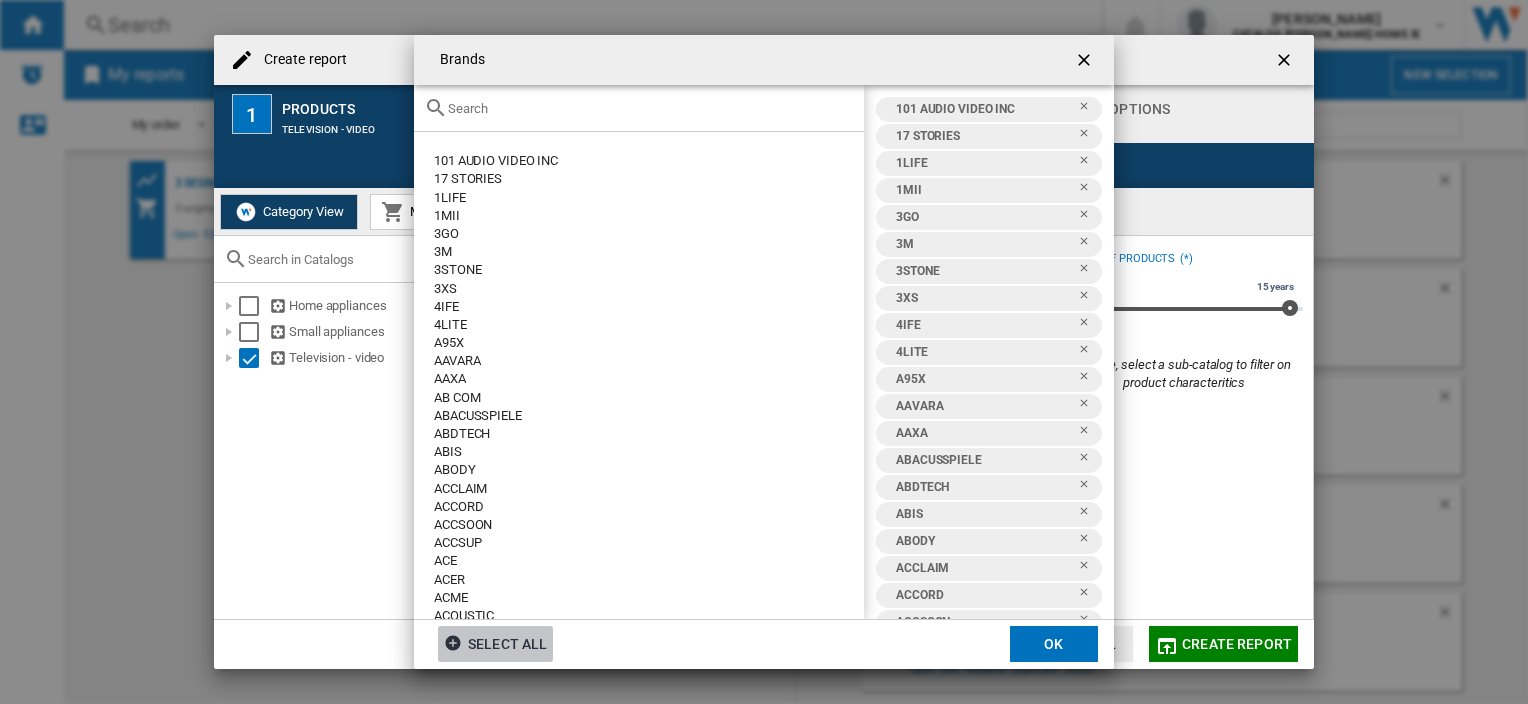 click 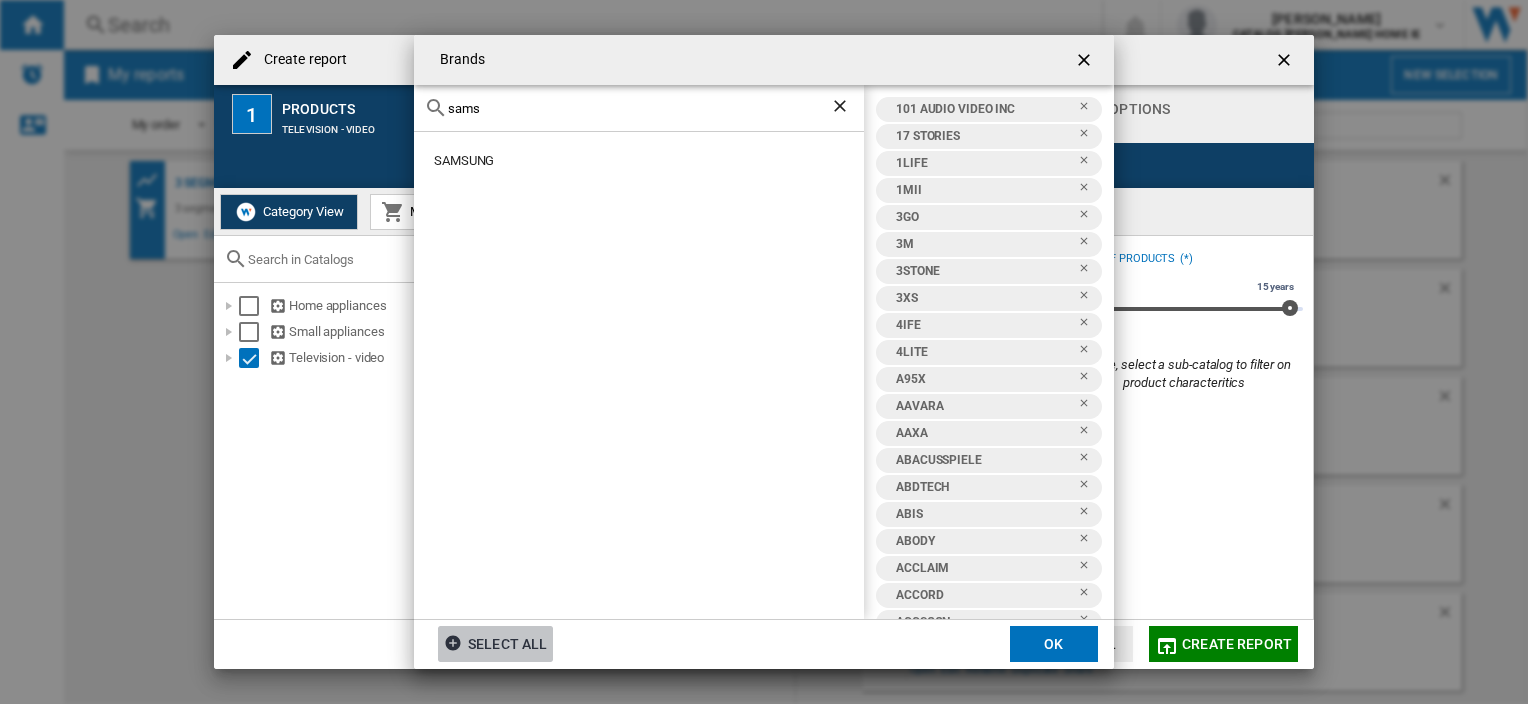 scroll, scrollTop: 1000, scrollLeft: 0, axis: vertical 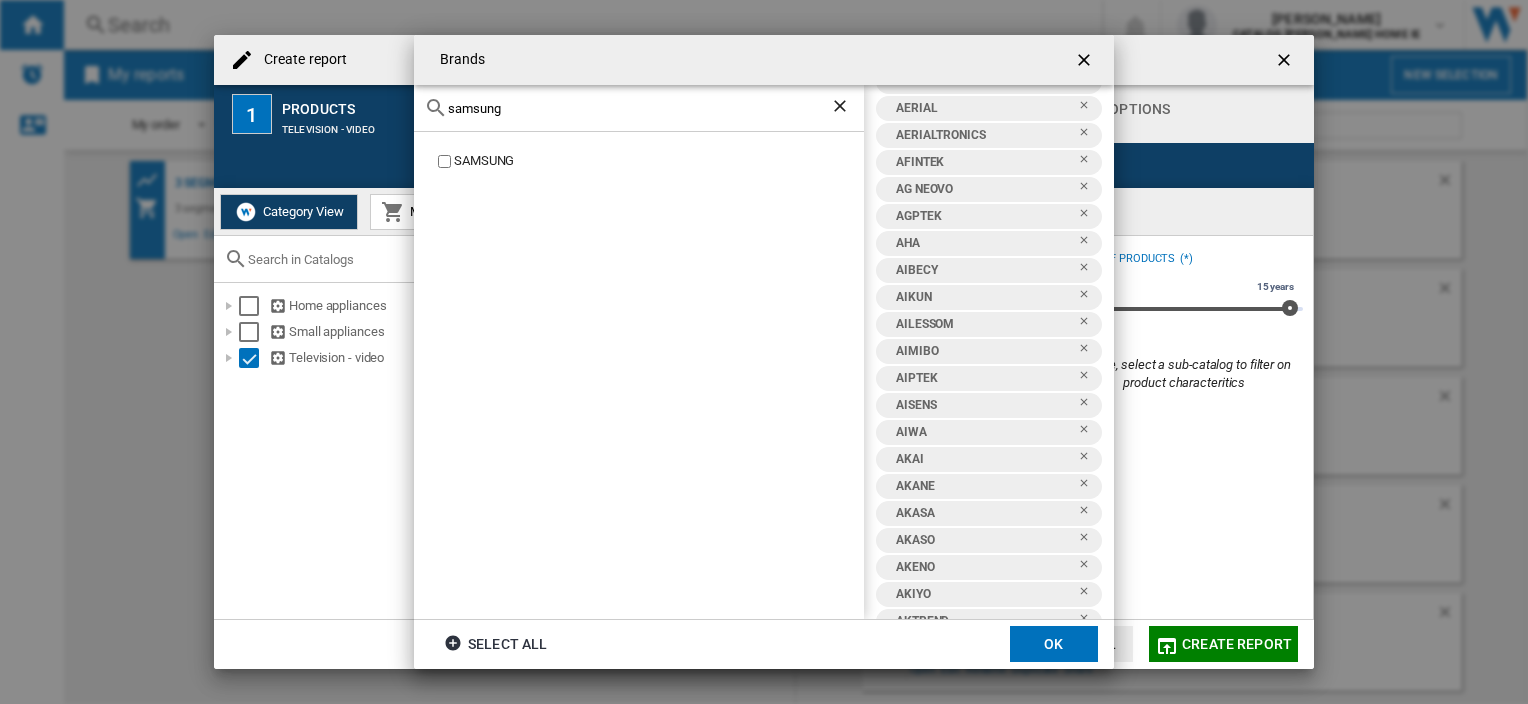 type on "samsung" 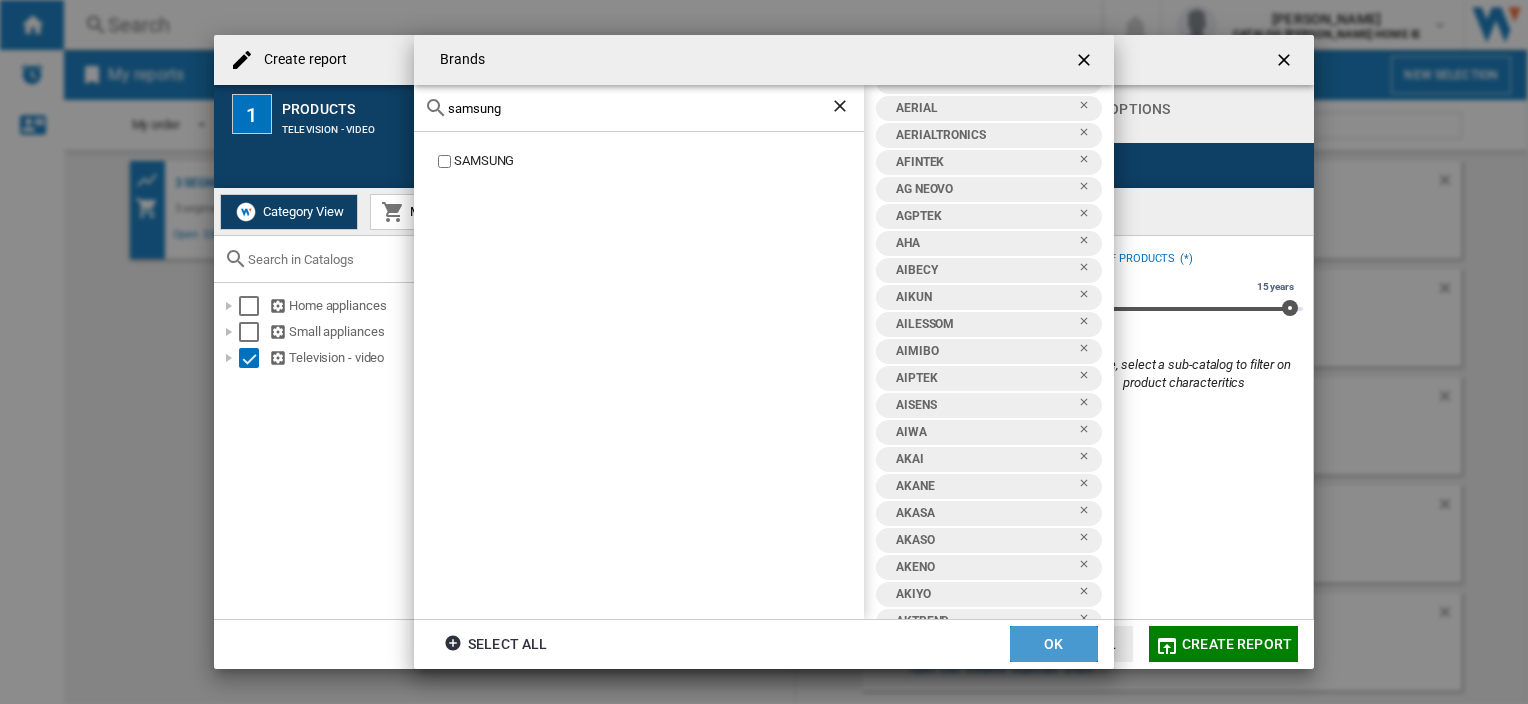 click on "OK" 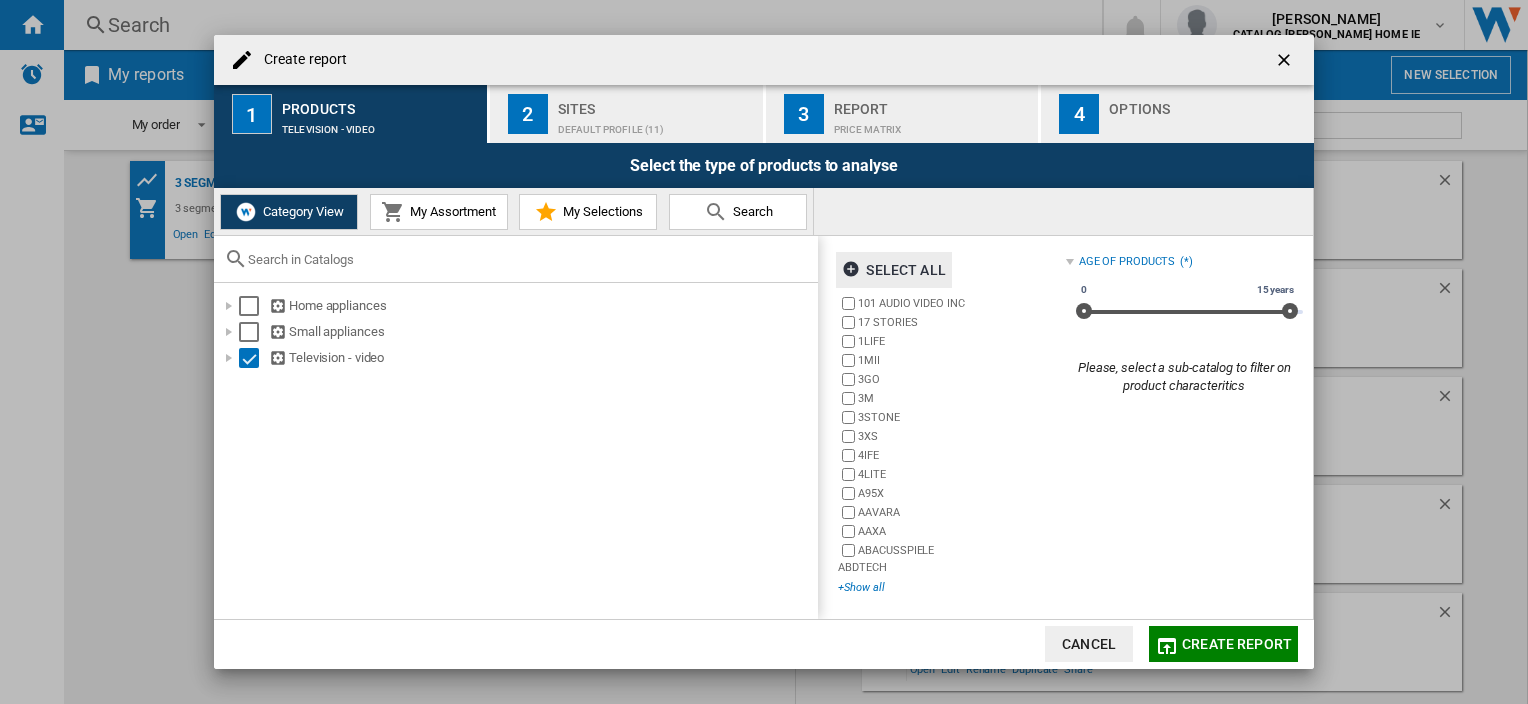 scroll, scrollTop: 84, scrollLeft: 0, axis: vertical 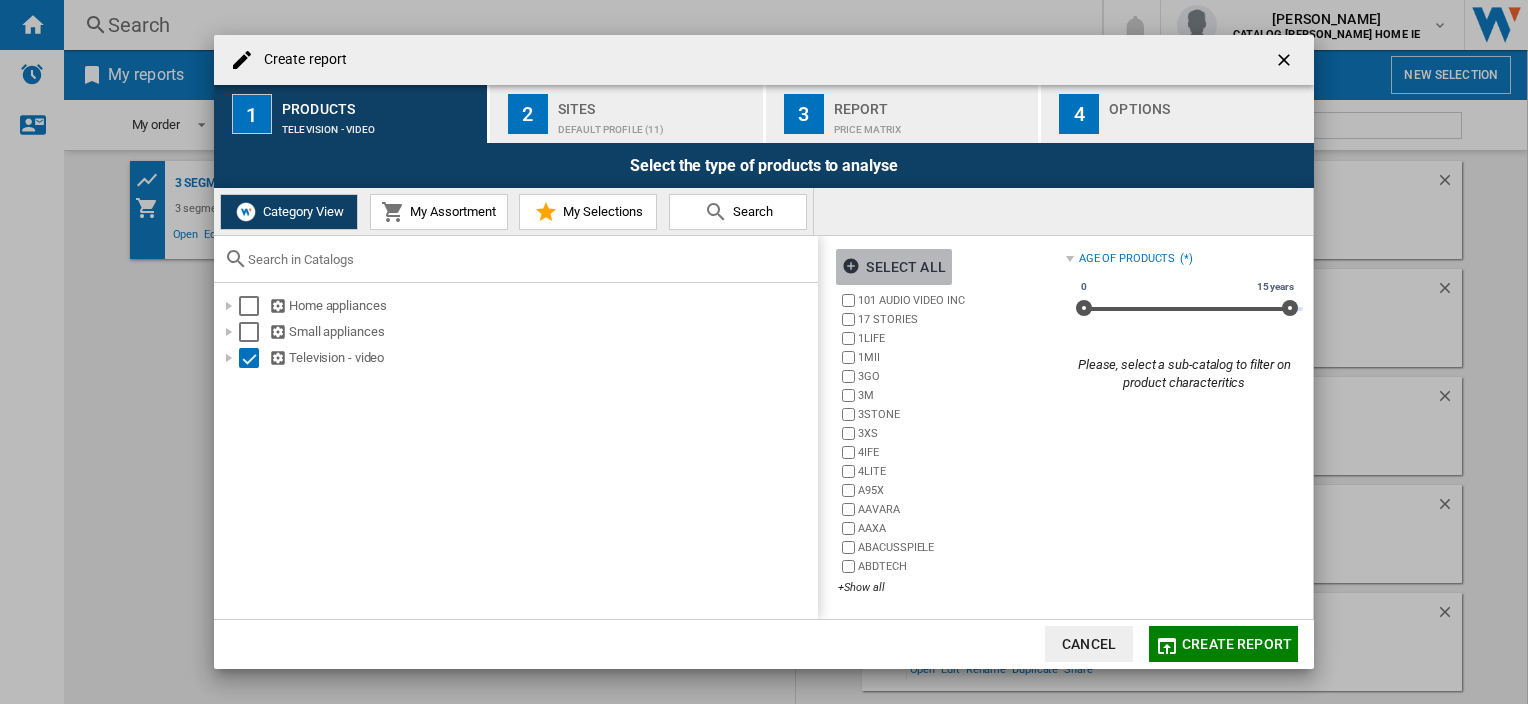 click at bounding box center (854, 269) 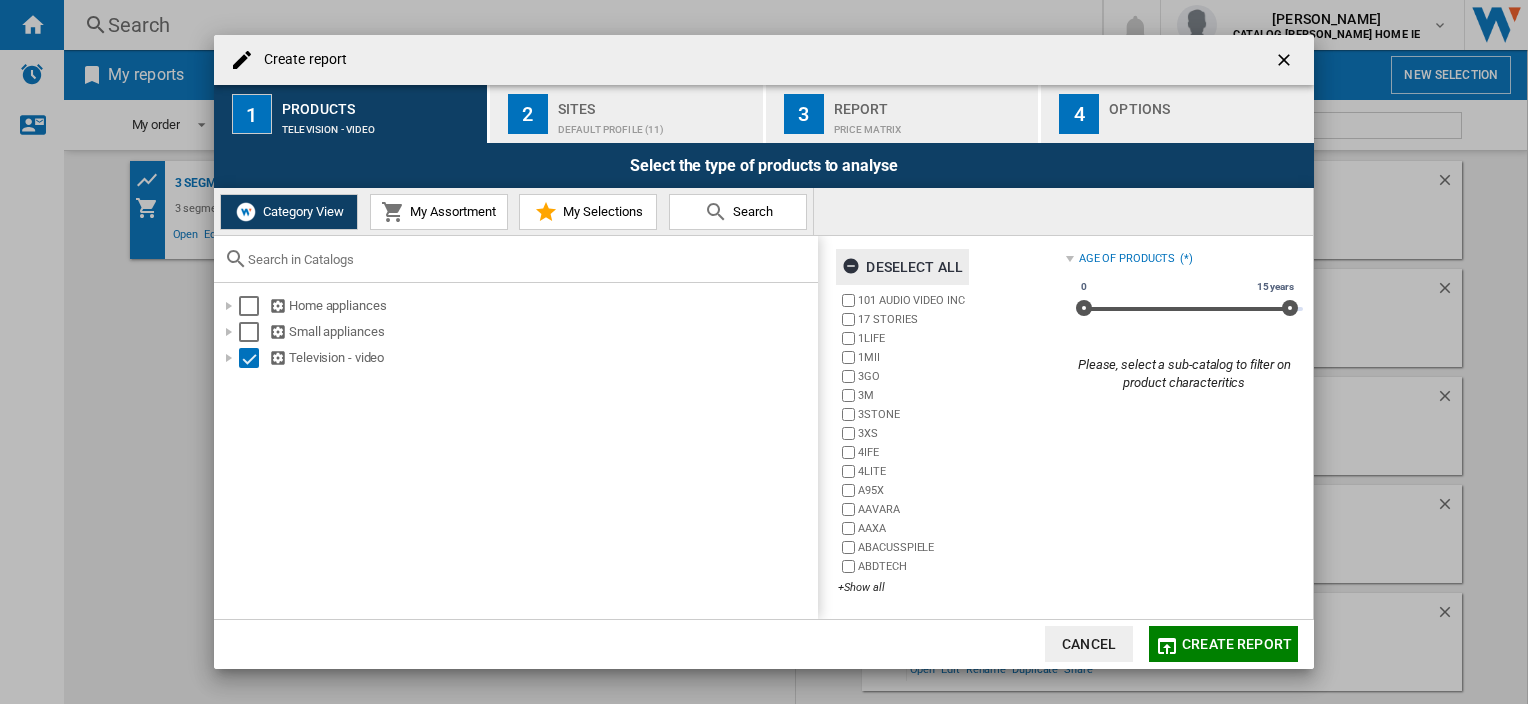 click on "Deselect all" at bounding box center [902, 267] 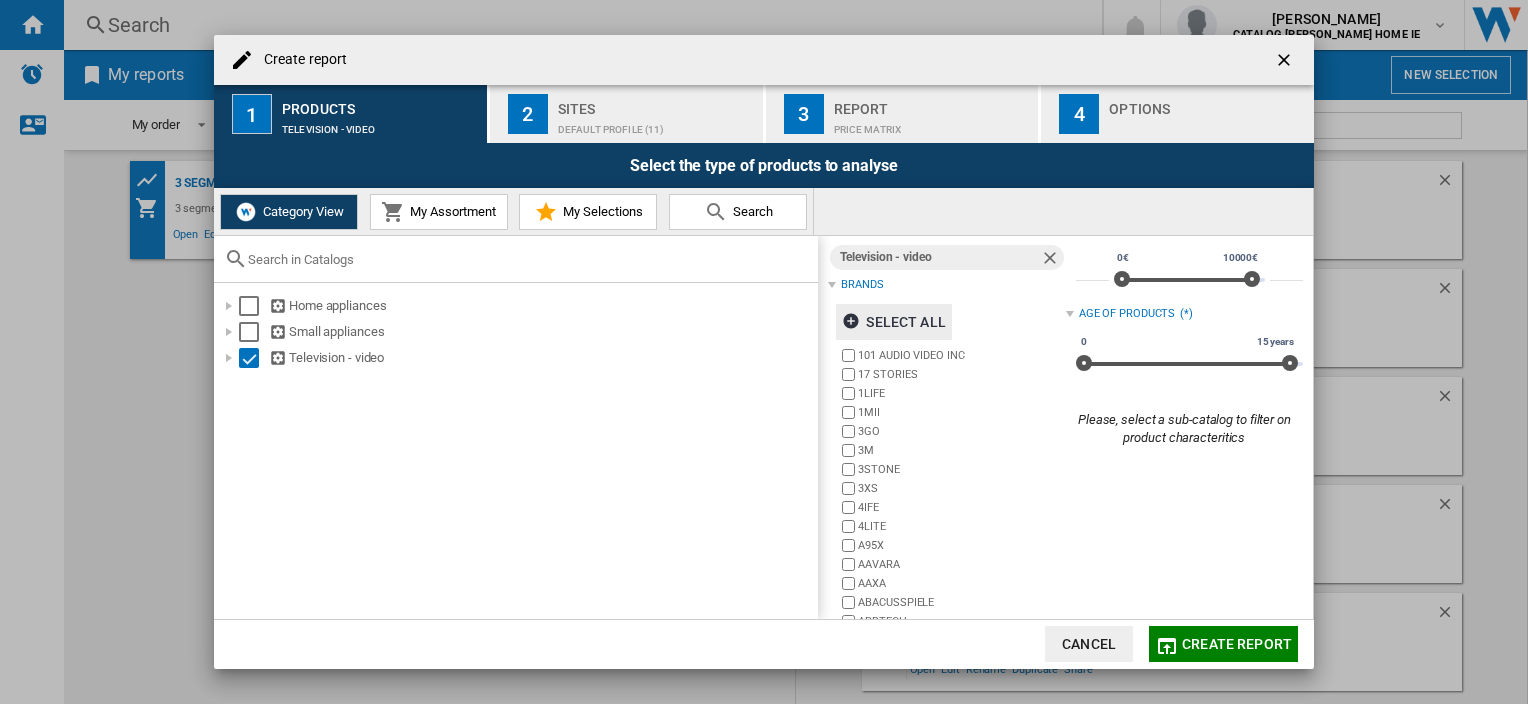 scroll, scrollTop: 0, scrollLeft: 0, axis: both 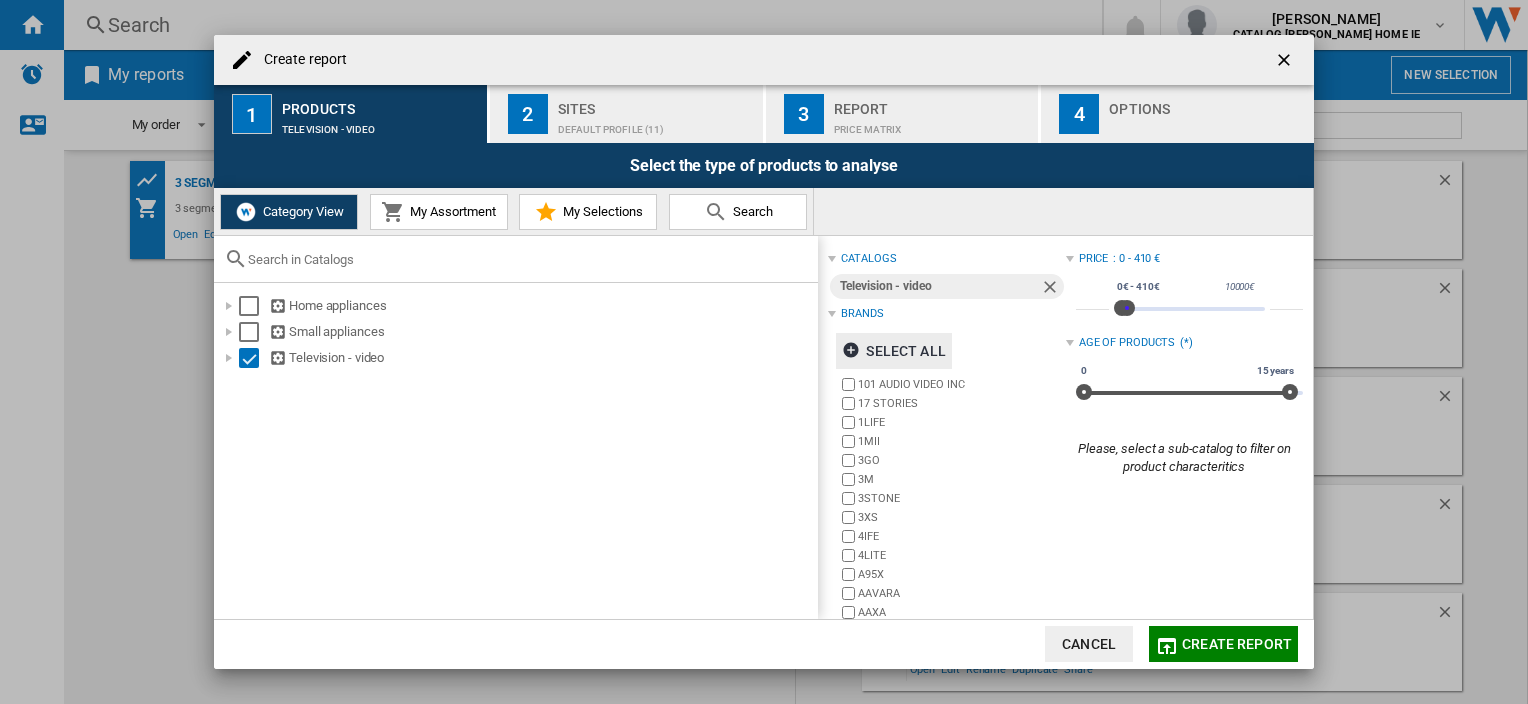type on "***" 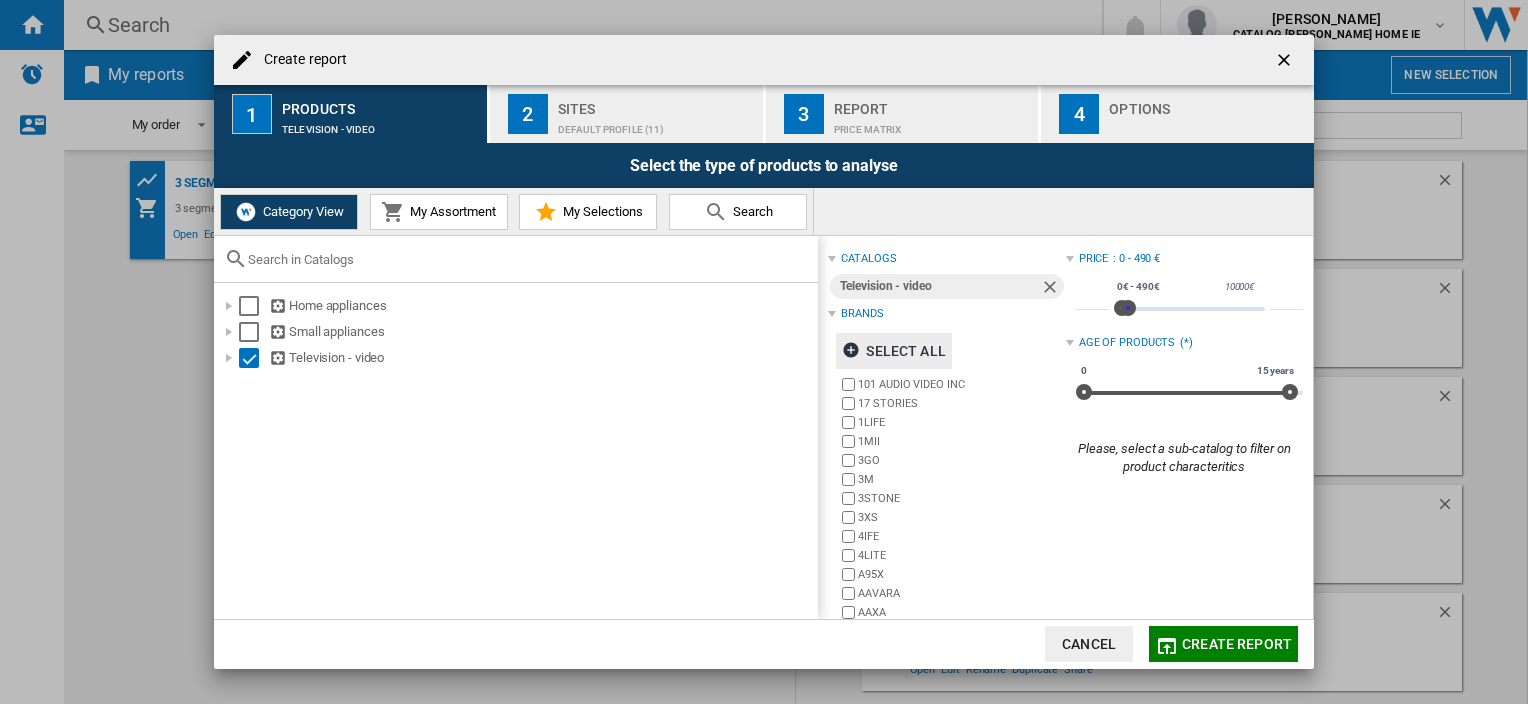 drag, startPoint x: 1244, startPoint y: 304, endPoint x: 1123, endPoint y: 322, distance: 122.33152 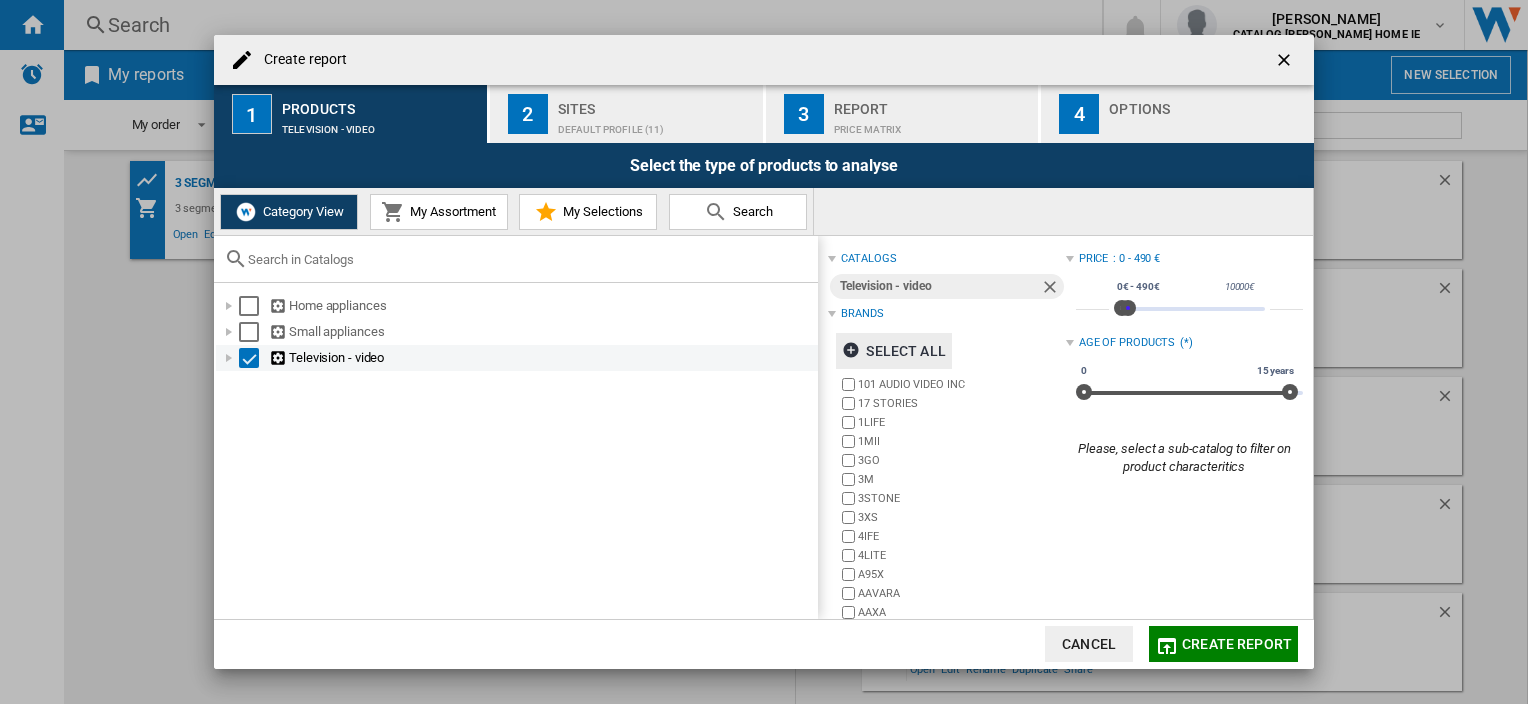 click at bounding box center [279, 358] 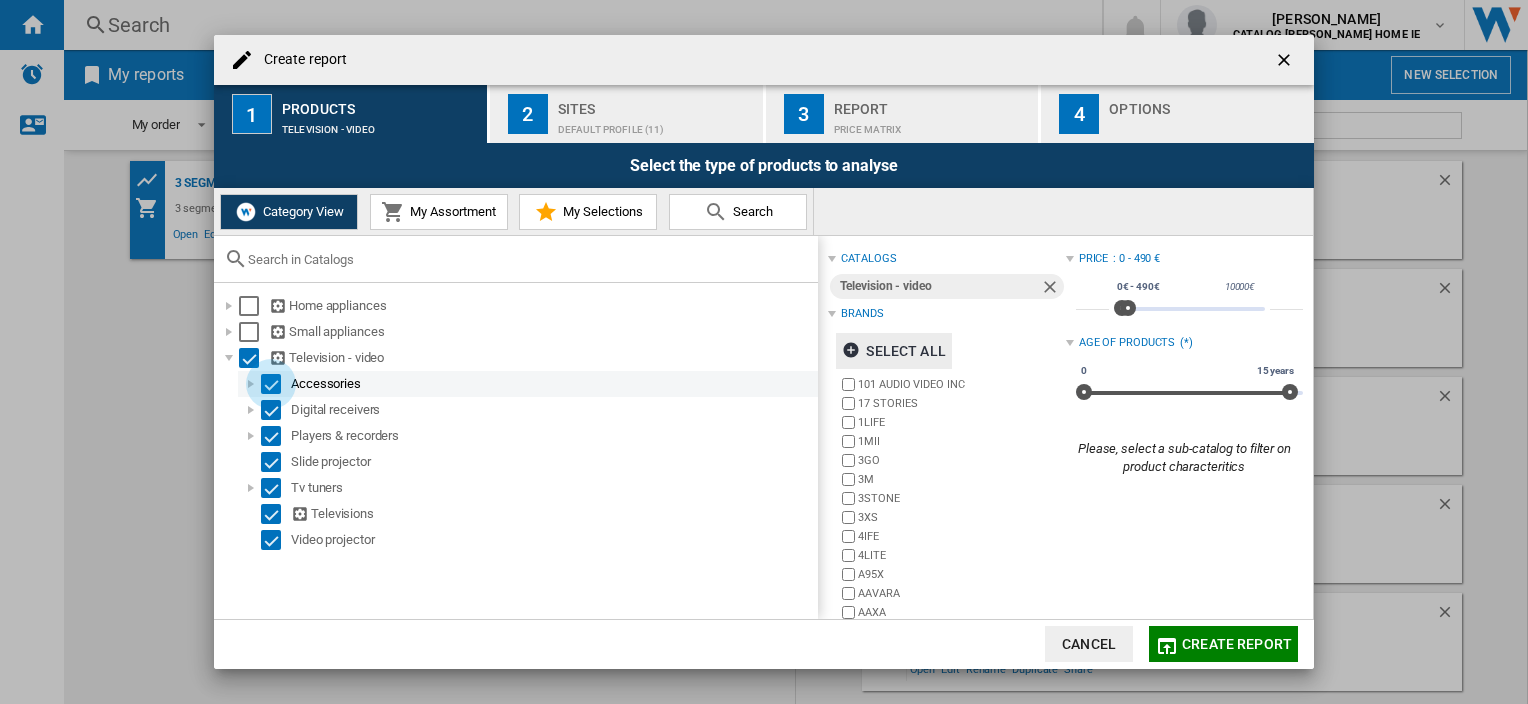 click at bounding box center [271, 384] 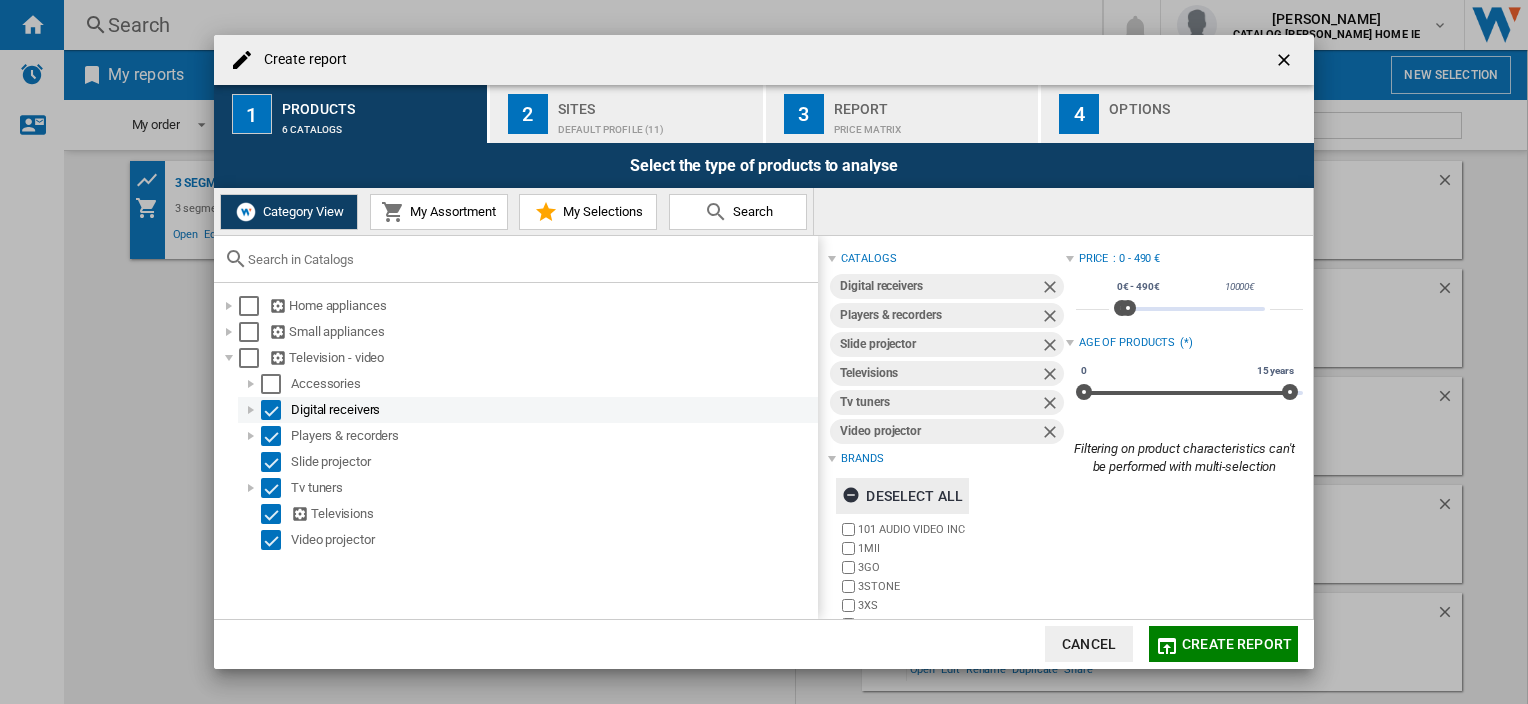 click at bounding box center [271, 410] 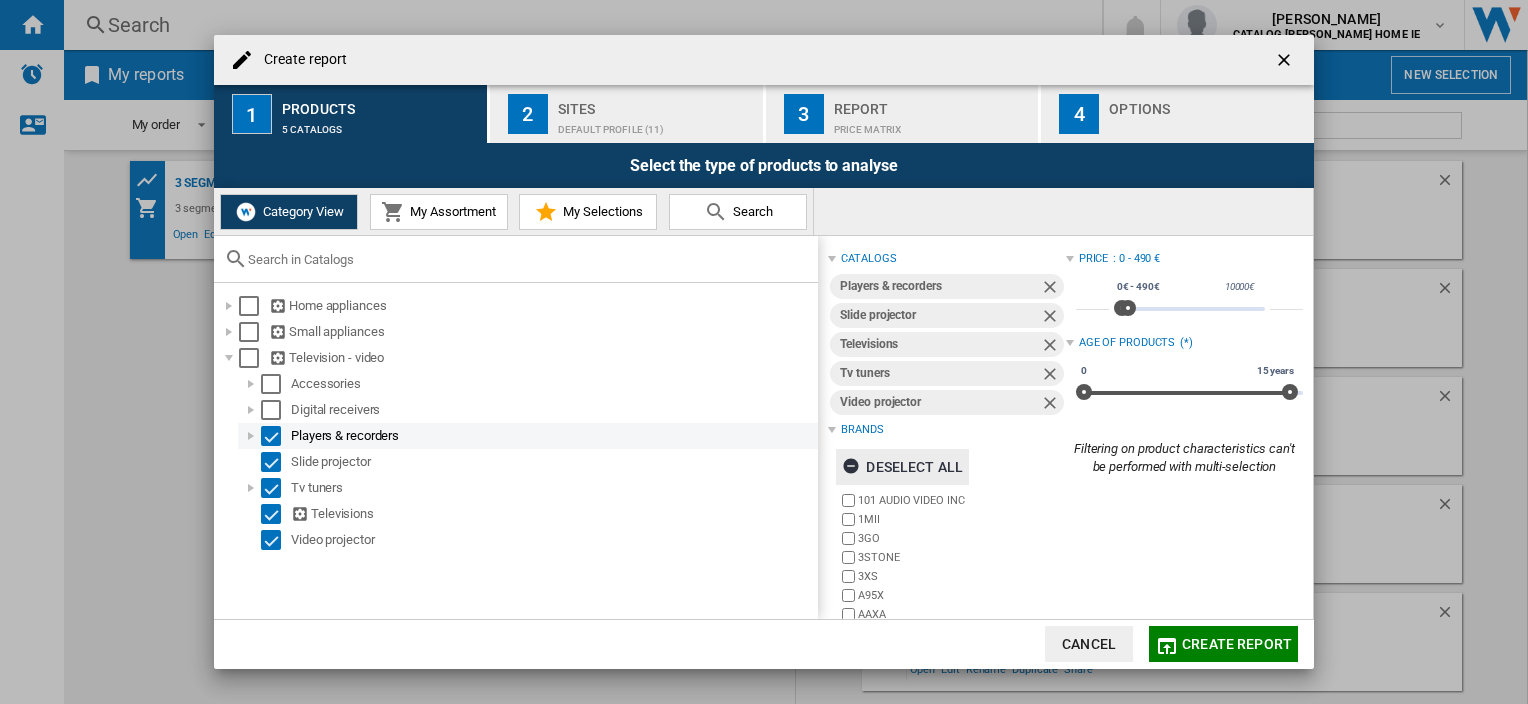click at bounding box center (271, 436) 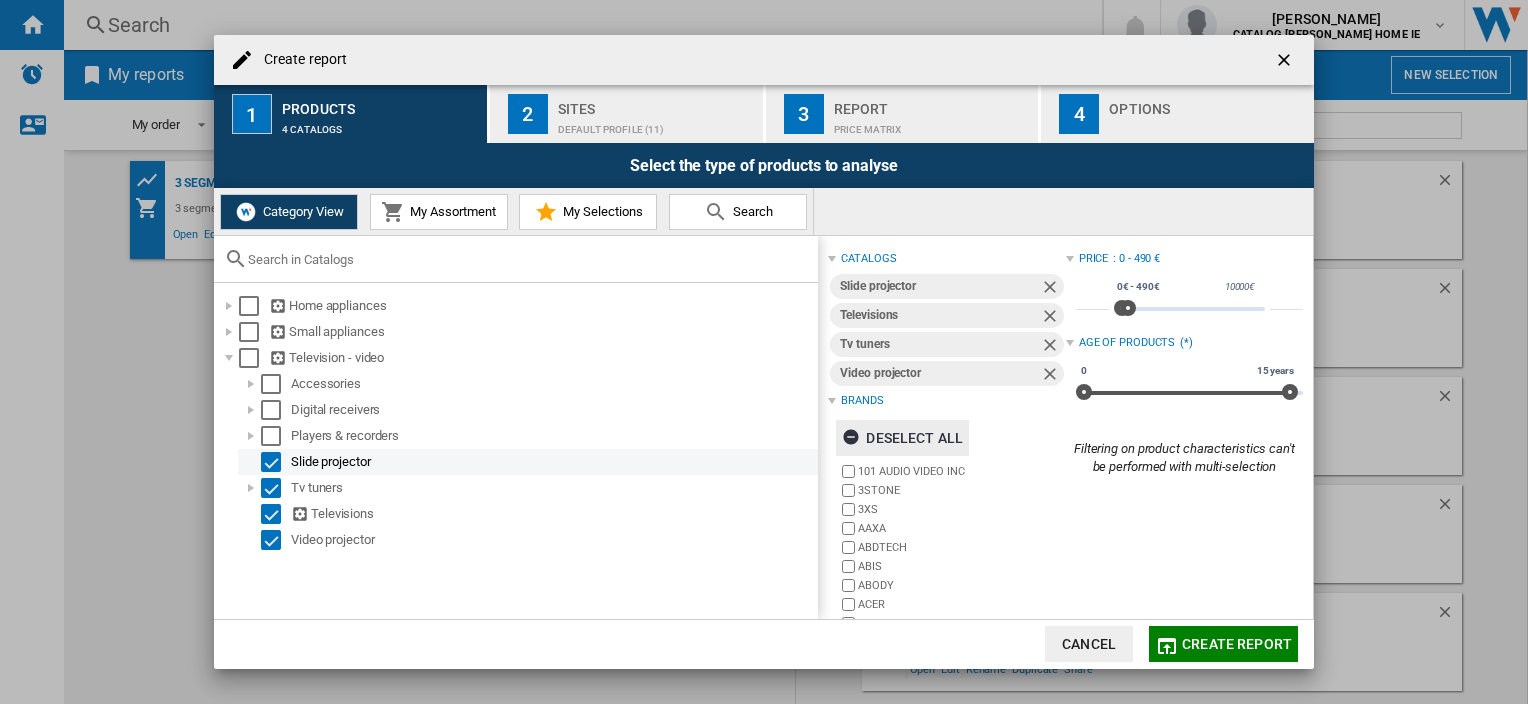 click at bounding box center (271, 462) 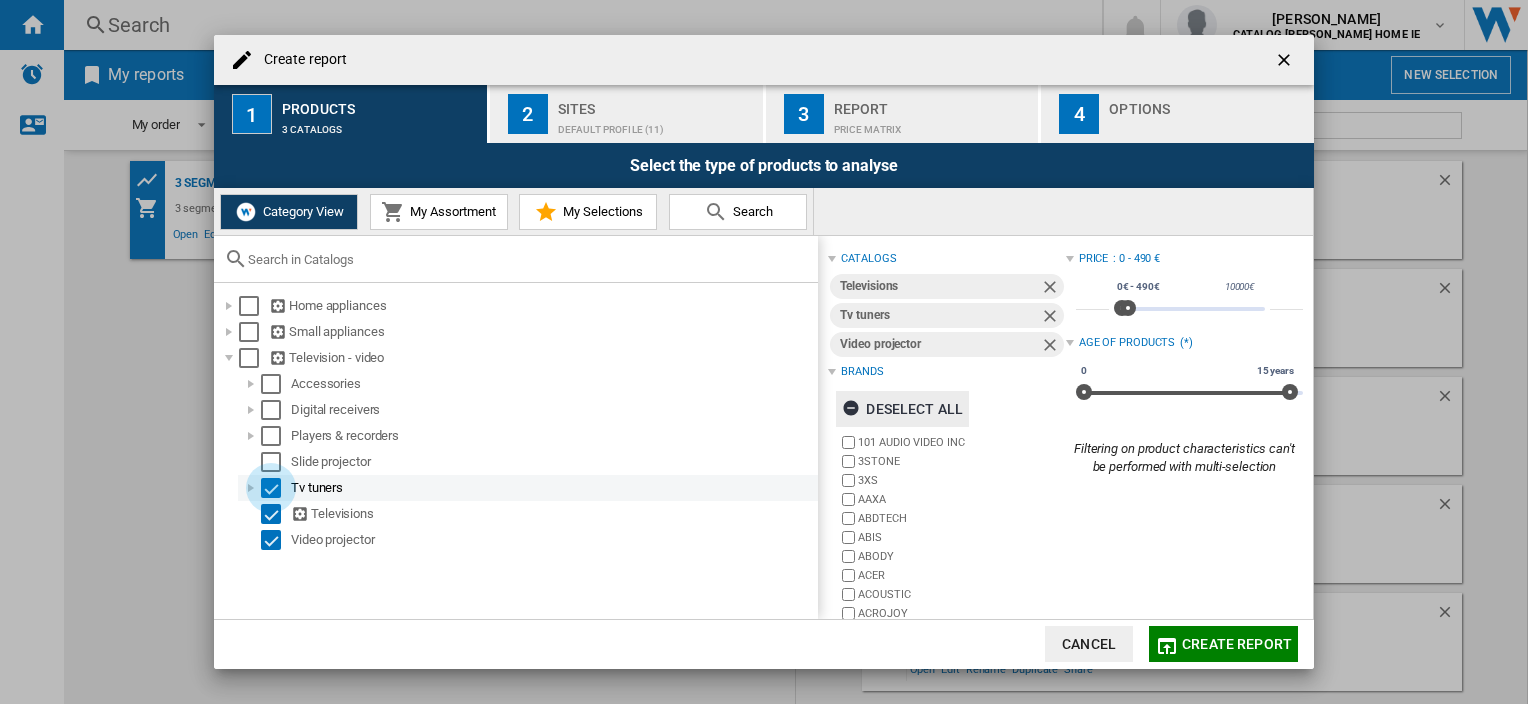 click at bounding box center (271, 488) 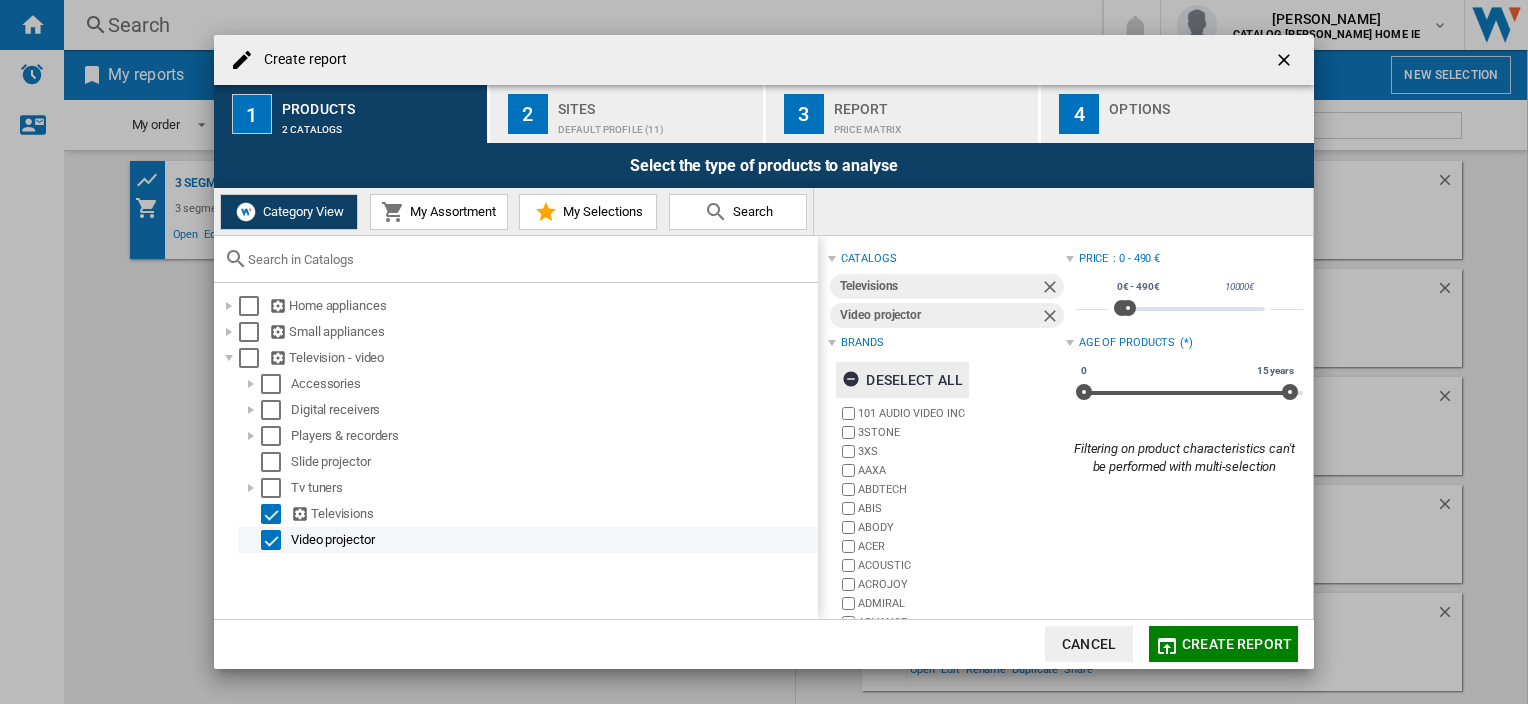 click at bounding box center (271, 540) 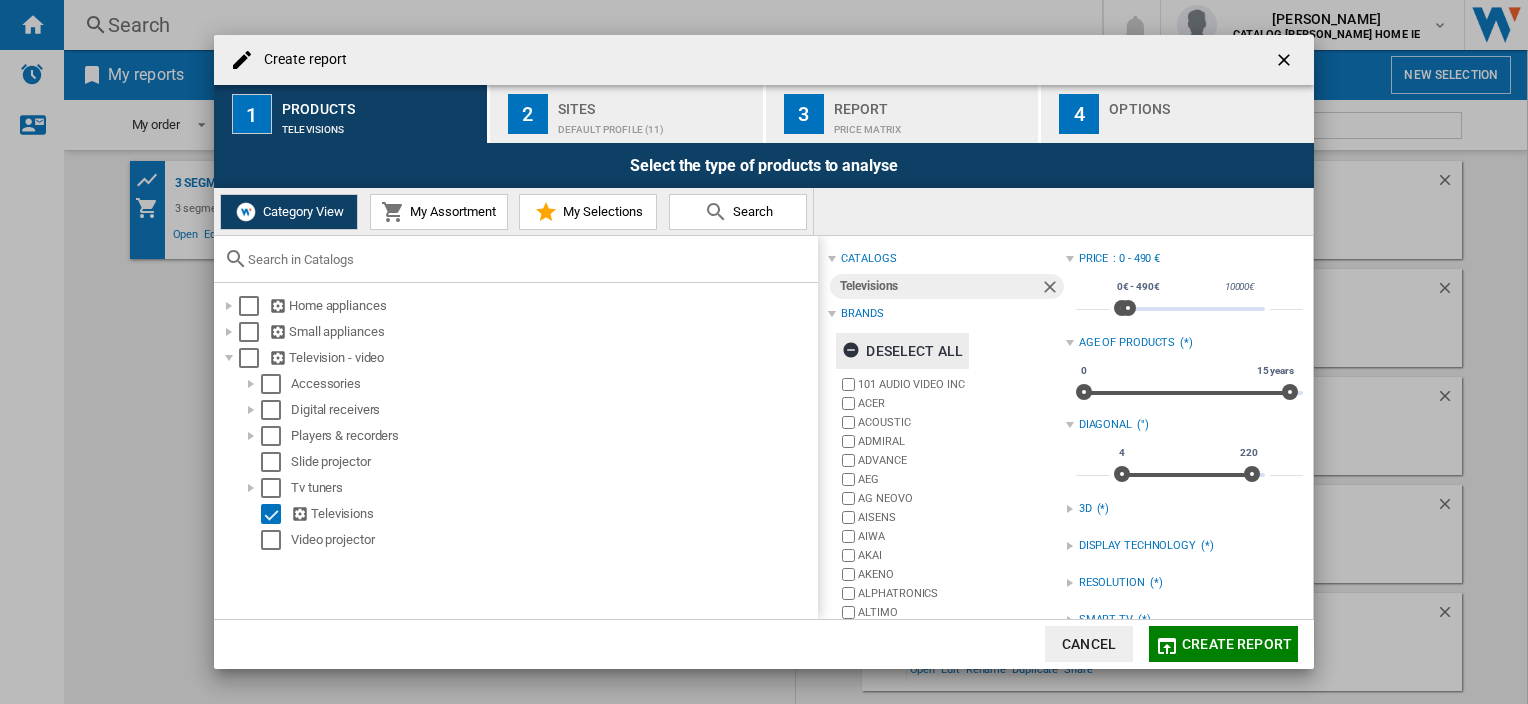 click on "Deselect all" at bounding box center [902, 351] 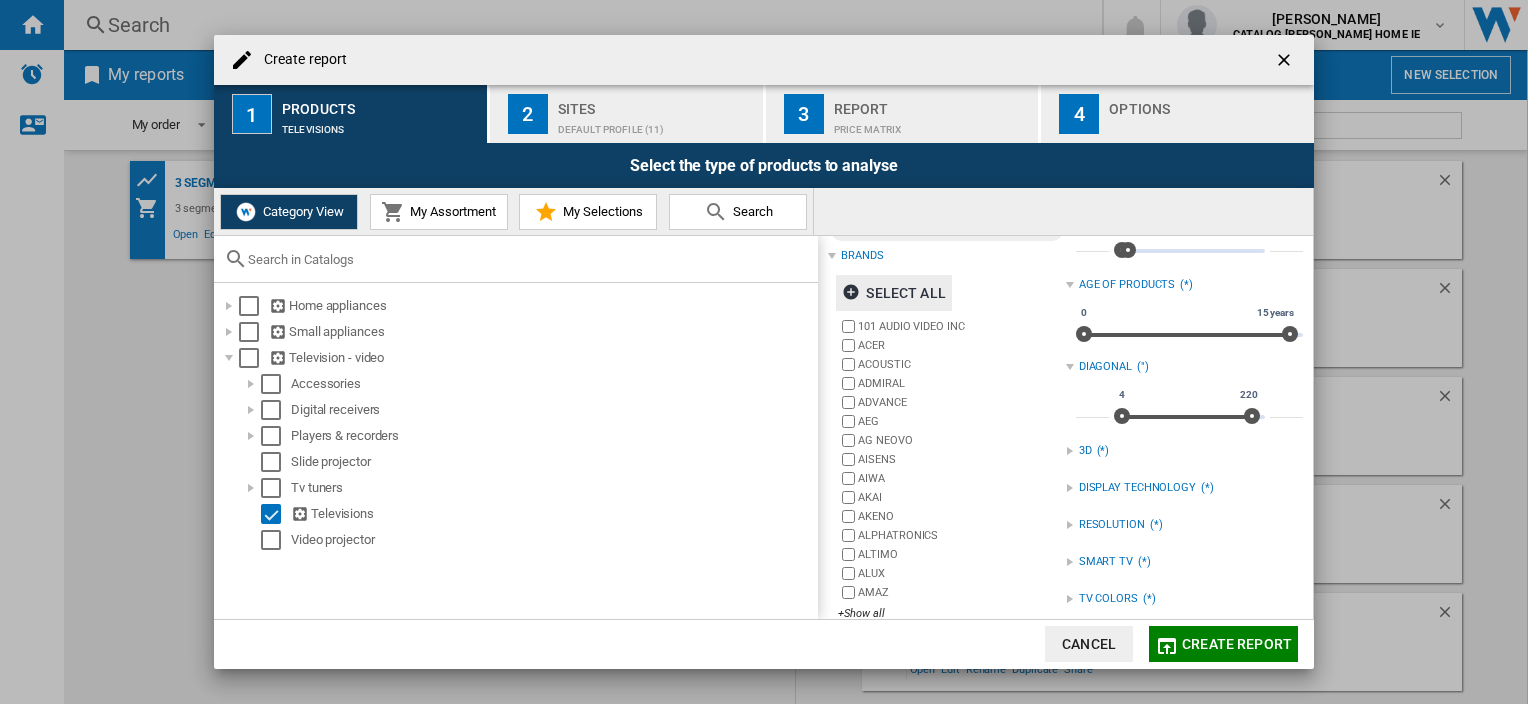 scroll, scrollTop: 108, scrollLeft: 0, axis: vertical 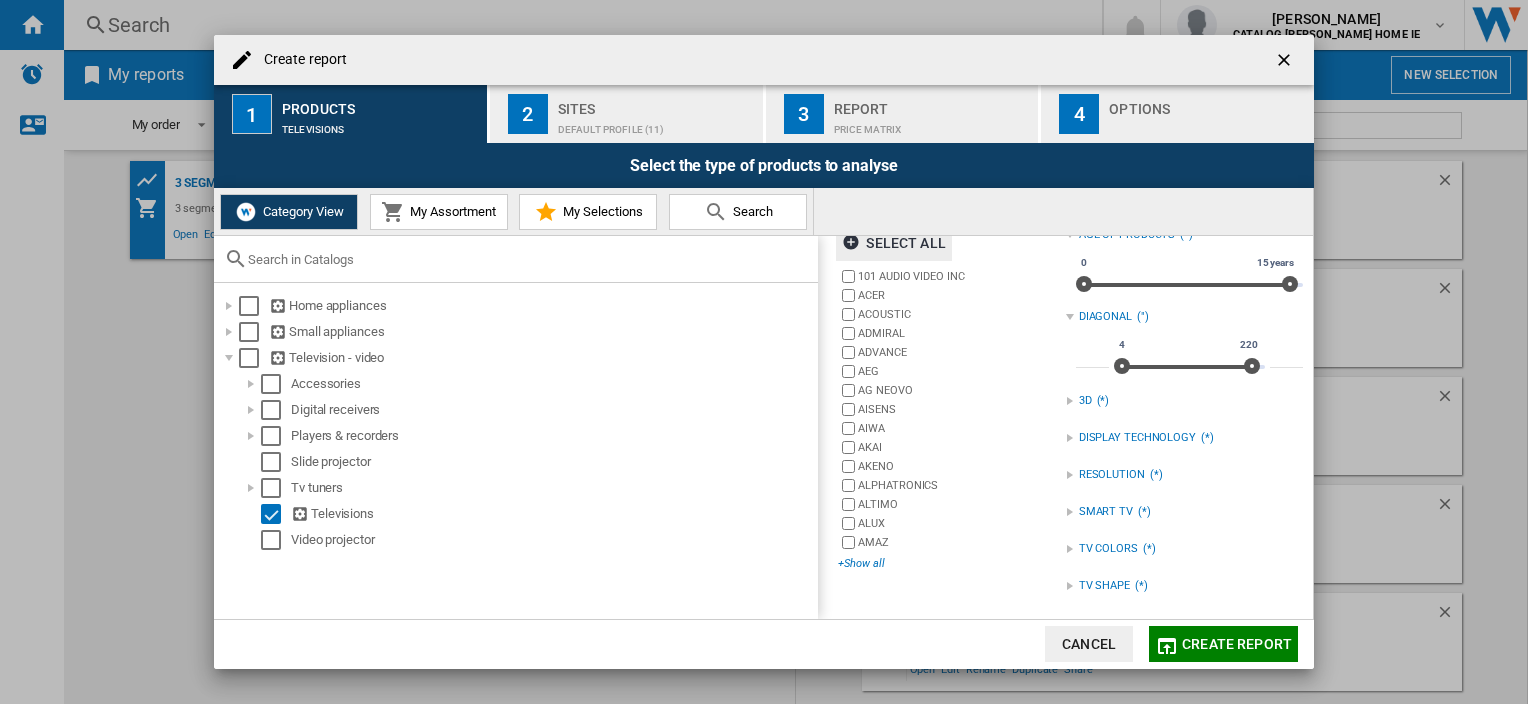 click on "+Show all" at bounding box center [951, 563] 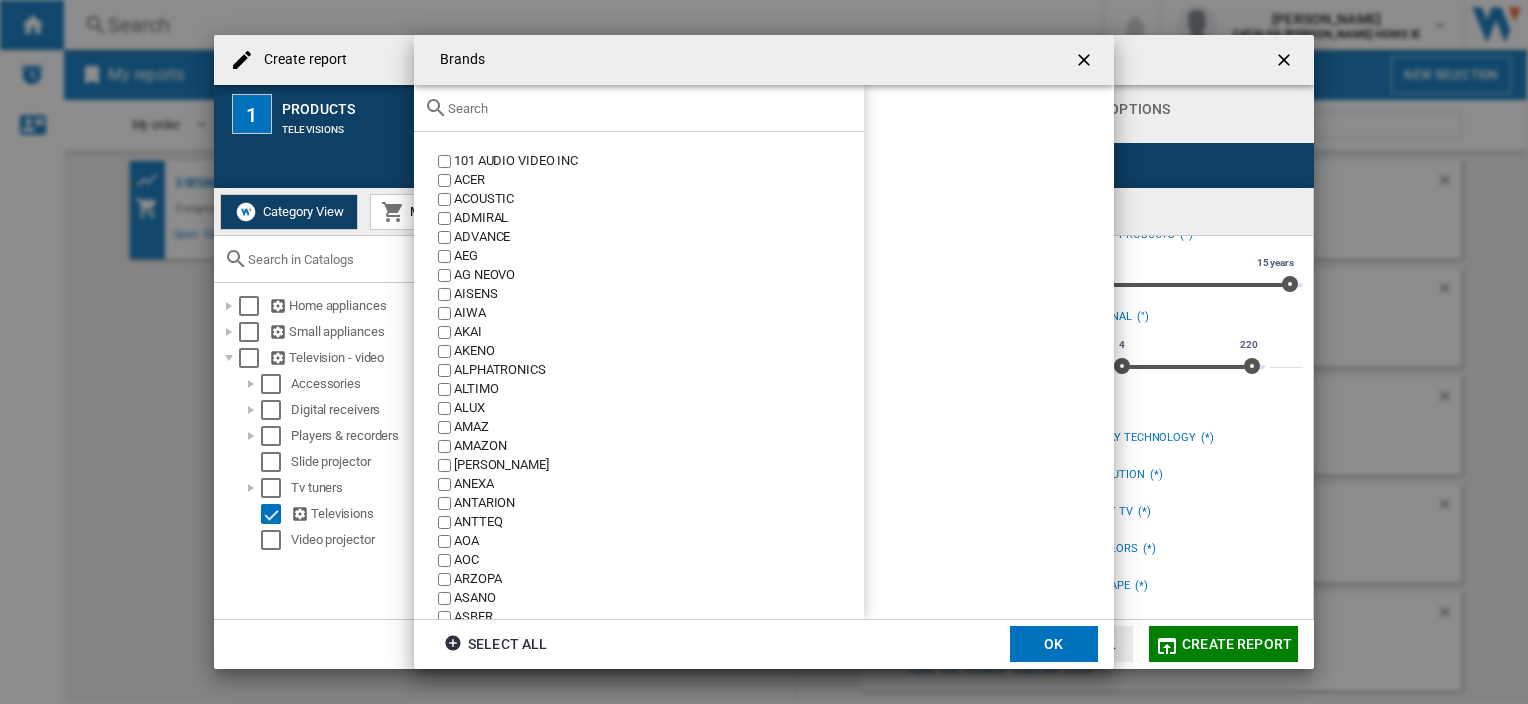 click 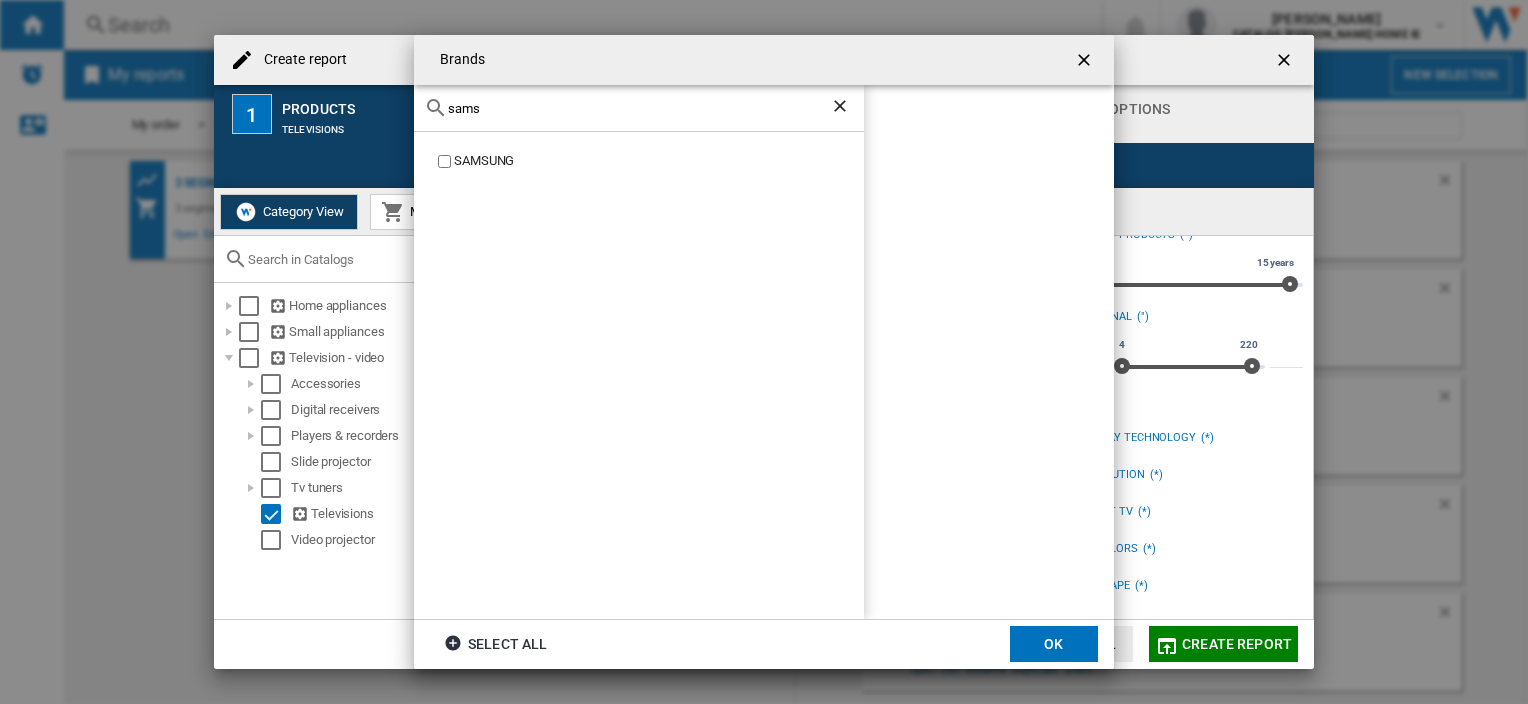 type on "sams" 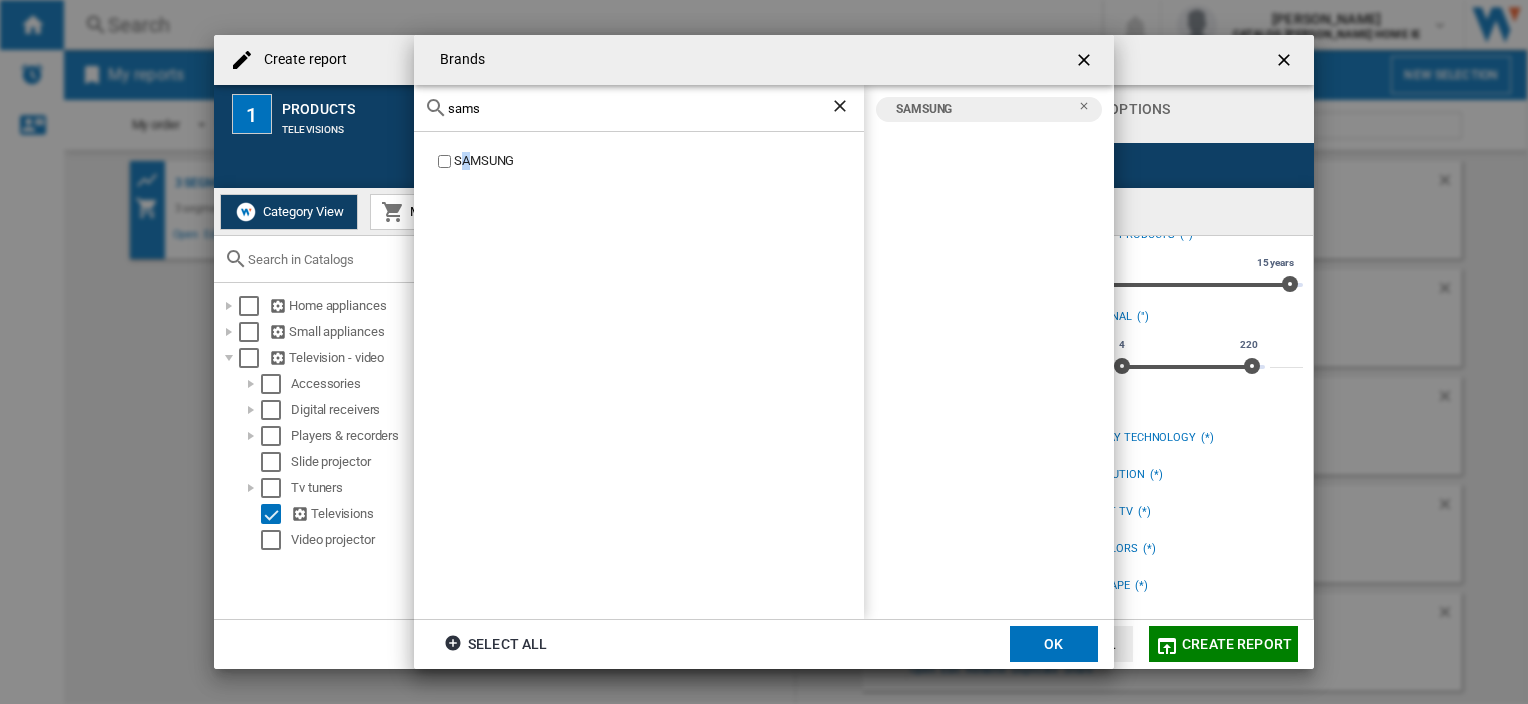 click on "OK" 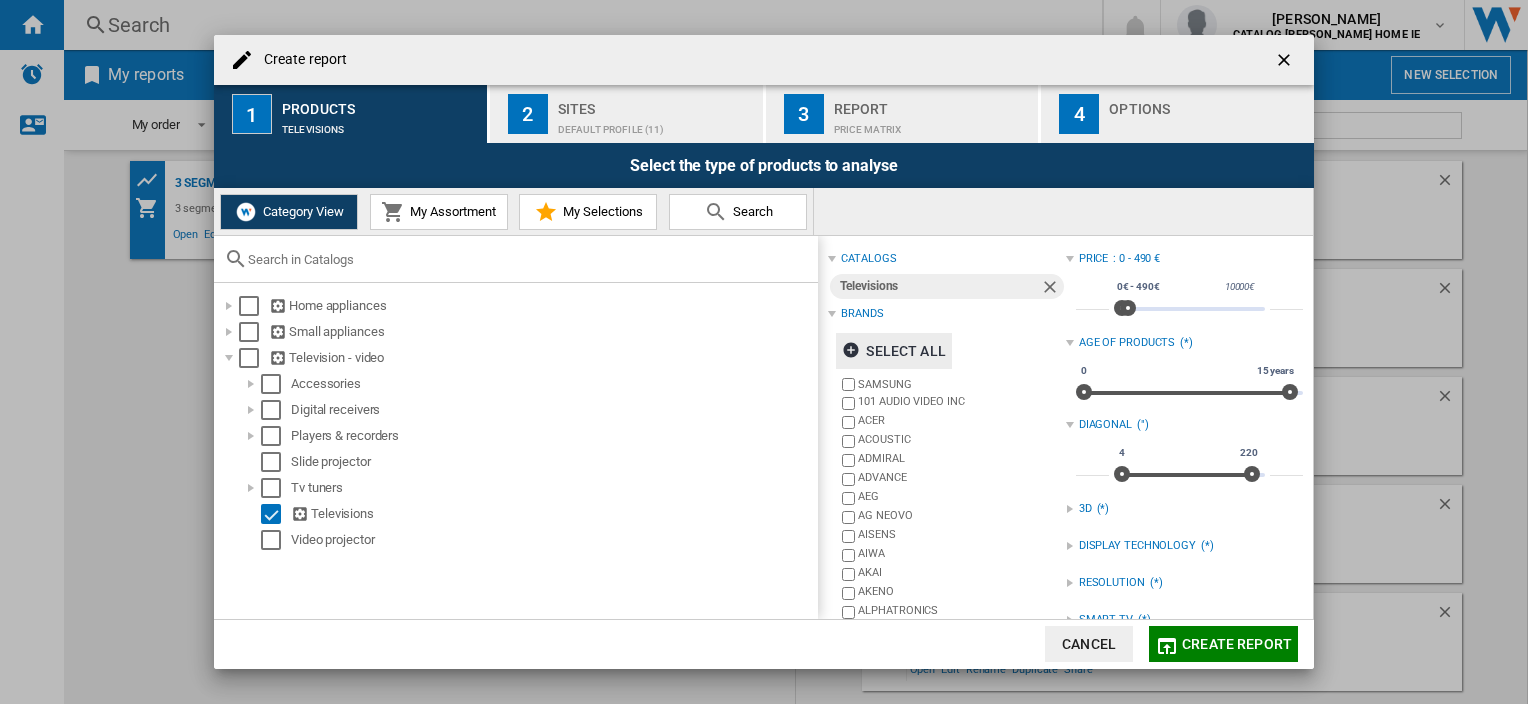 scroll, scrollTop: 0, scrollLeft: 0, axis: both 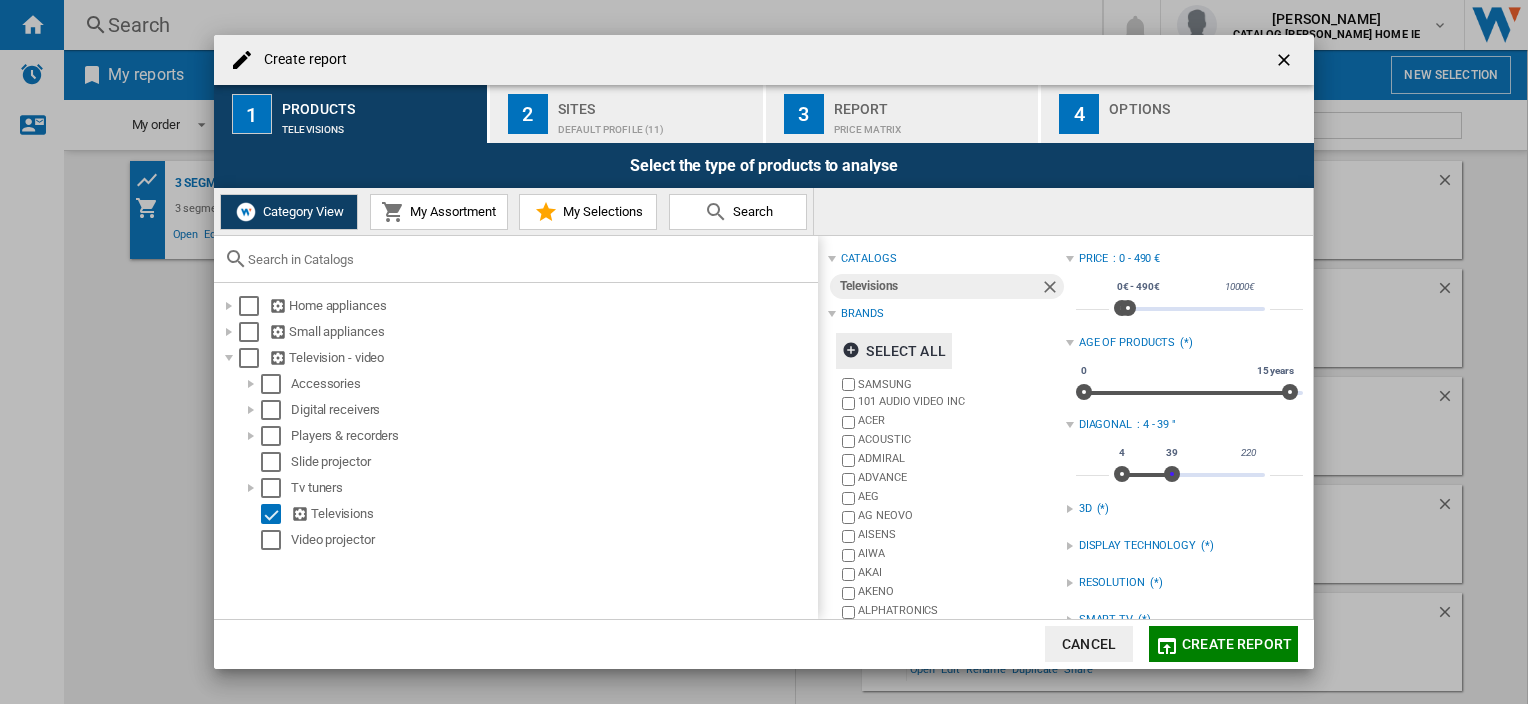 type on "**" 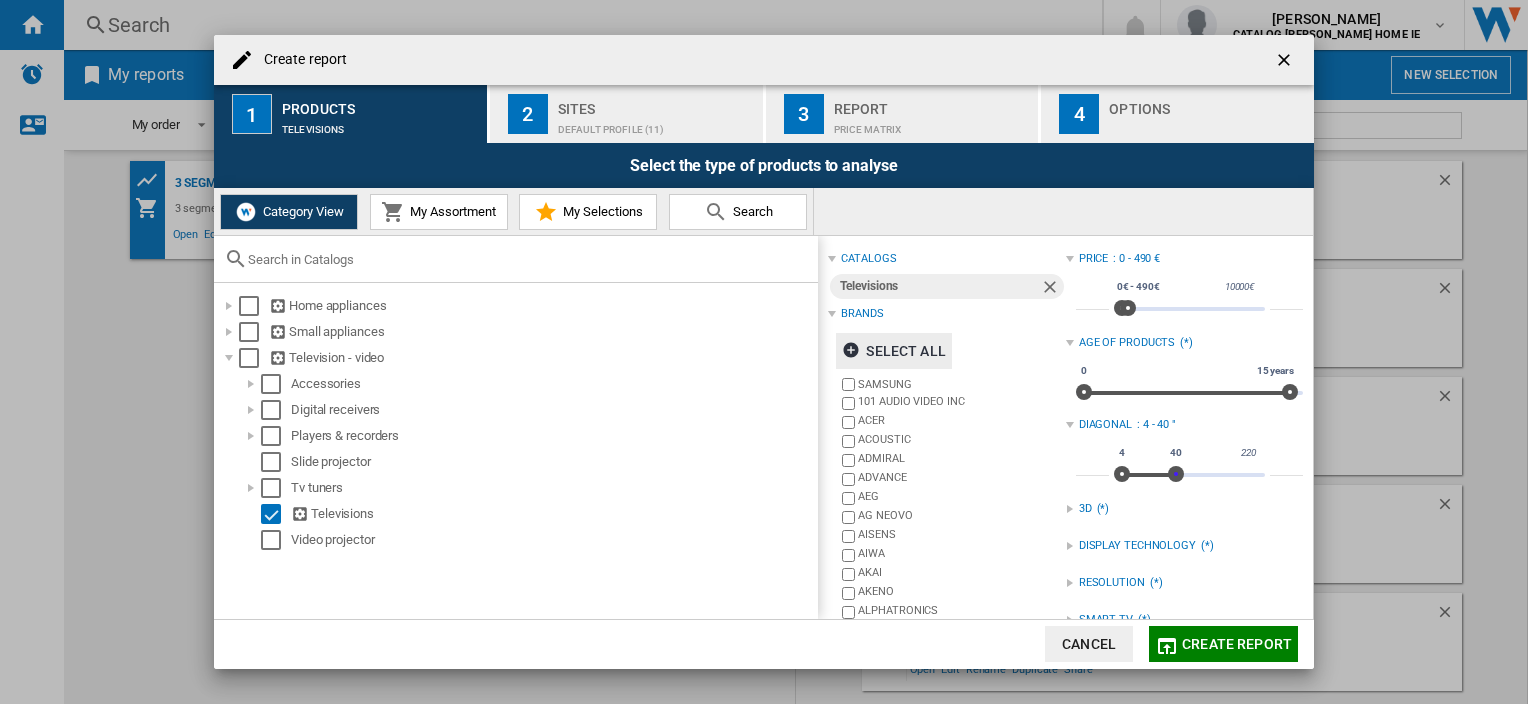 drag, startPoint x: 1247, startPoint y: 475, endPoint x: 1170, endPoint y: 470, distance: 77.16217 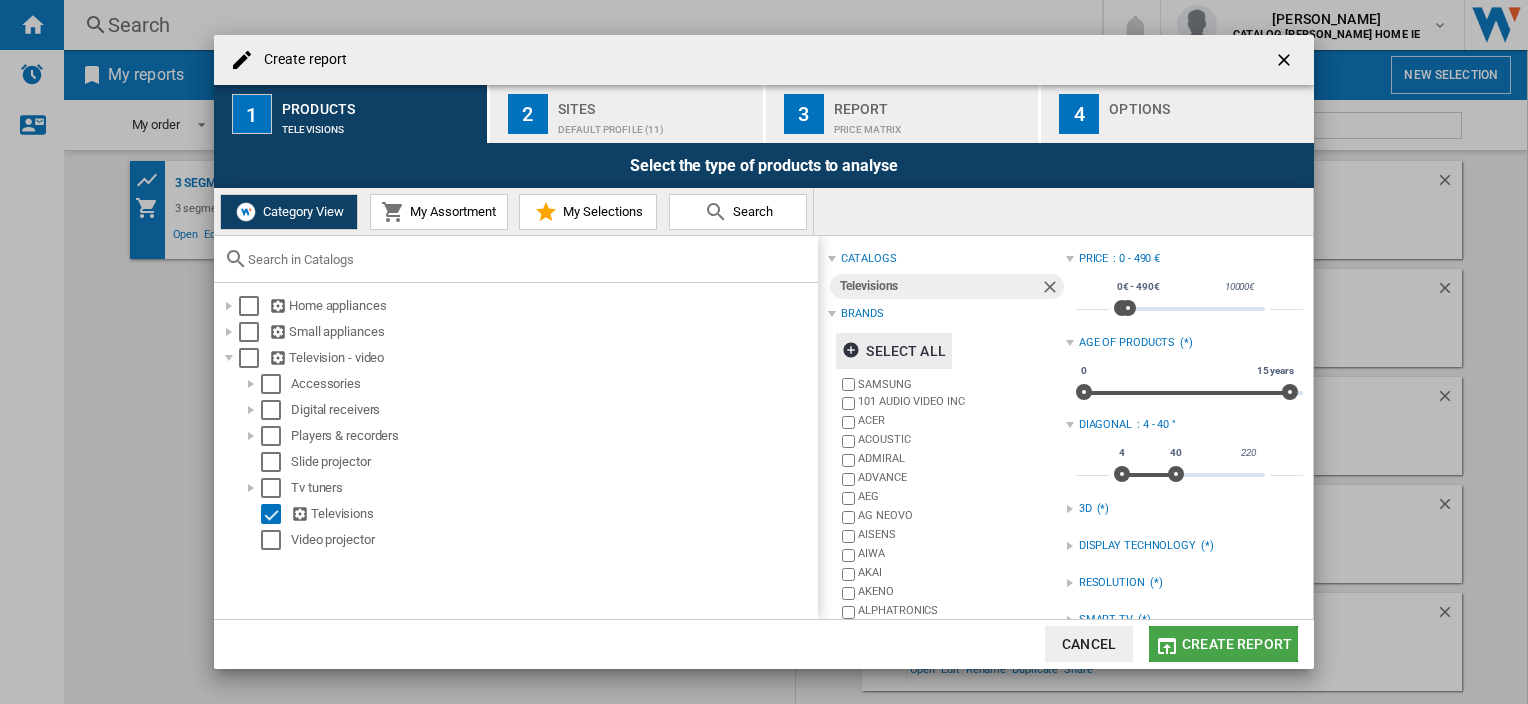 click on "Create report" 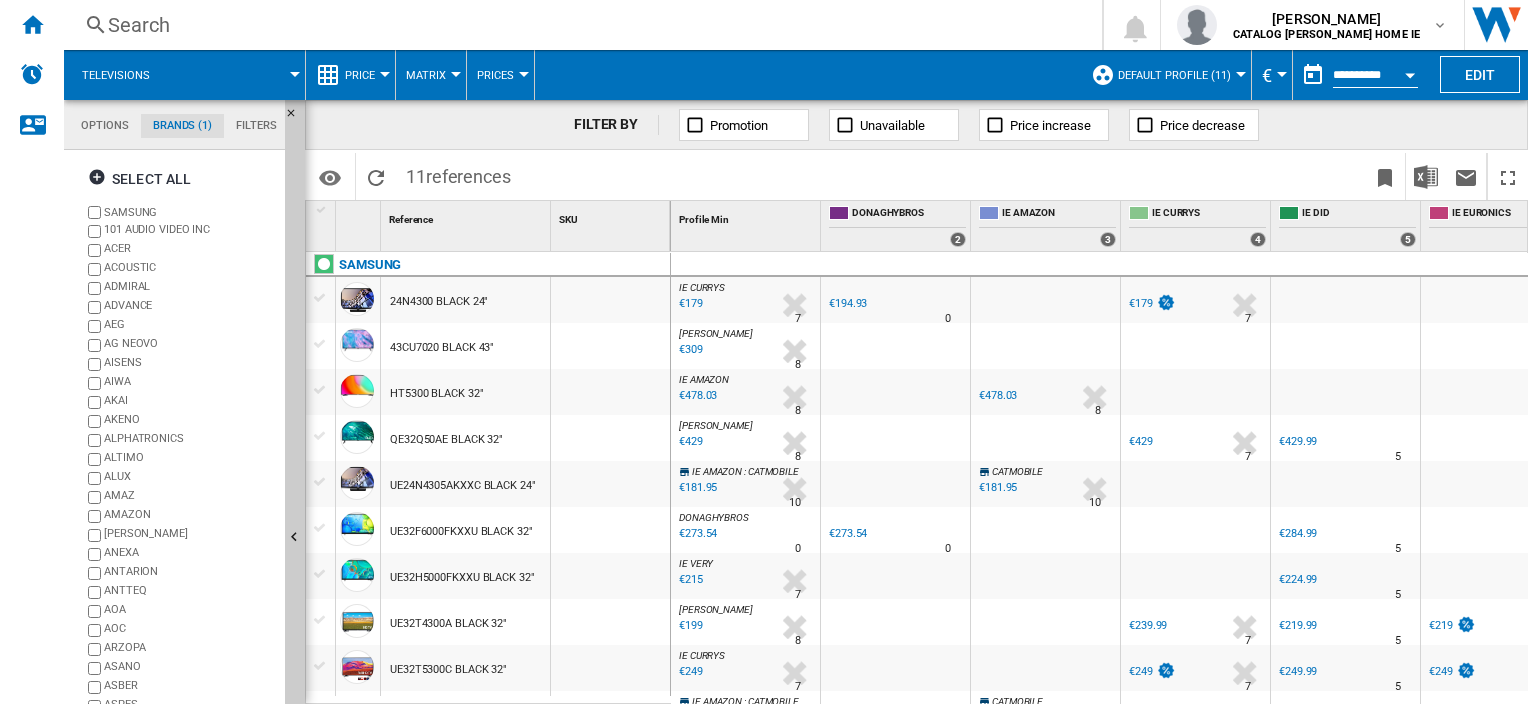 click on "Price" at bounding box center [365, 75] 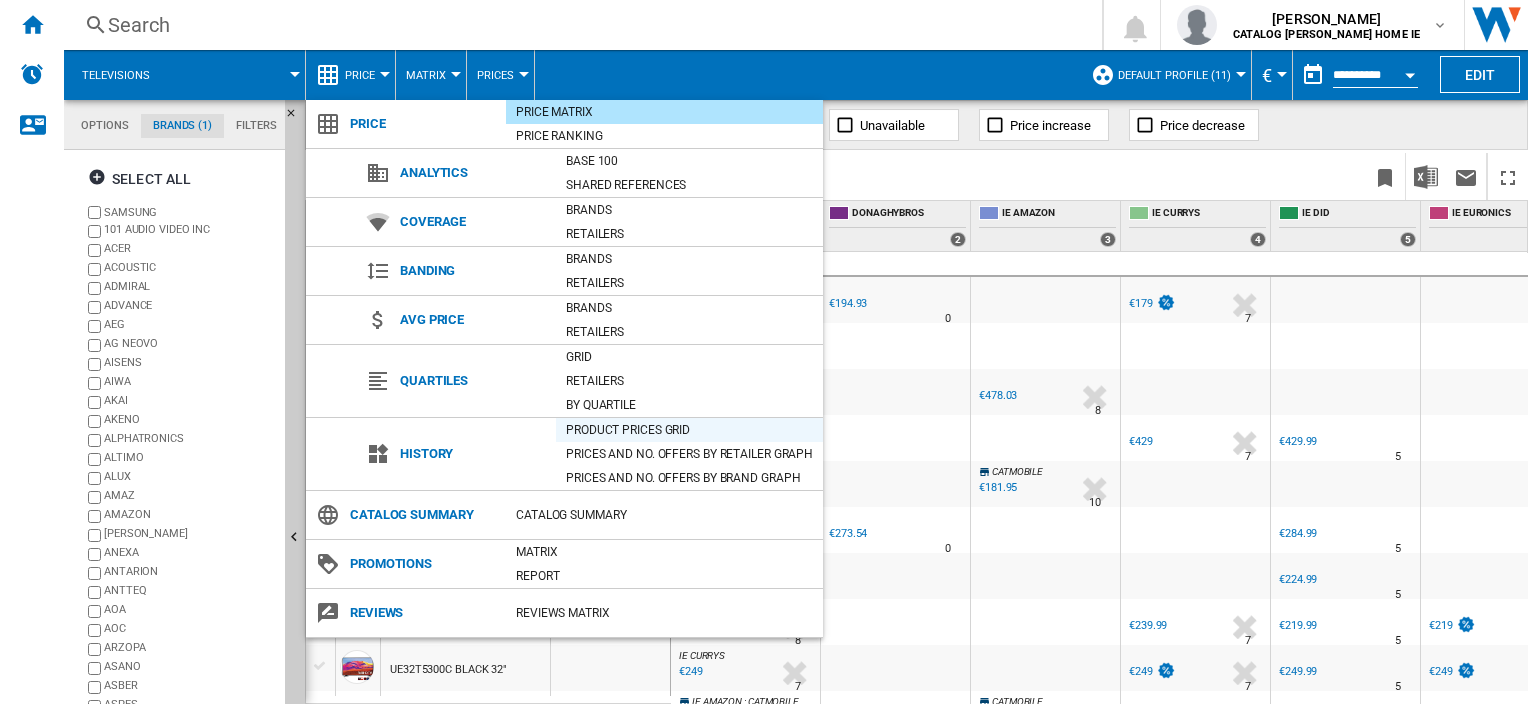 click on "Product prices grid" at bounding box center [689, 430] 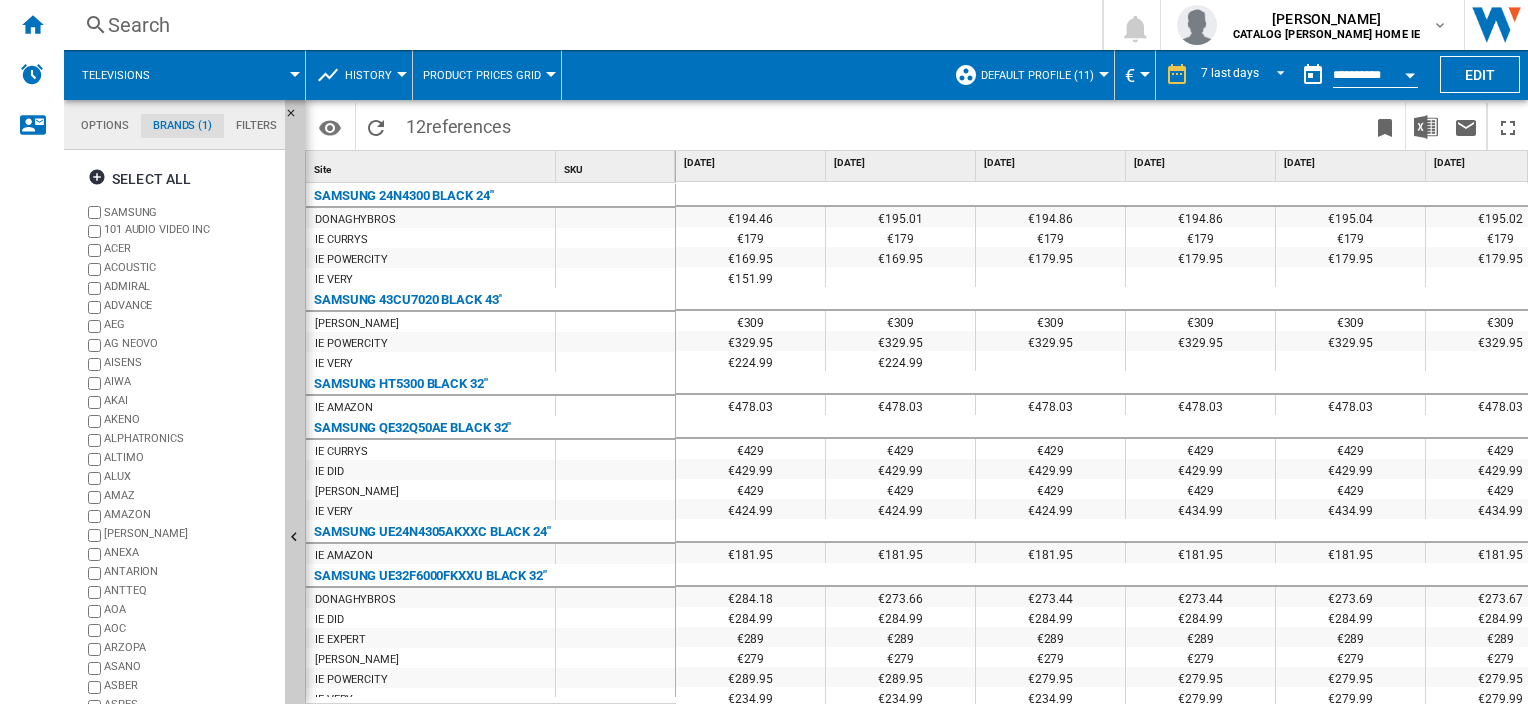 click on "IE AMAZON" at bounding box center [344, 408] 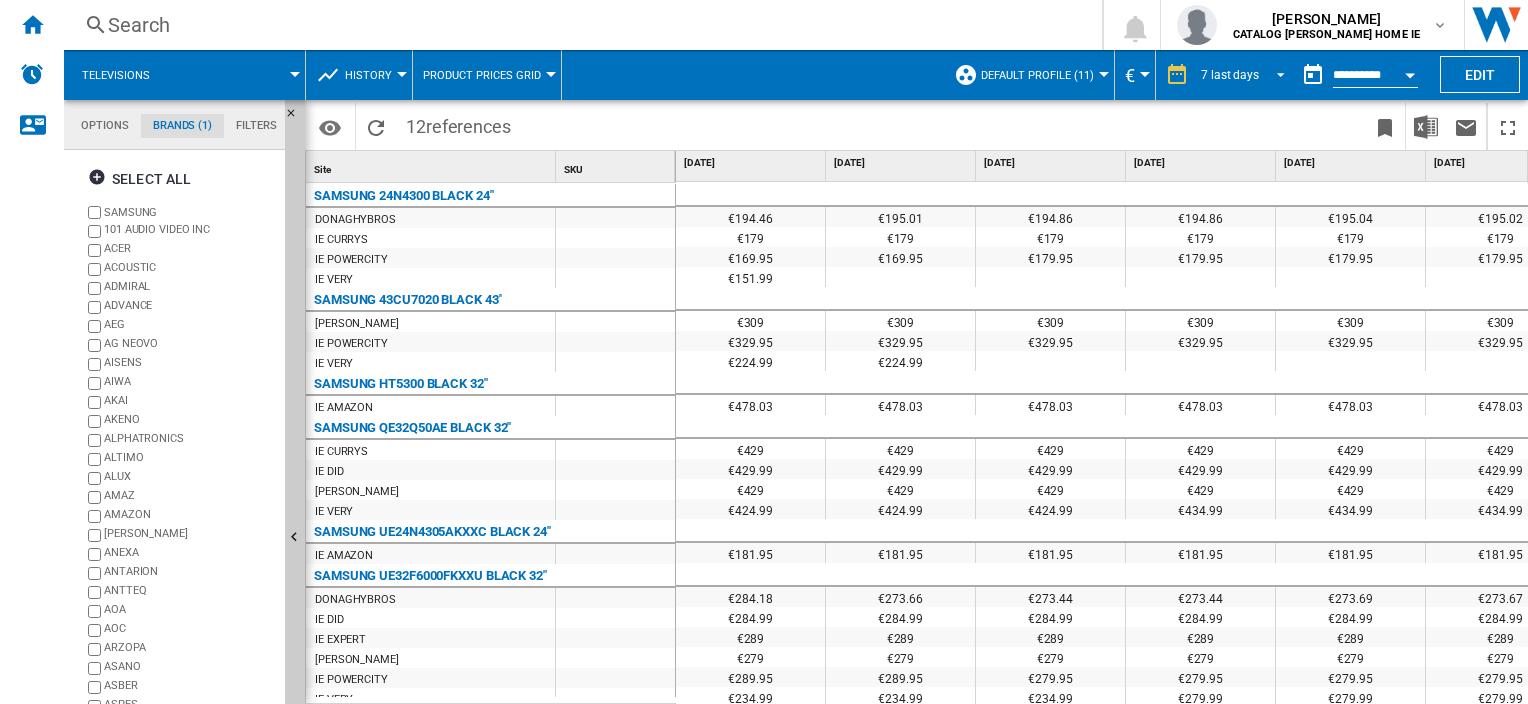 click at bounding box center [1275, 73] 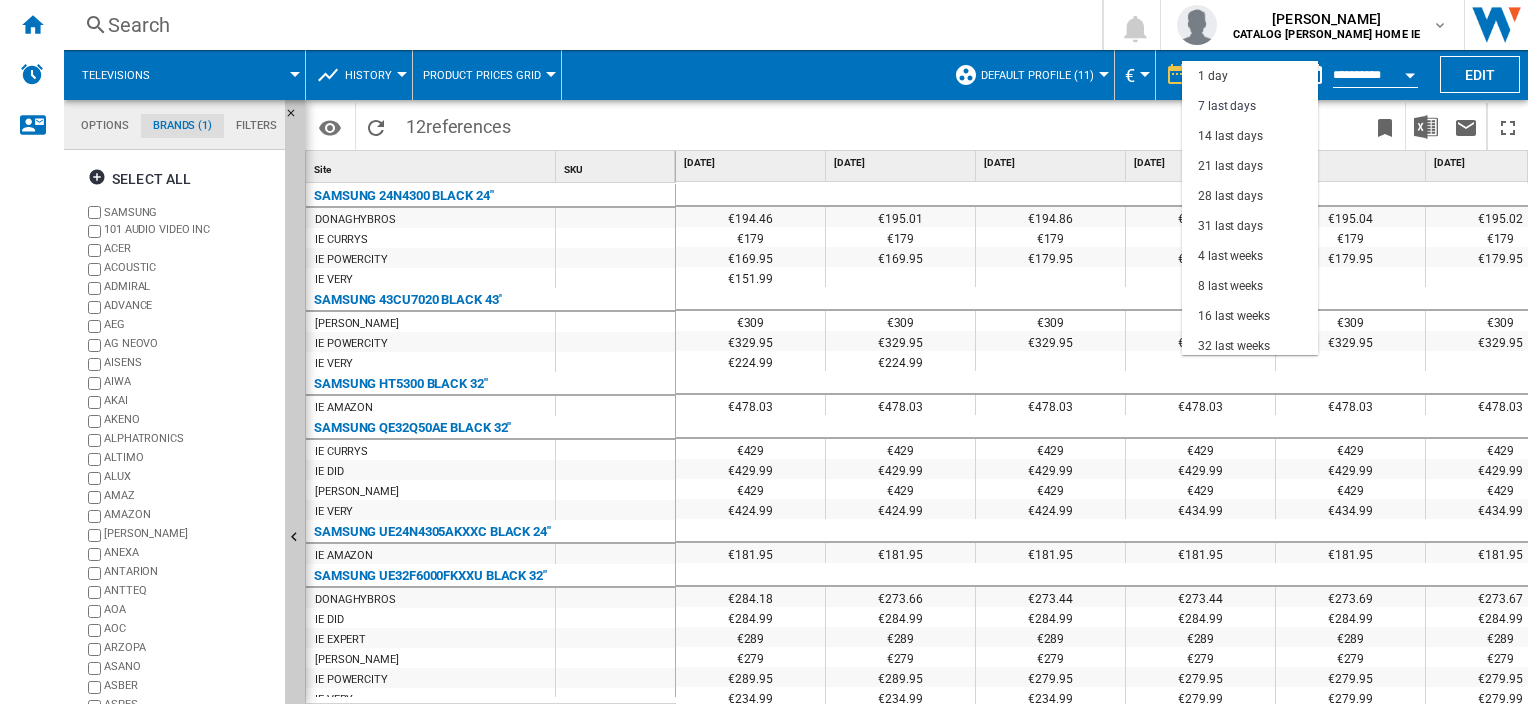 scroll, scrollTop: 29, scrollLeft: 0, axis: vertical 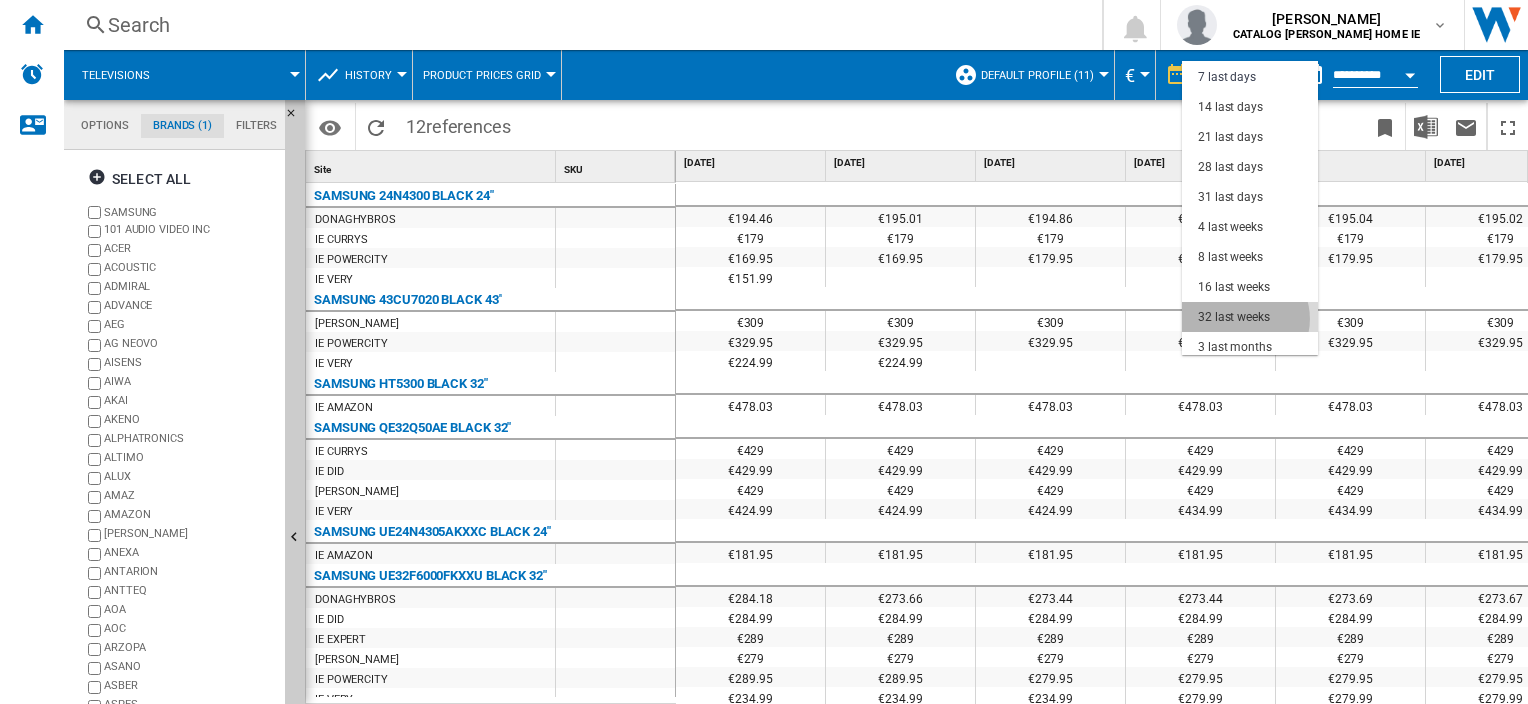 click on "32 last weeks" at bounding box center (1234, 317) 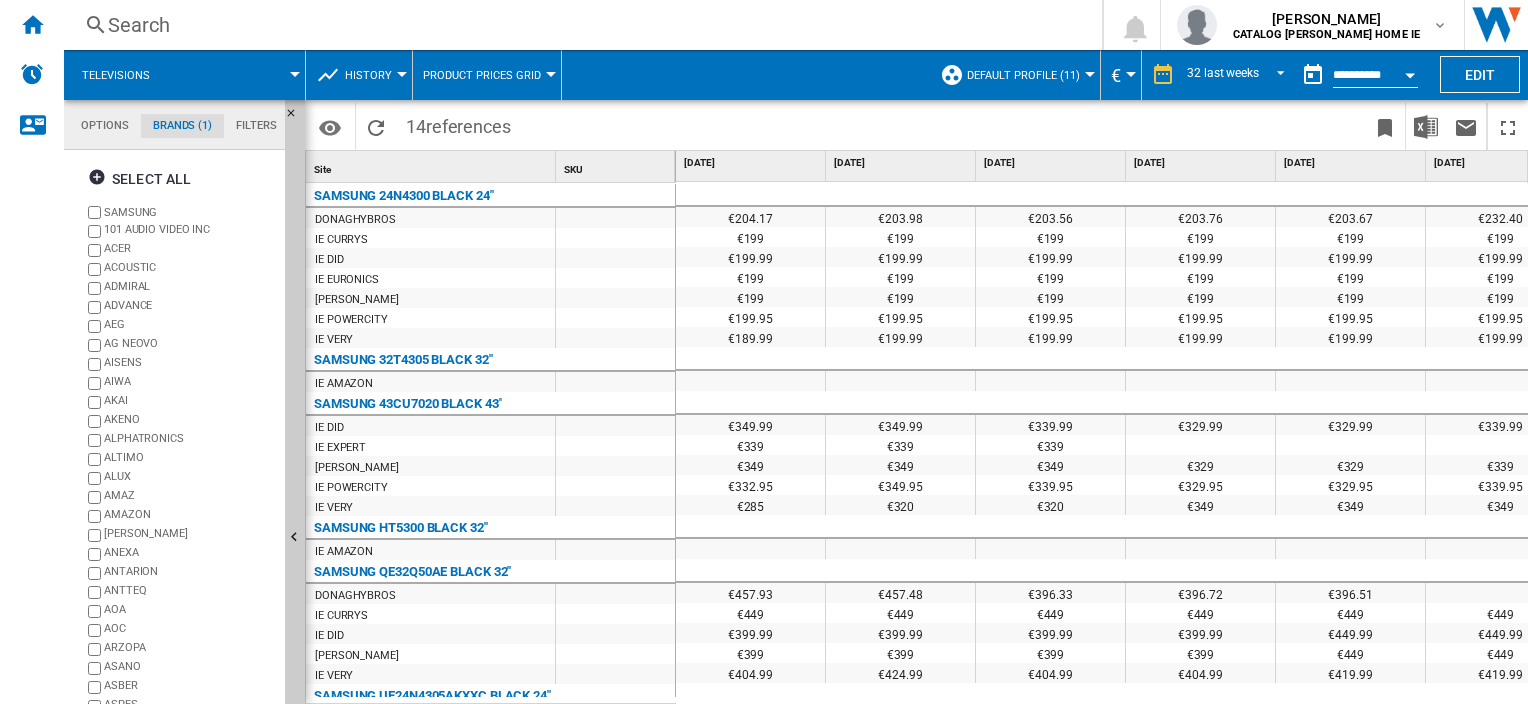 scroll, scrollTop: 200, scrollLeft: 0, axis: vertical 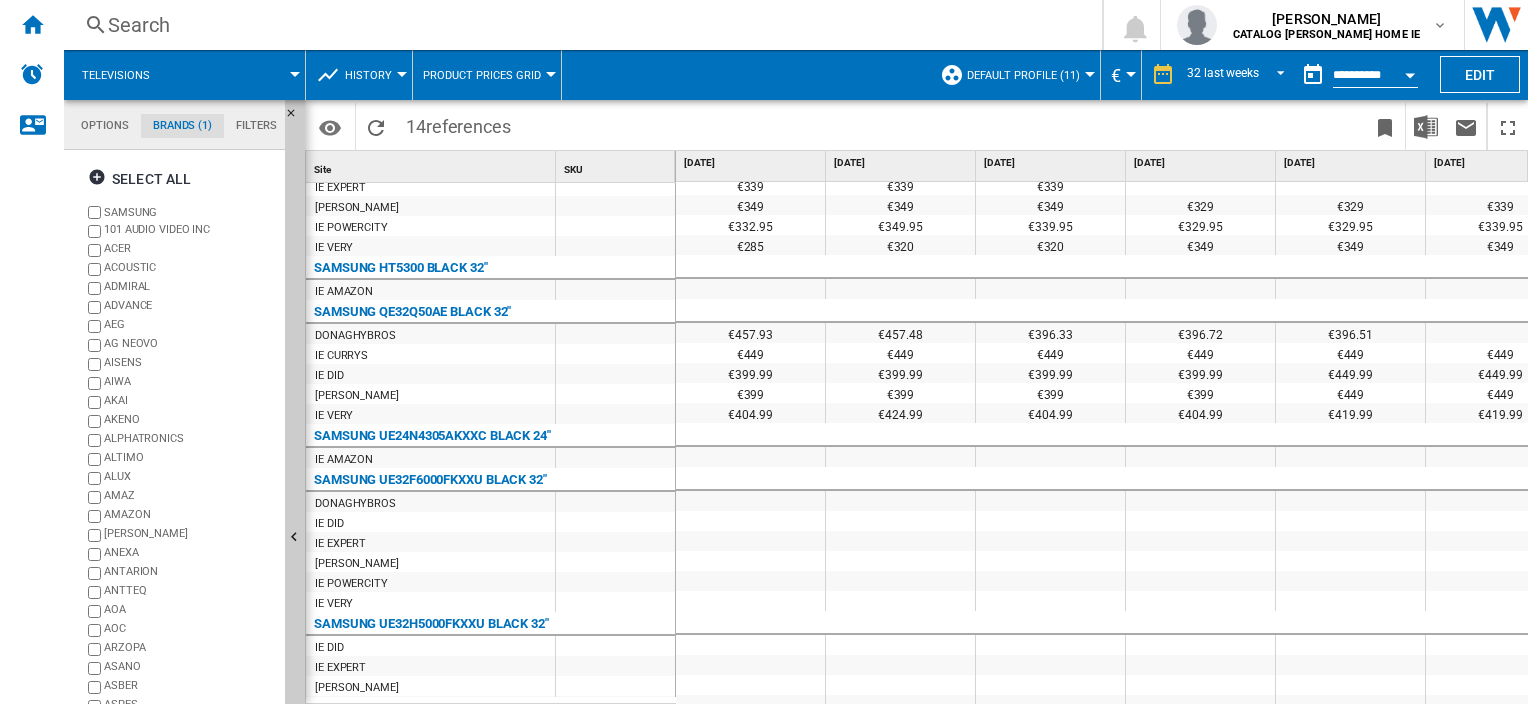 click at bounding box center [1050, 541] 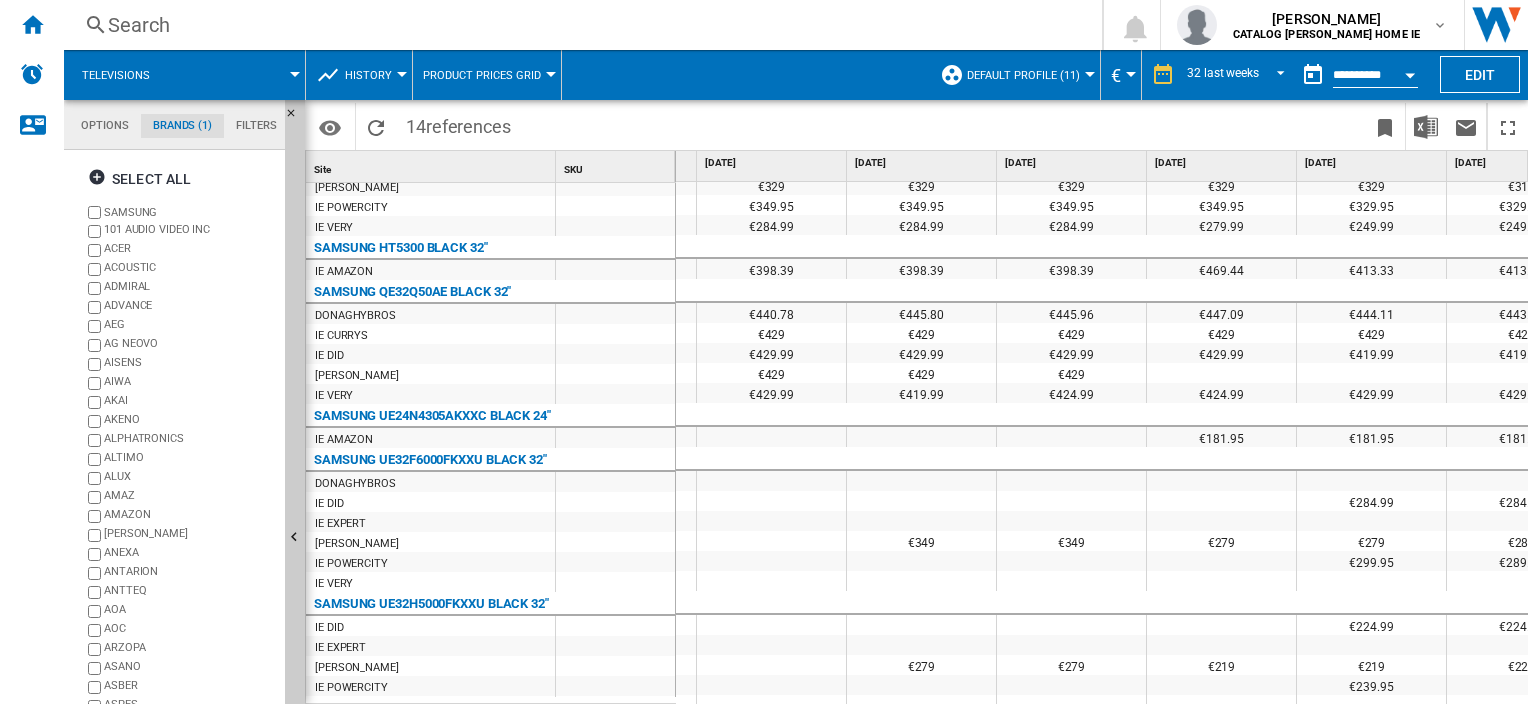 click at bounding box center [921, 581] 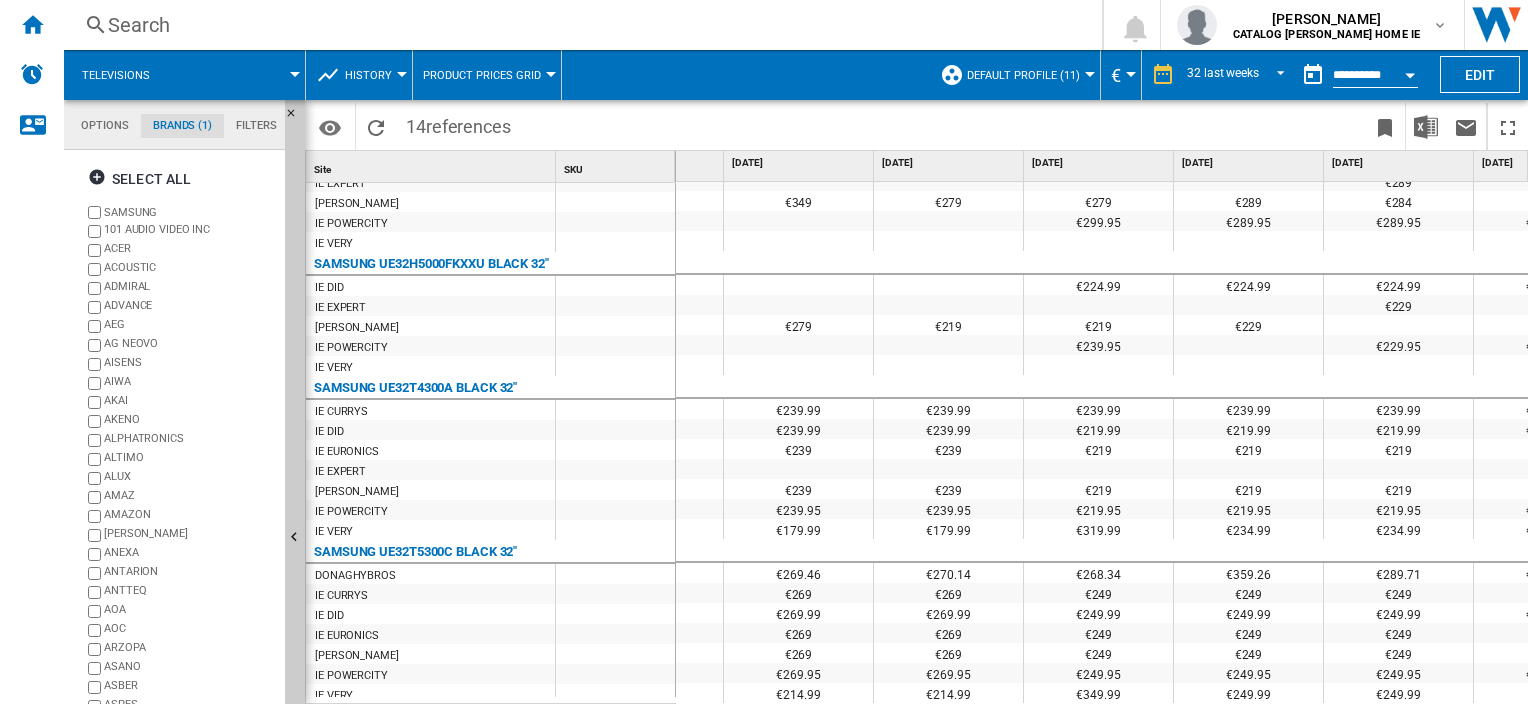 drag, startPoint x: 1344, startPoint y: 352, endPoint x: 1240, endPoint y: 352, distance: 104 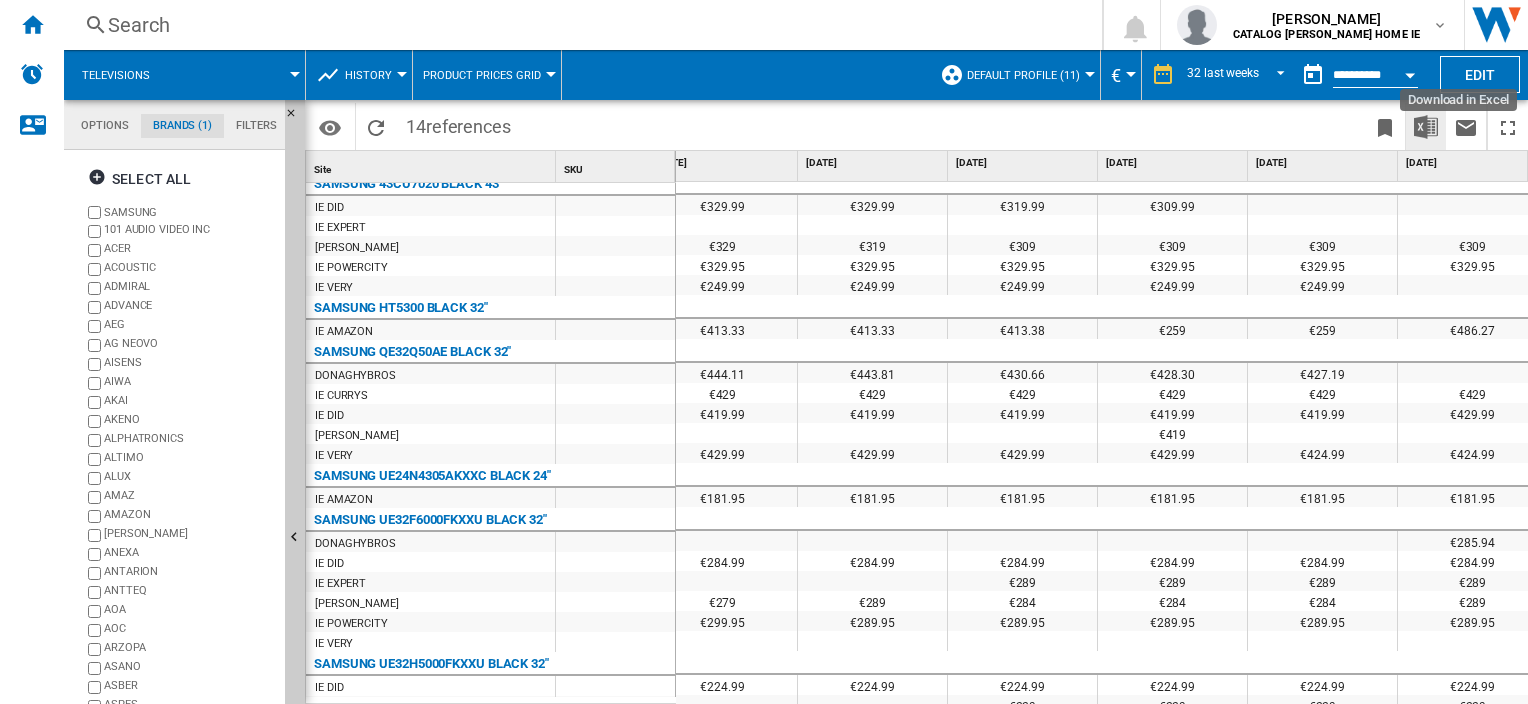 click at bounding box center (1426, 127) 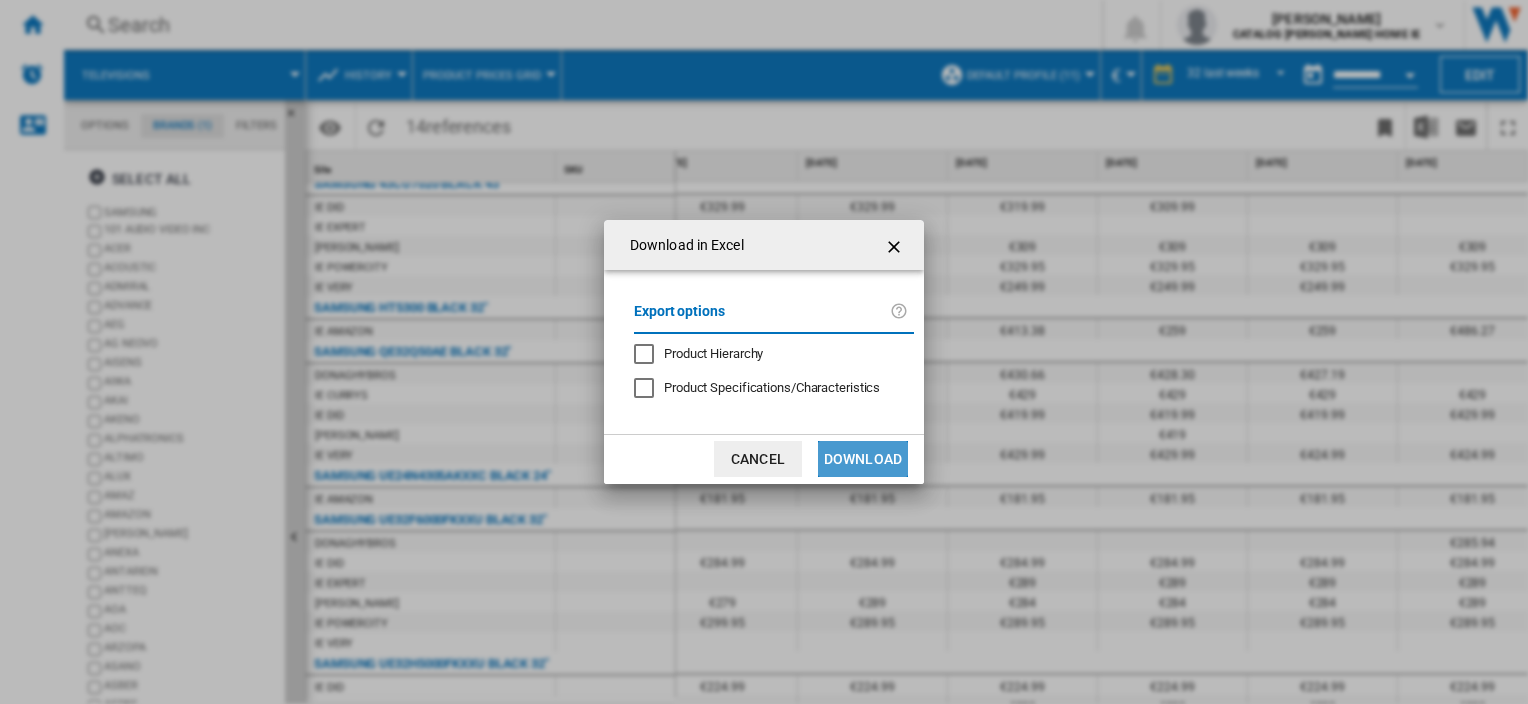 click on "Download" 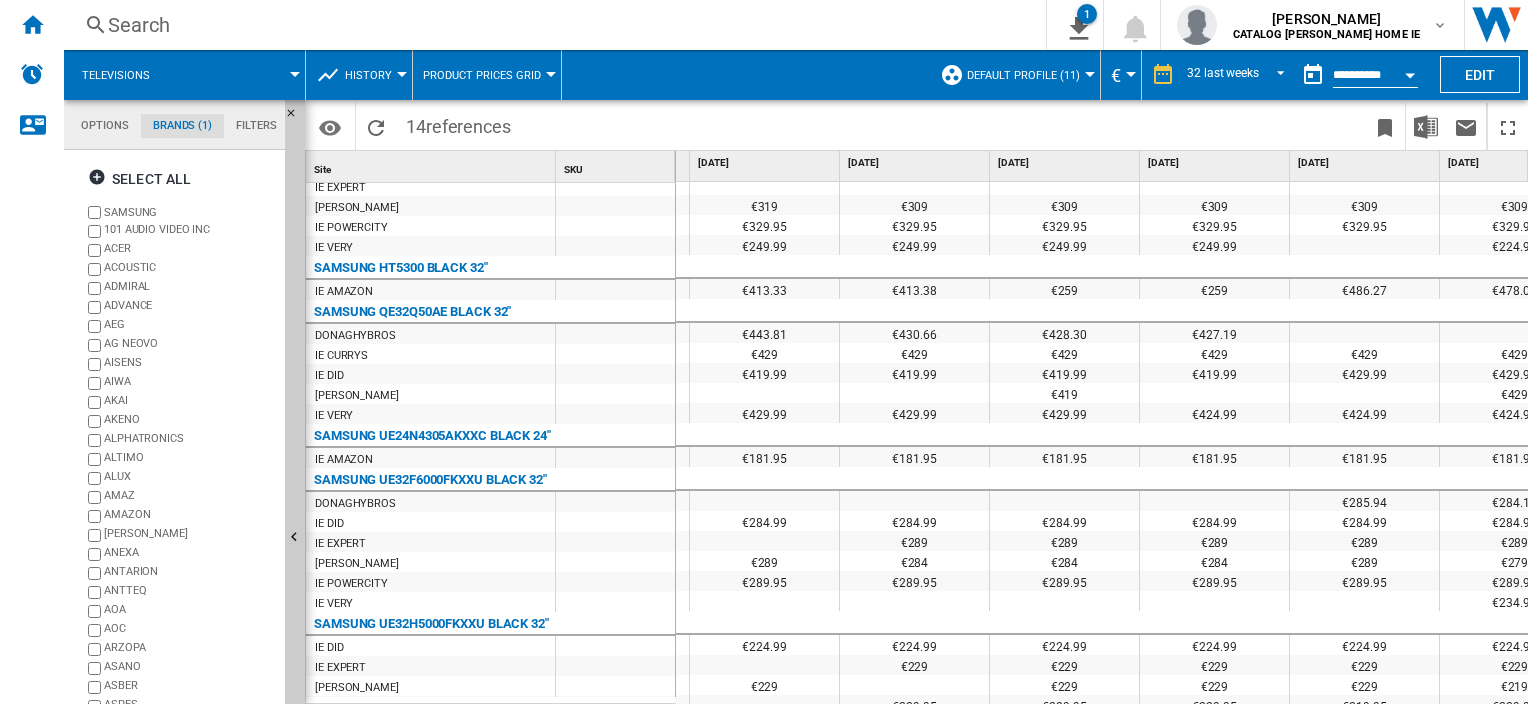 click at bounding box center [1215, 435] 